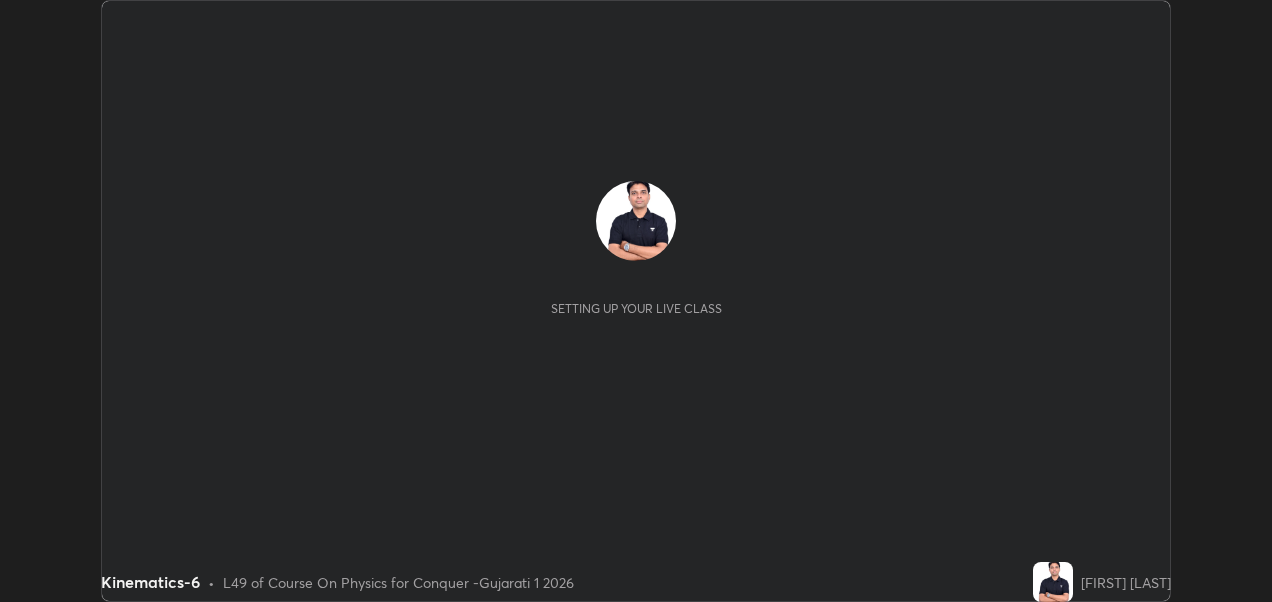 scroll, scrollTop: 0, scrollLeft: 0, axis: both 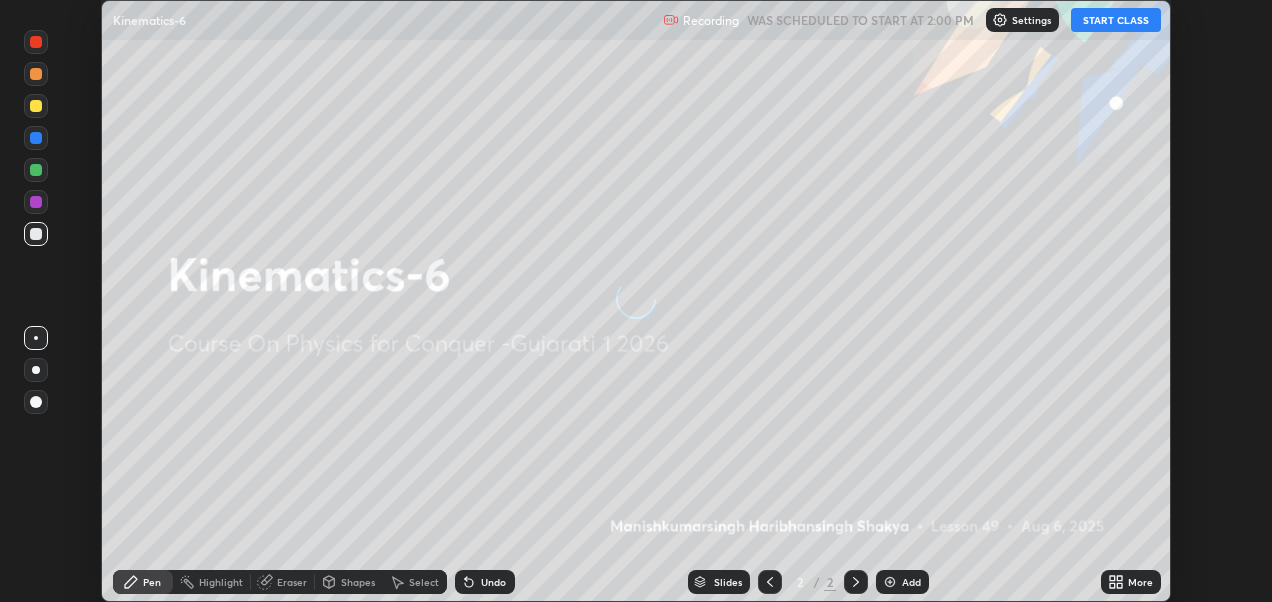 click on "START CLASS" at bounding box center [1116, 20] 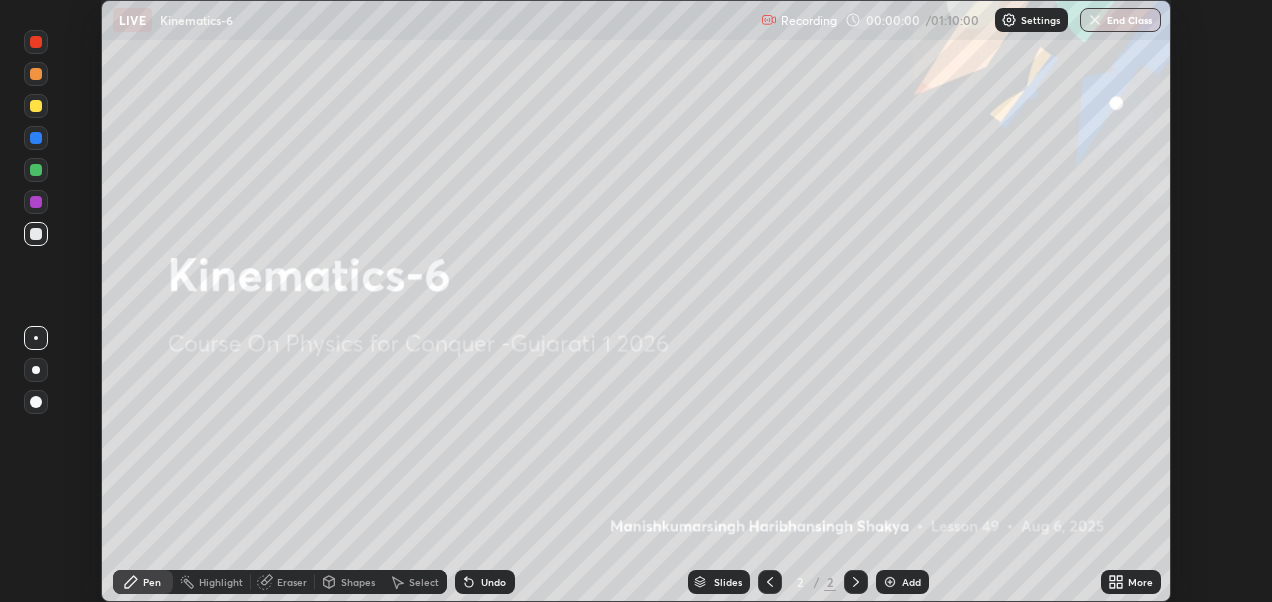 click 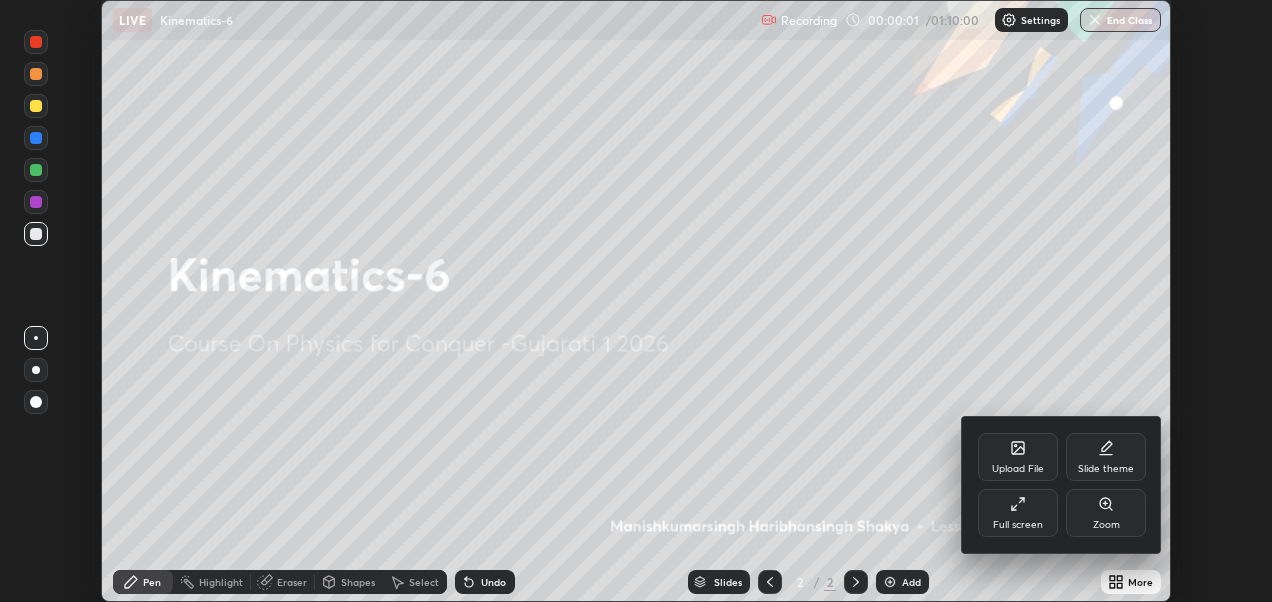 click on "Slide theme" at bounding box center (1106, 469) 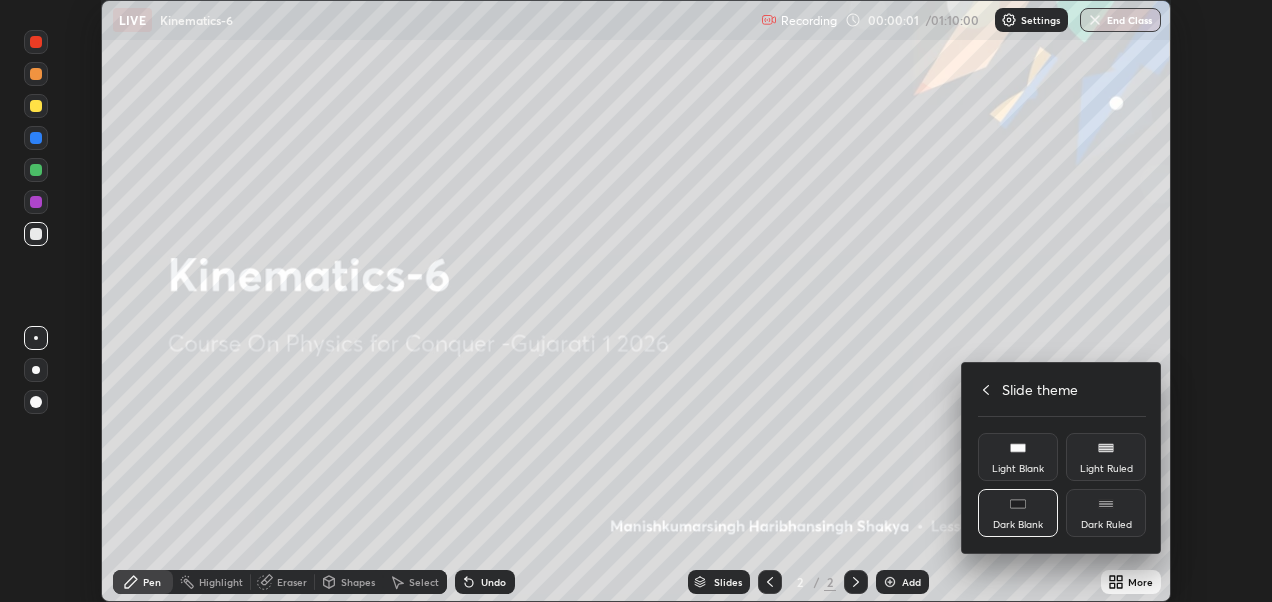click on "Dark Ruled" at bounding box center (1106, 513) 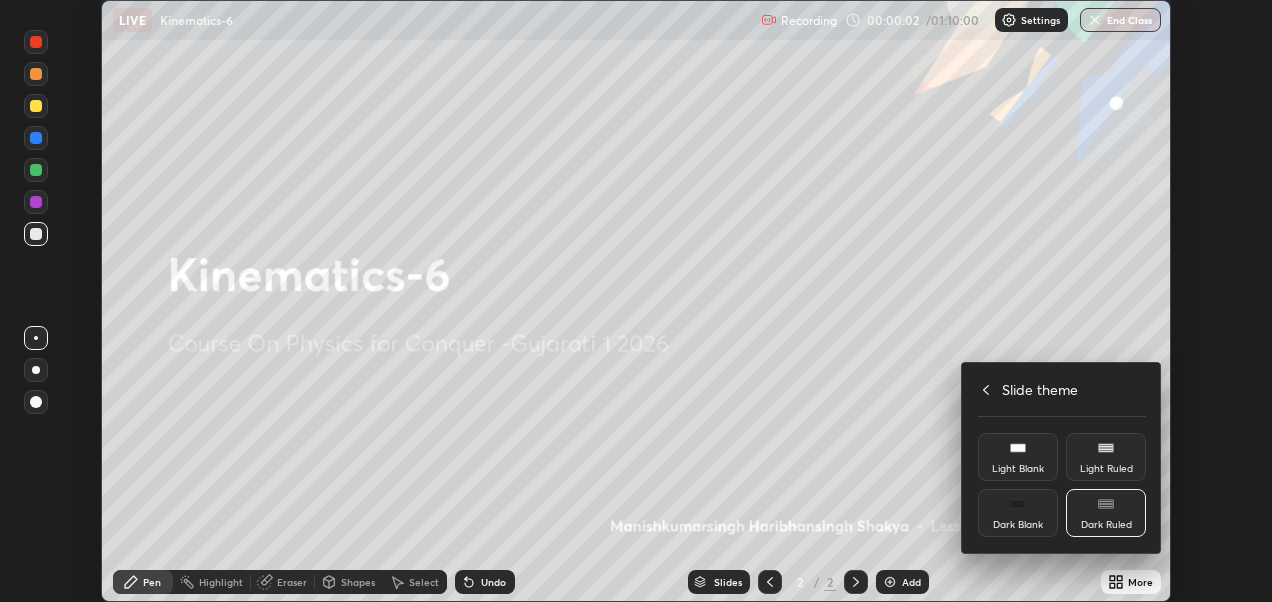 click 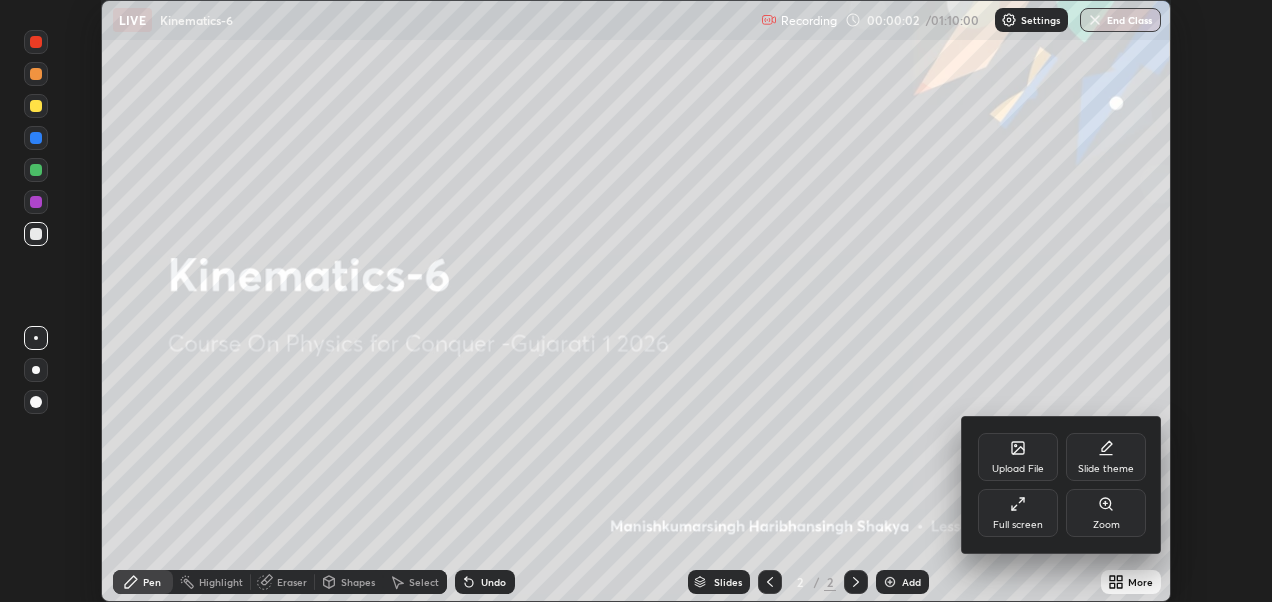 click on "Full screen" at bounding box center (1018, 513) 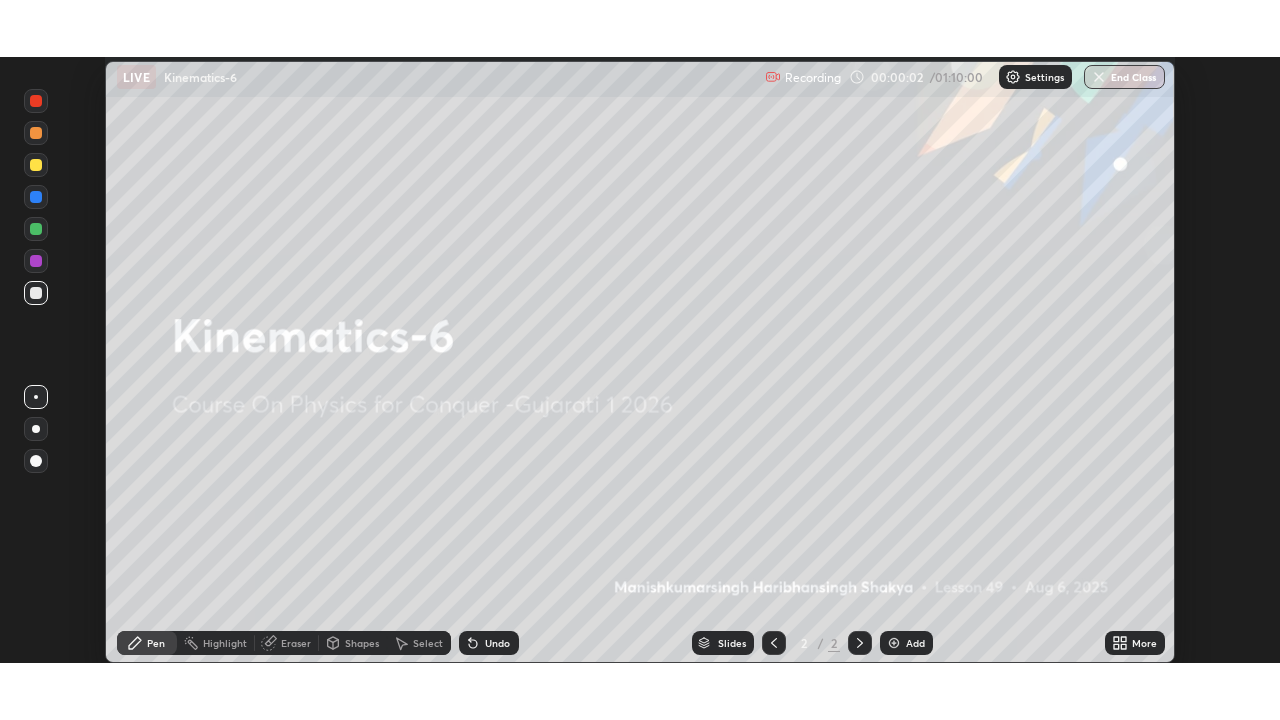 scroll, scrollTop: 99280, scrollLeft: 98720, axis: both 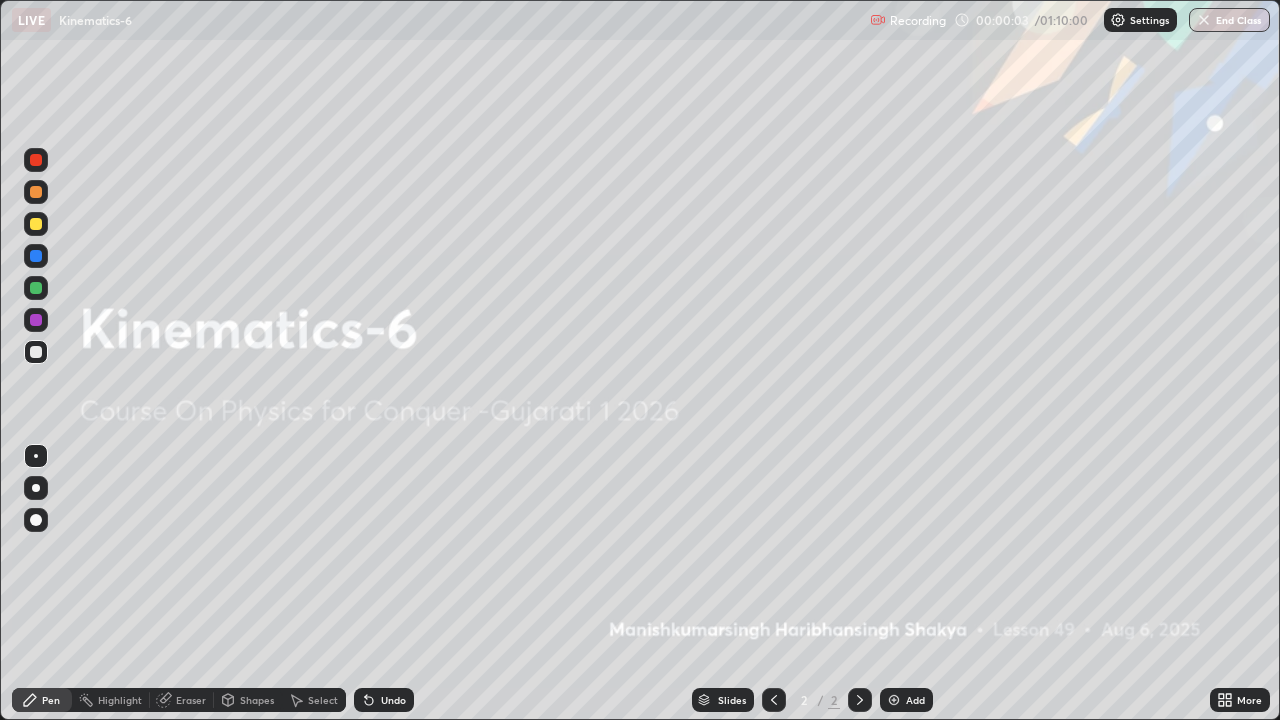 click on "Add" at bounding box center (915, 700) 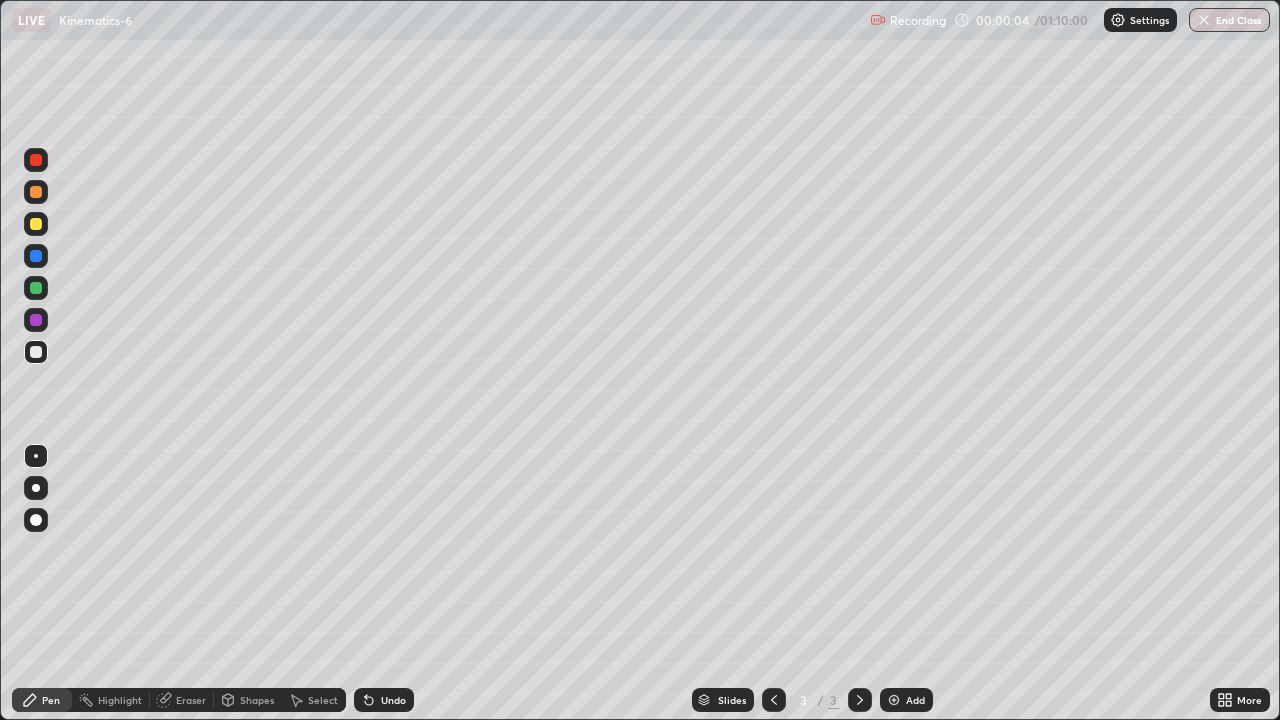 click at bounding box center [36, 520] 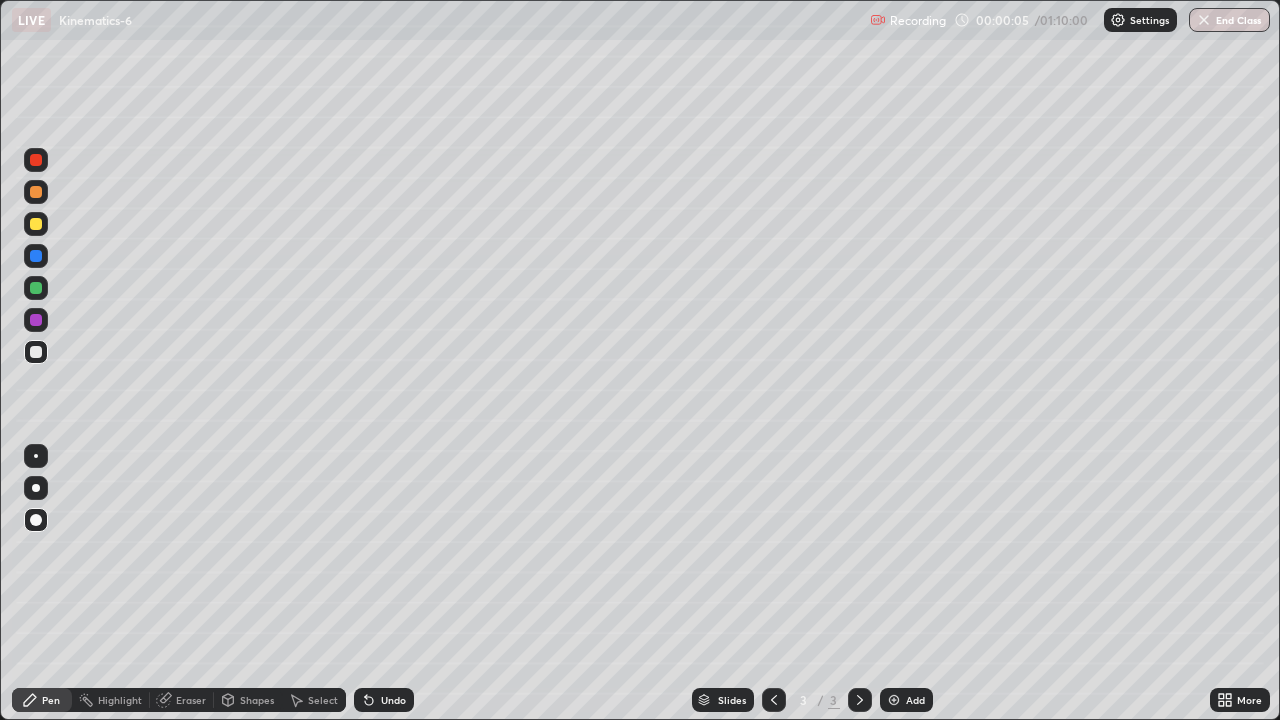click at bounding box center (36, 192) 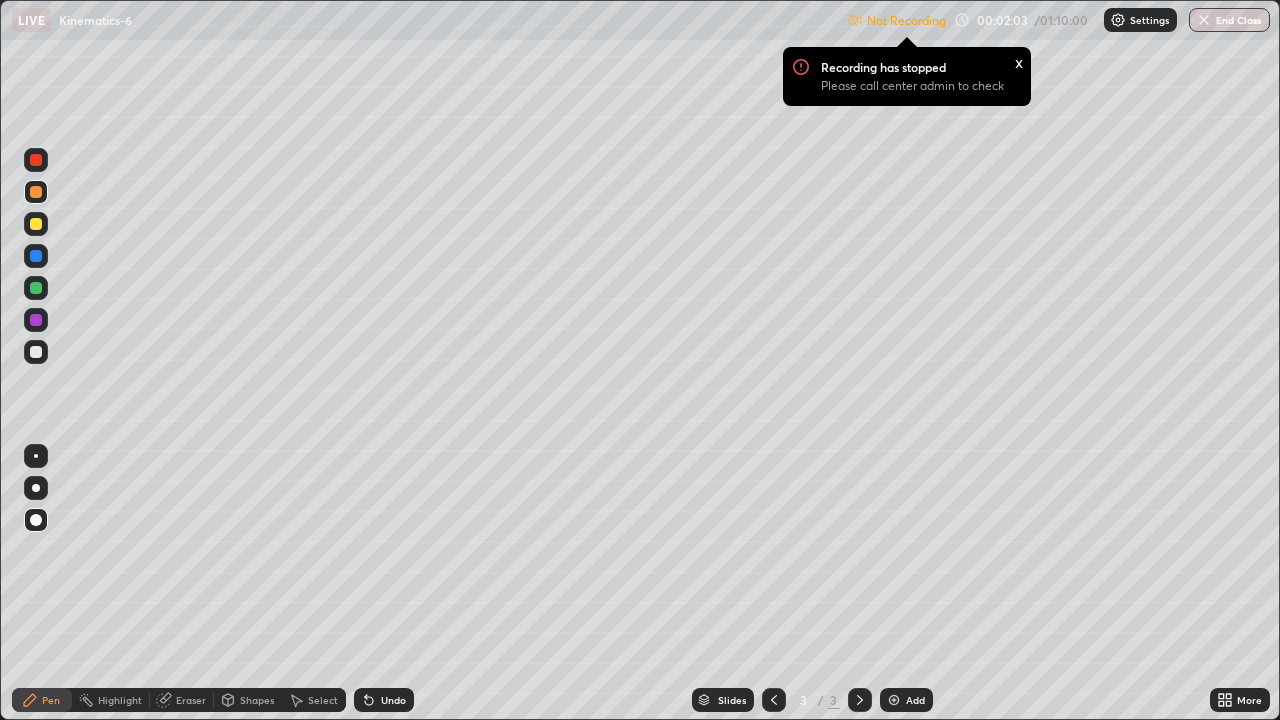 click on "Settings" at bounding box center (1149, 20) 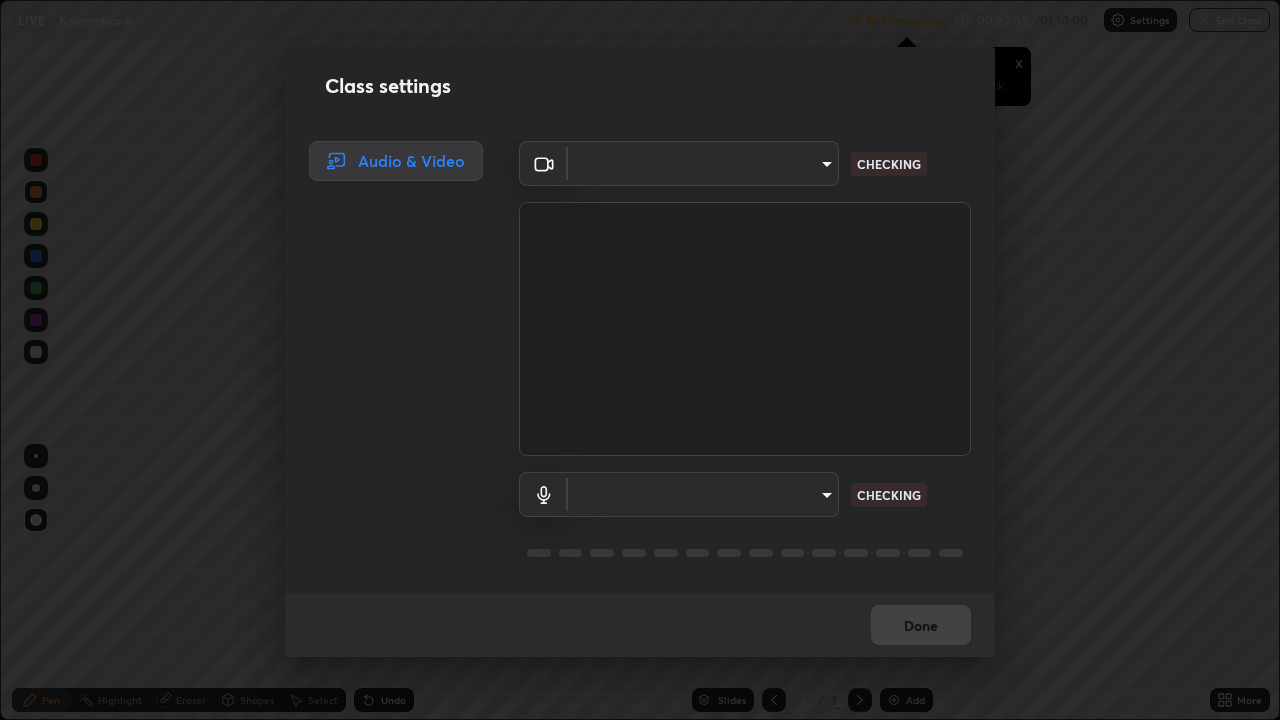 type on "ac3e881efdc06ccc9002c204d014ec451c7de35b43cd8531b49b2f8b9682eecd" 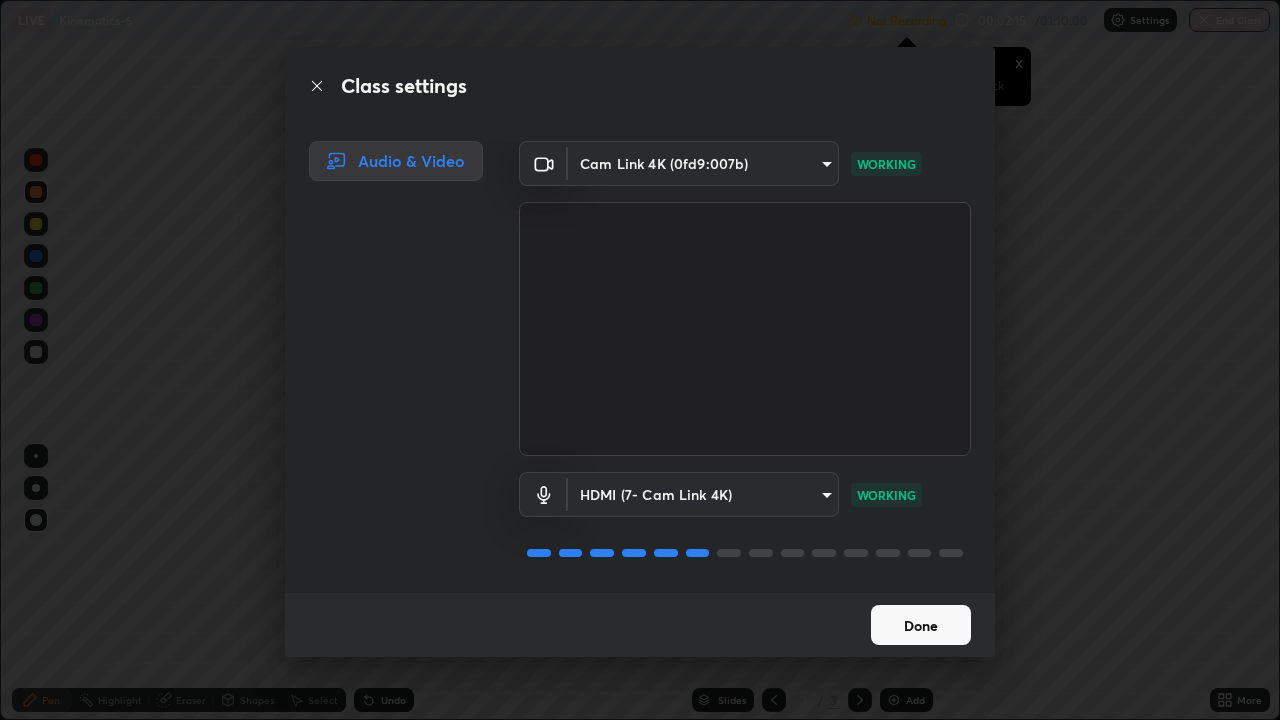 click on "Done" at bounding box center [921, 625] 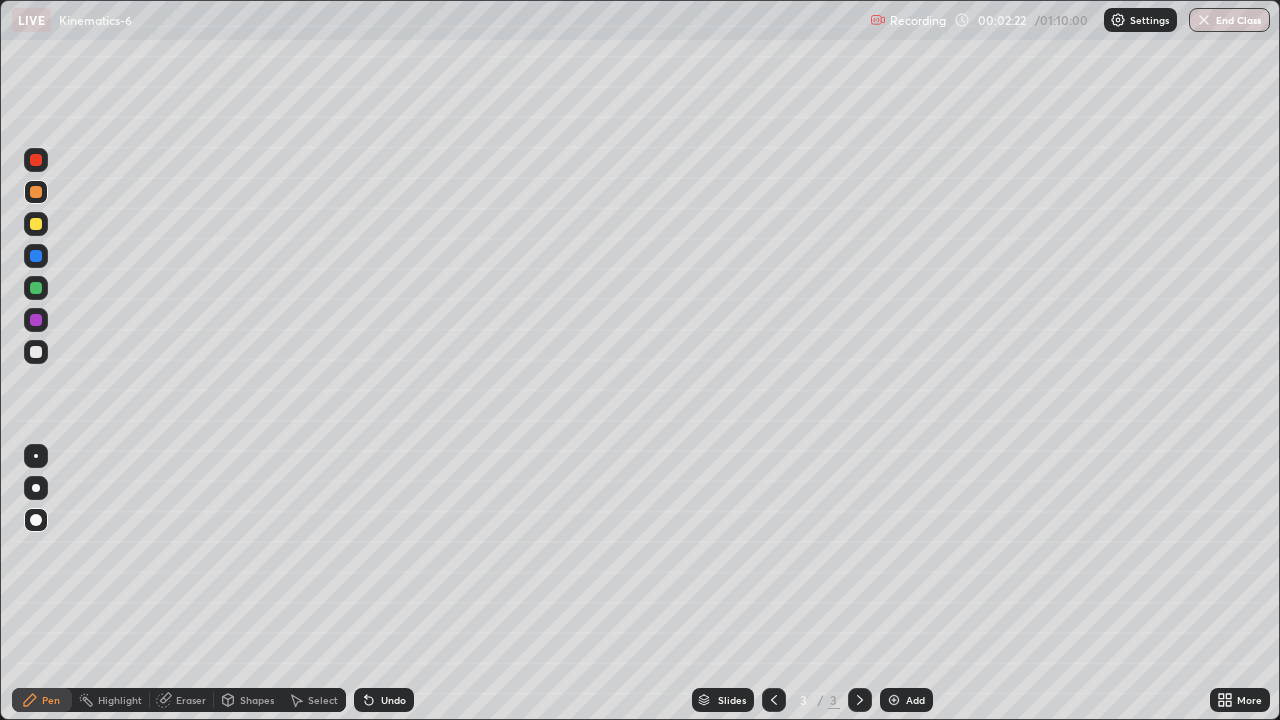 click at bounding box center [36, 224] 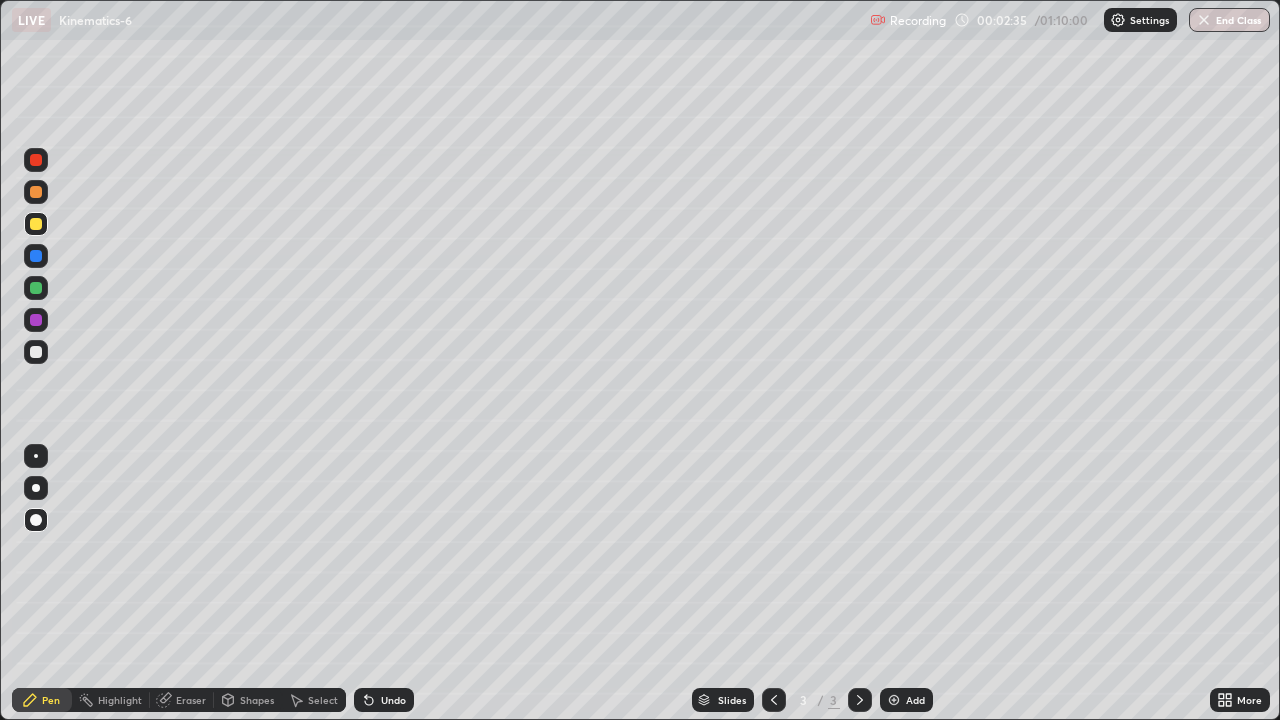 click at bounding box center [36, 192] 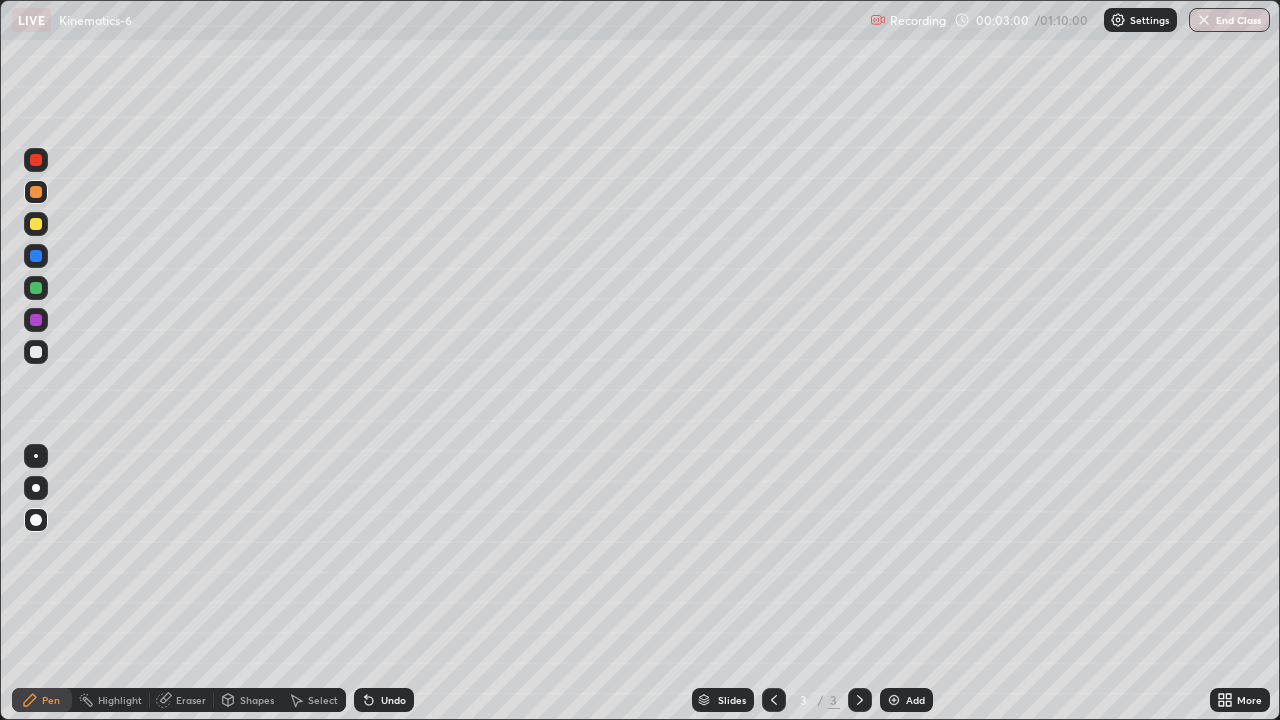 click at bounding box center [36, 352] 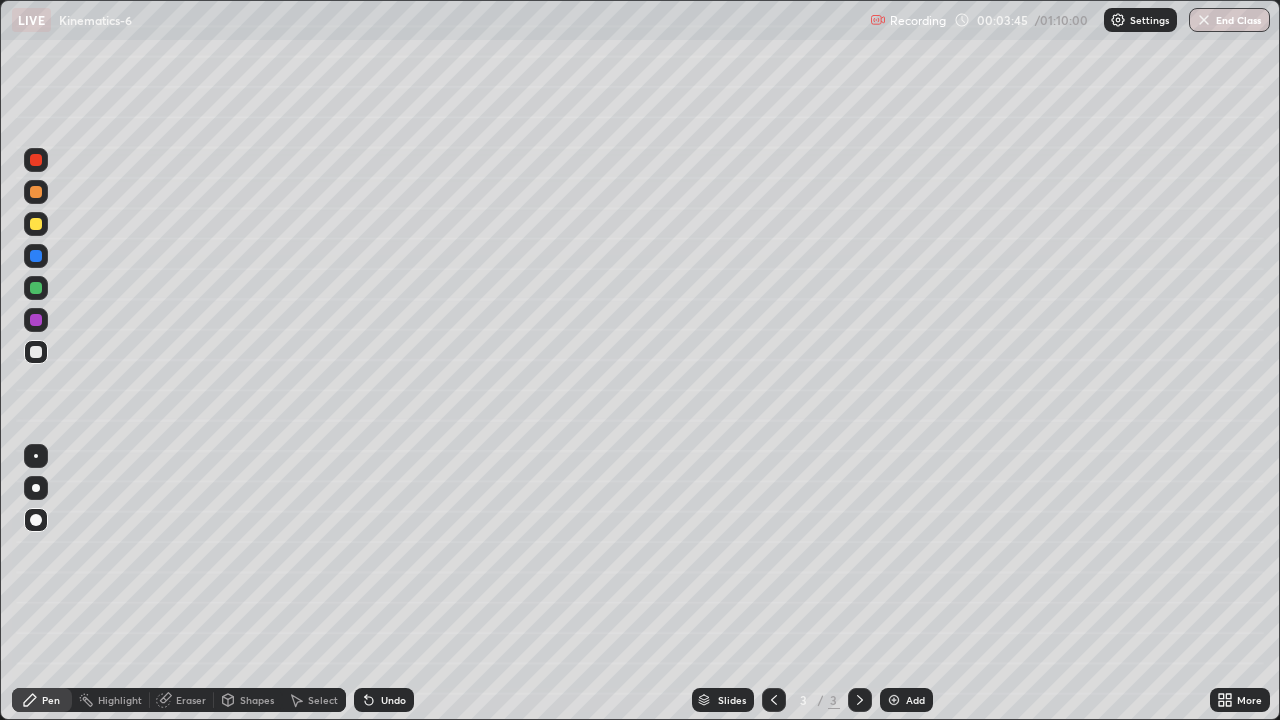 click on "Shapes" at bounding box center (257, 700) 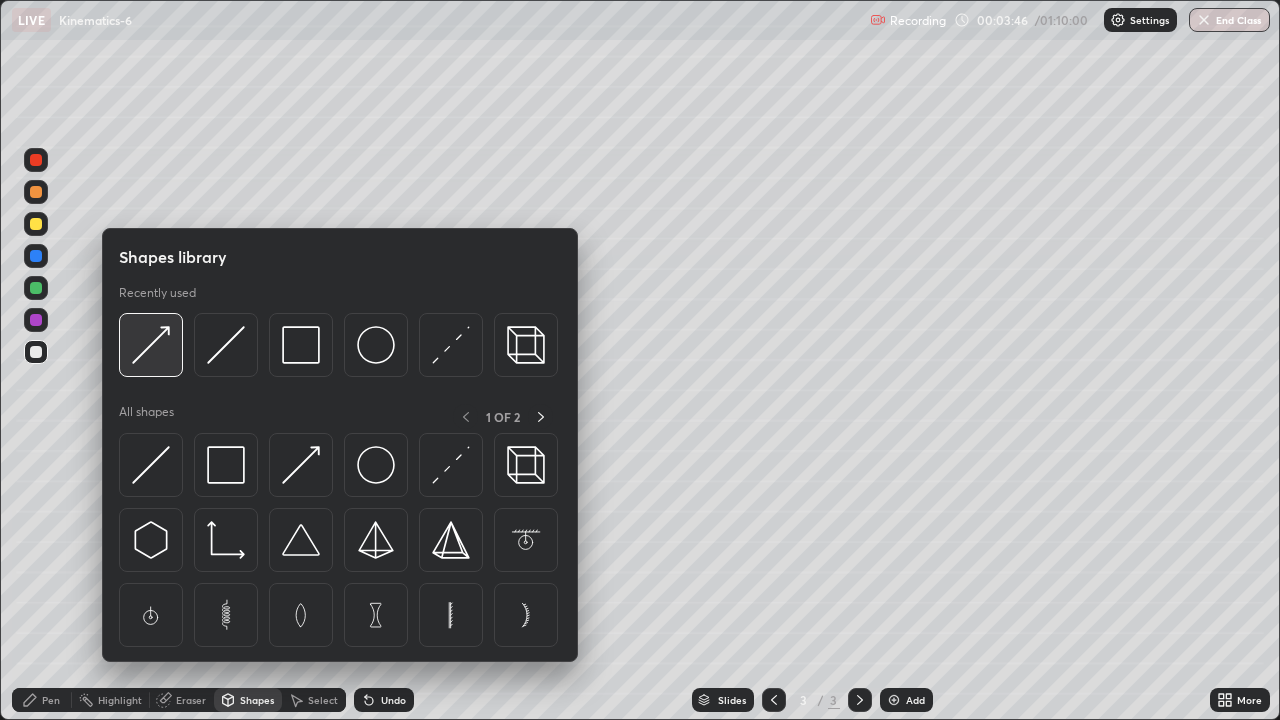click at bounding box center (151, 345) 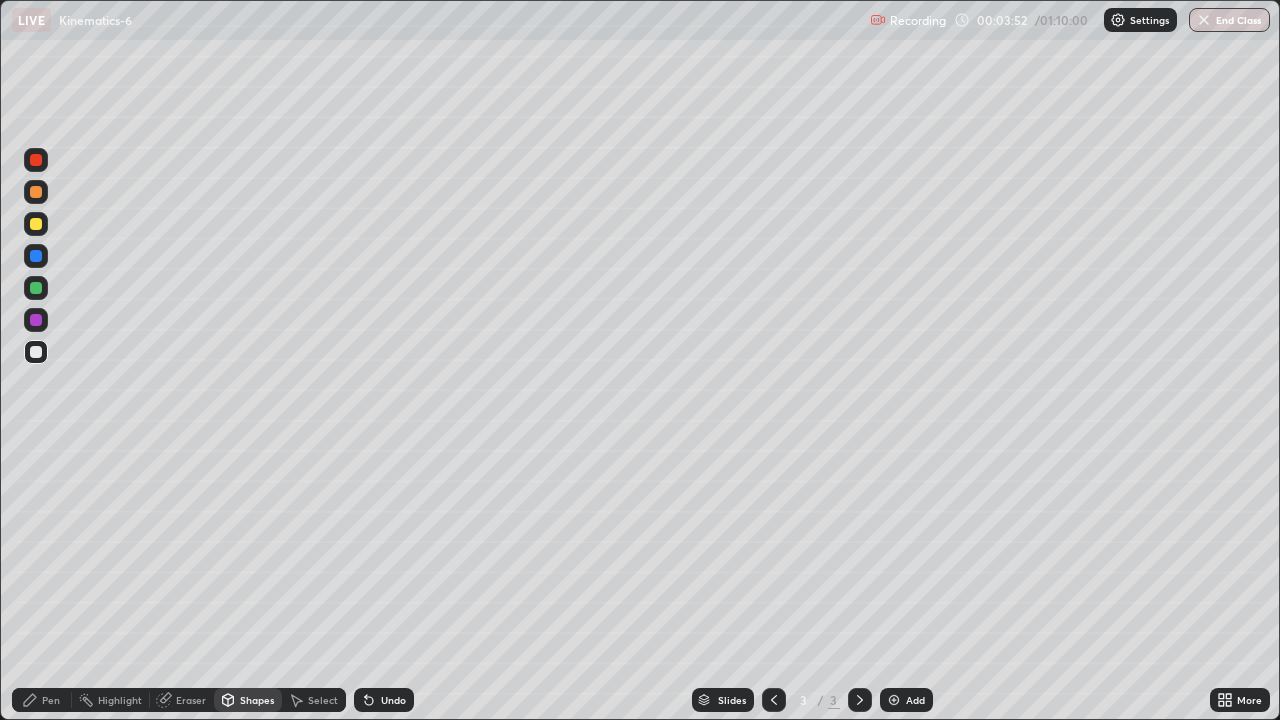 click on "Pen" at bounding box center (51, 700) 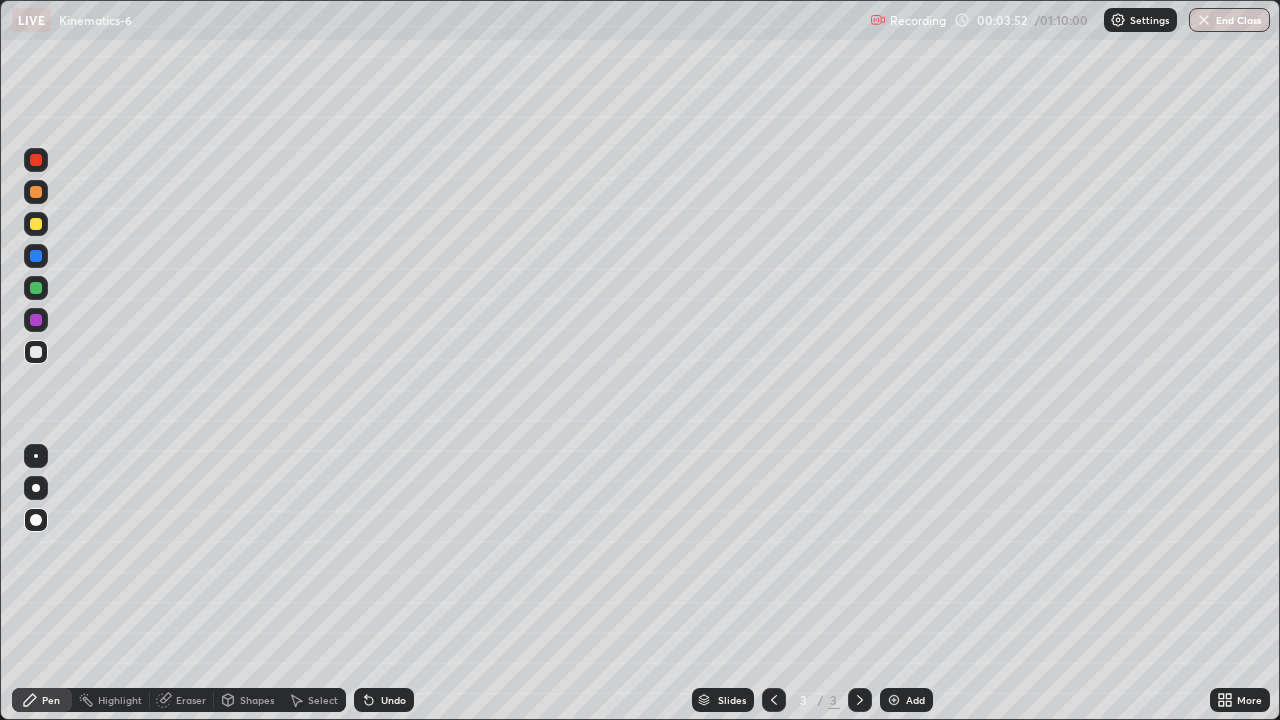 click at bounding box center [36, 224] 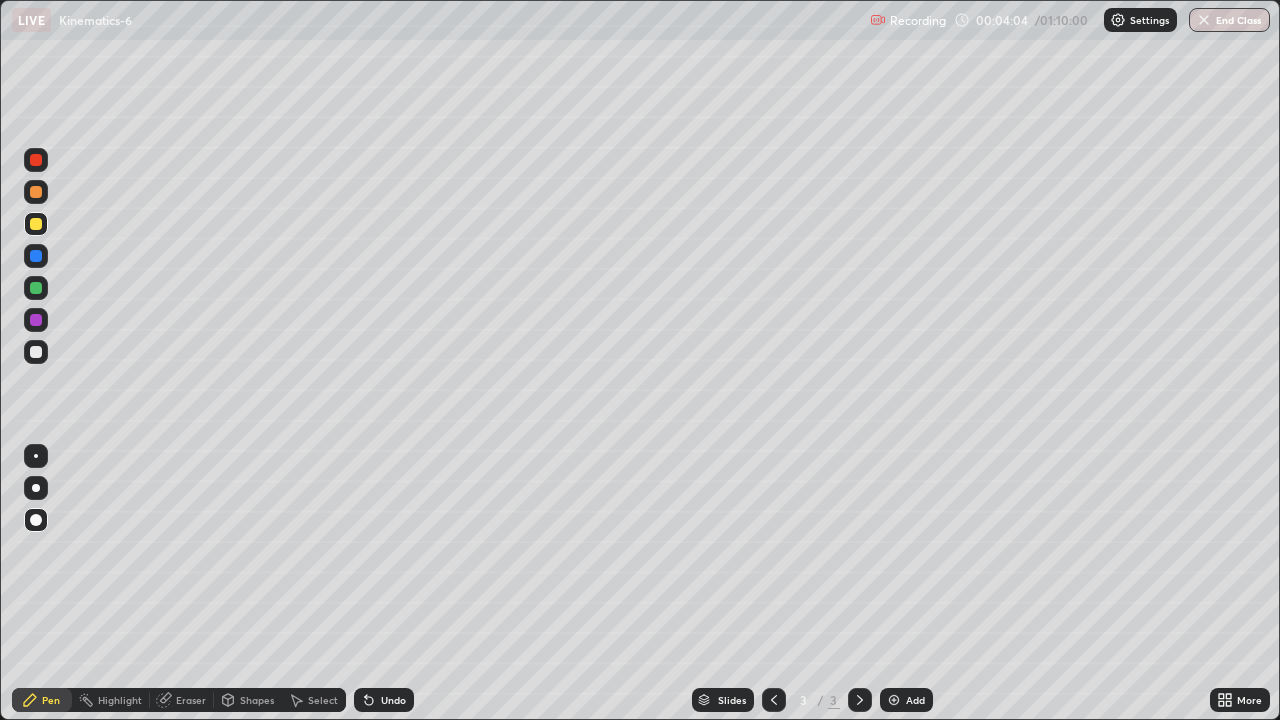 click on "Undo" at bounding box center [393, 700] 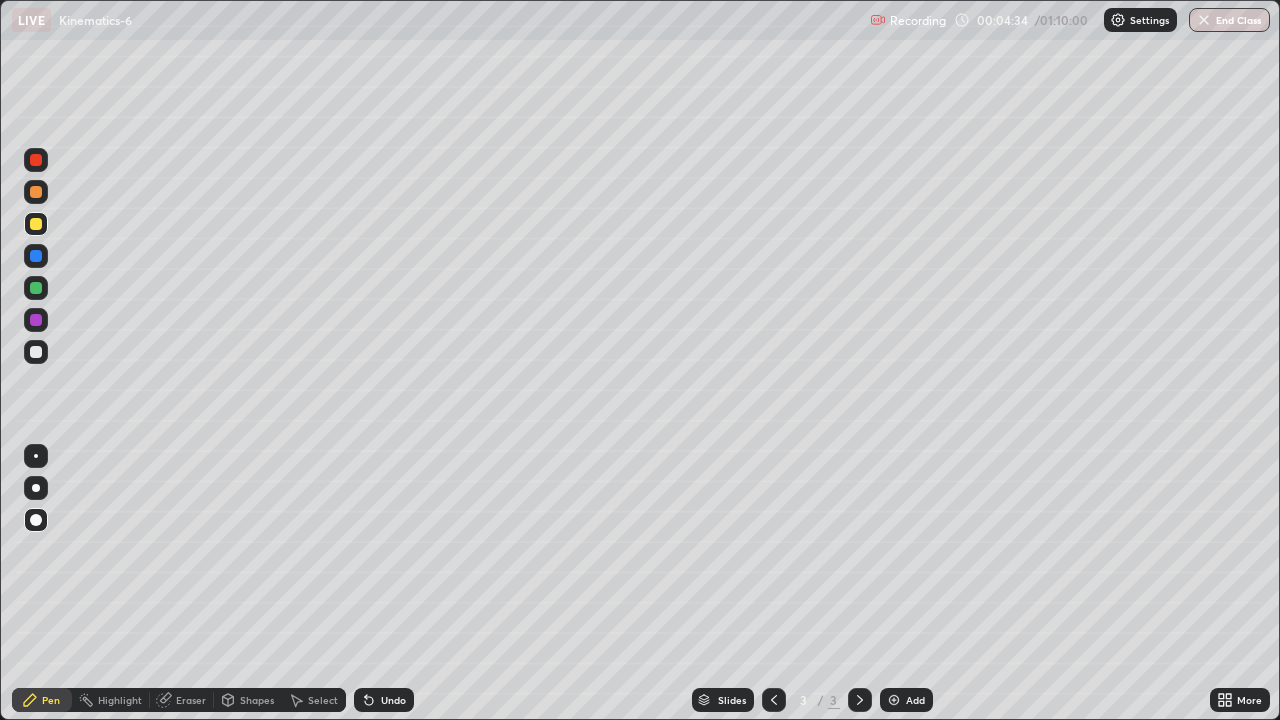 click 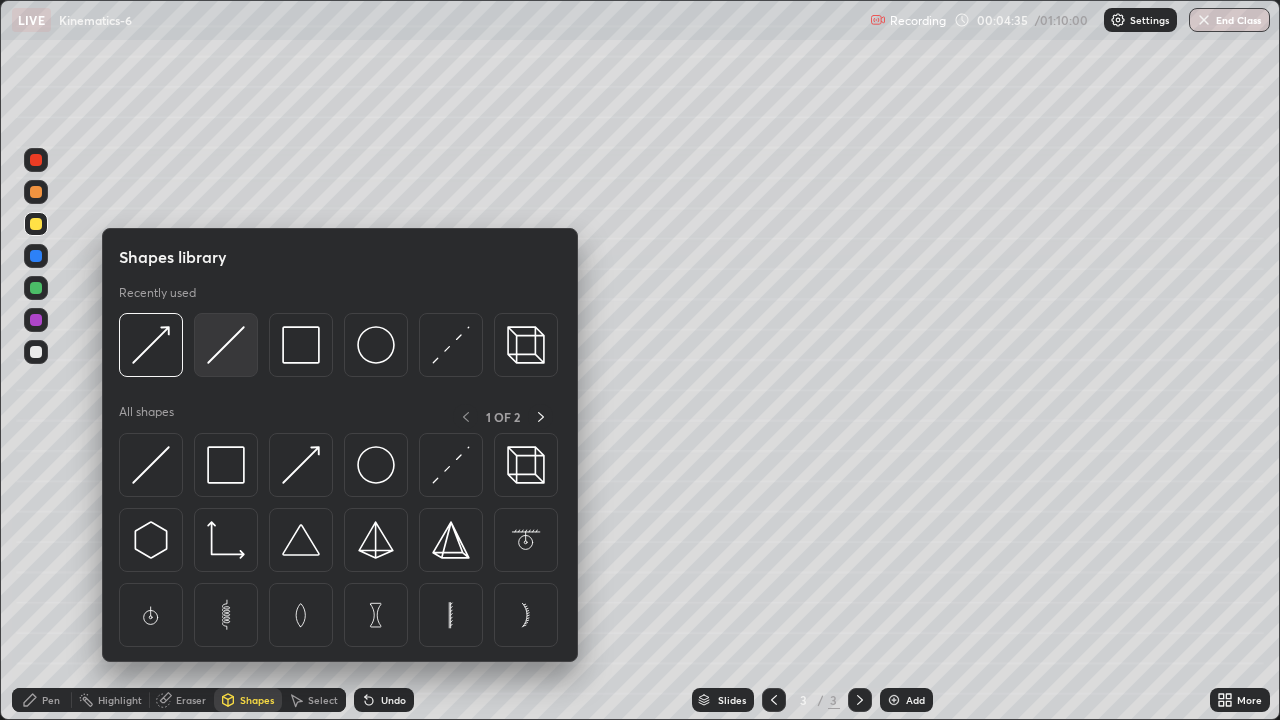 click at bounding box center (226, 345) 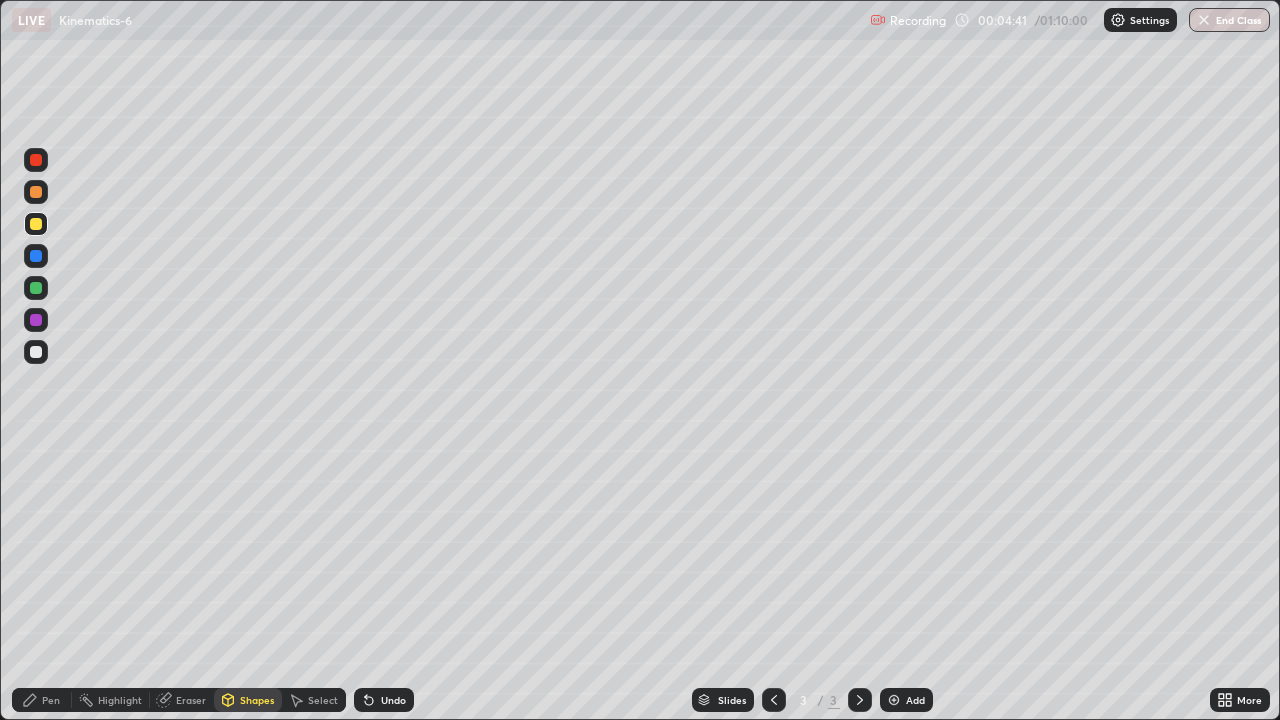 click on "Shapes" at bounding box center (248, 700) 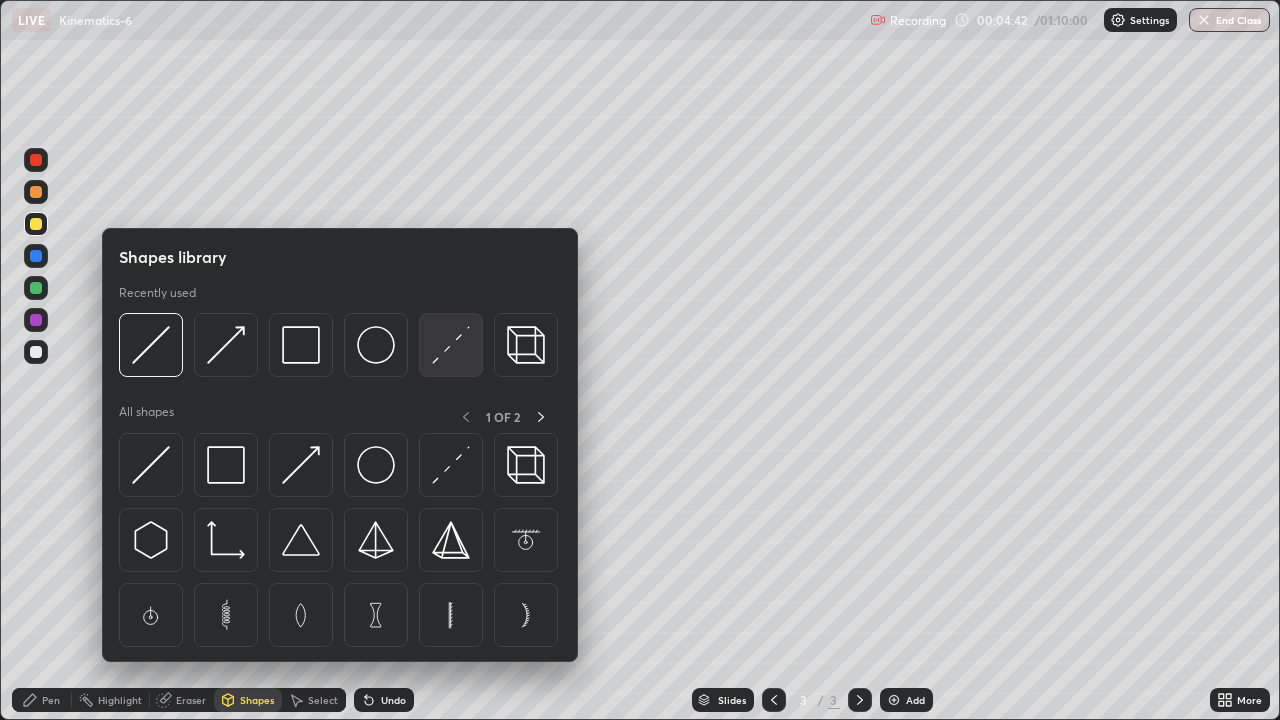 click at bounding box center [451, 345] 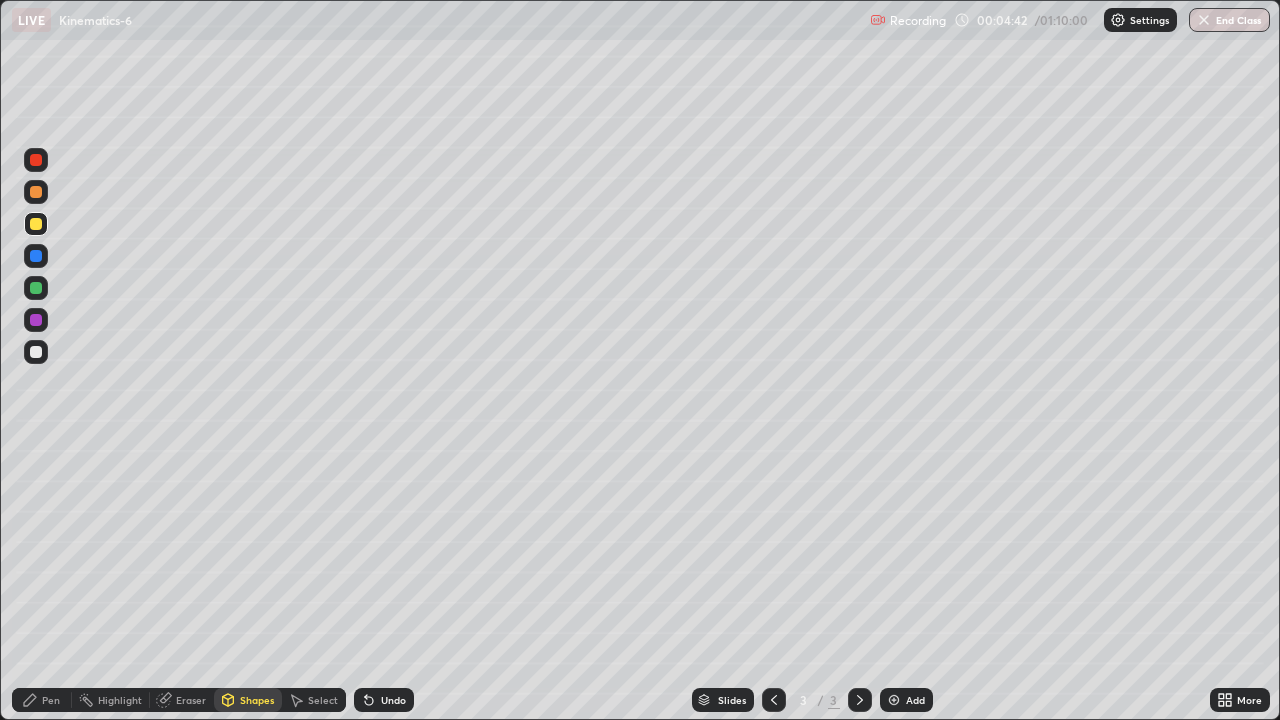click at bounding box center (36, 352) 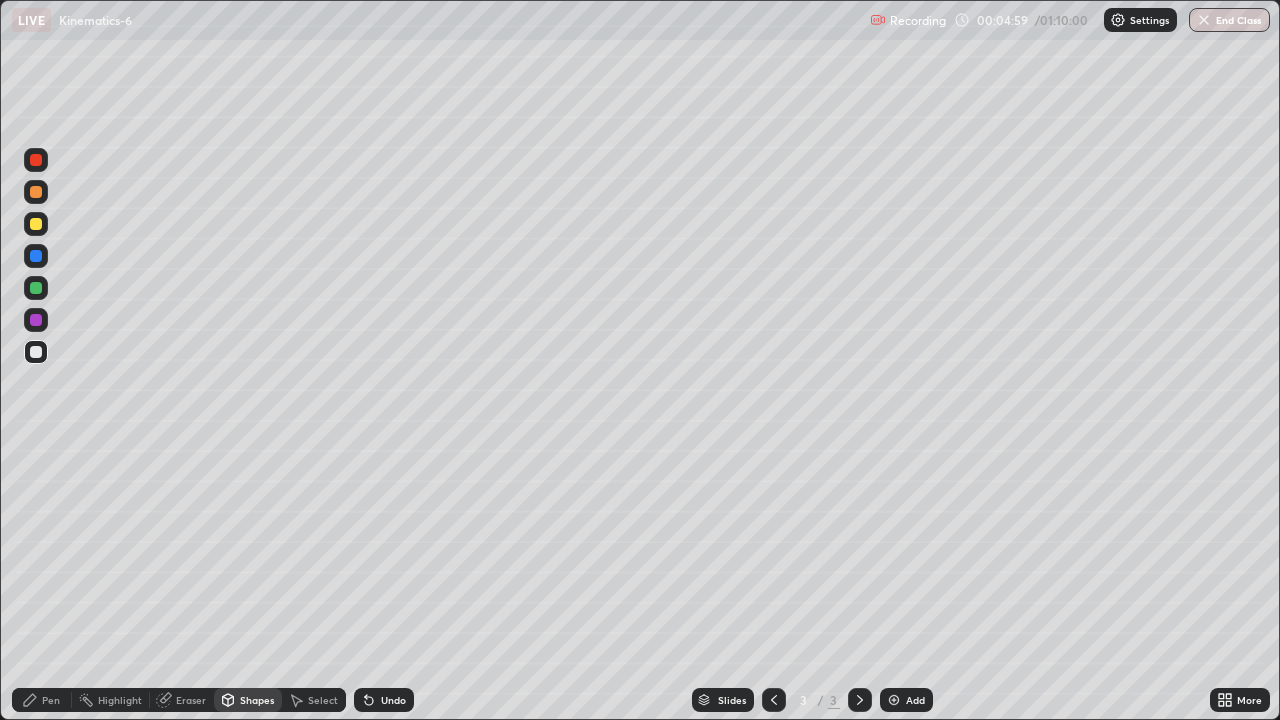 click on "Pen" at bounding box center (42, 700) 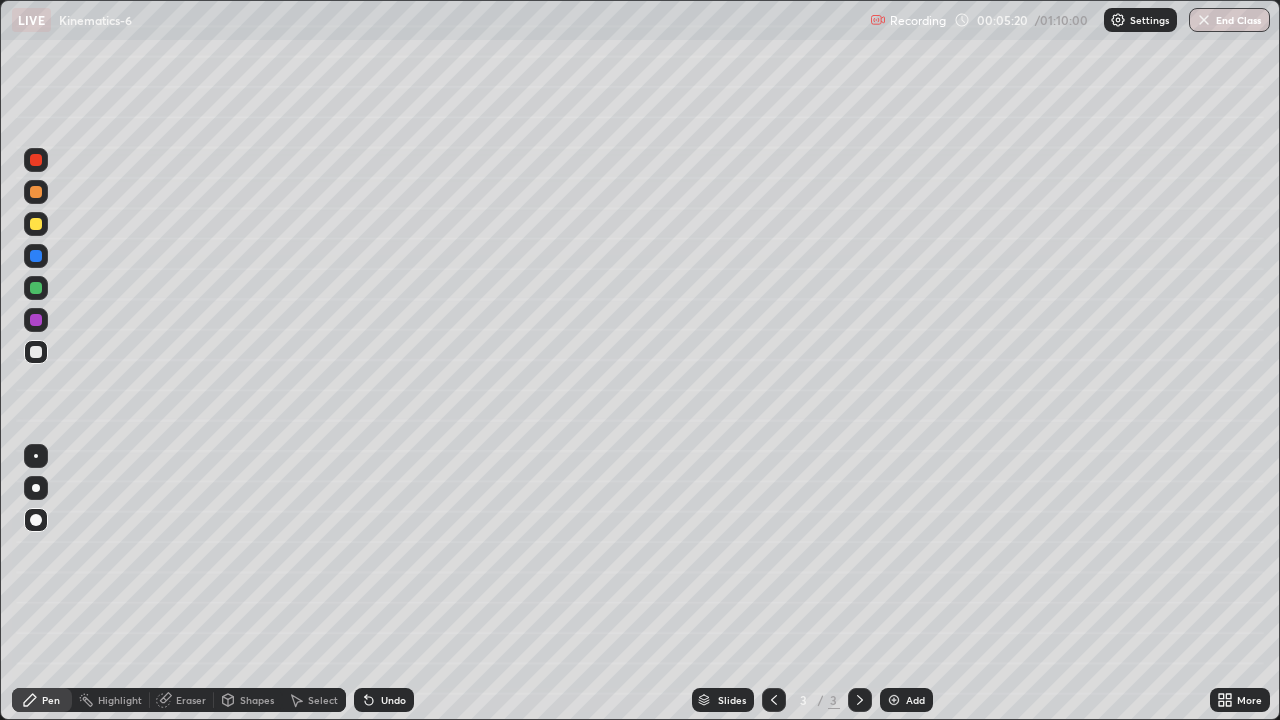 click on "Pen" at bounding box center [51, 700] 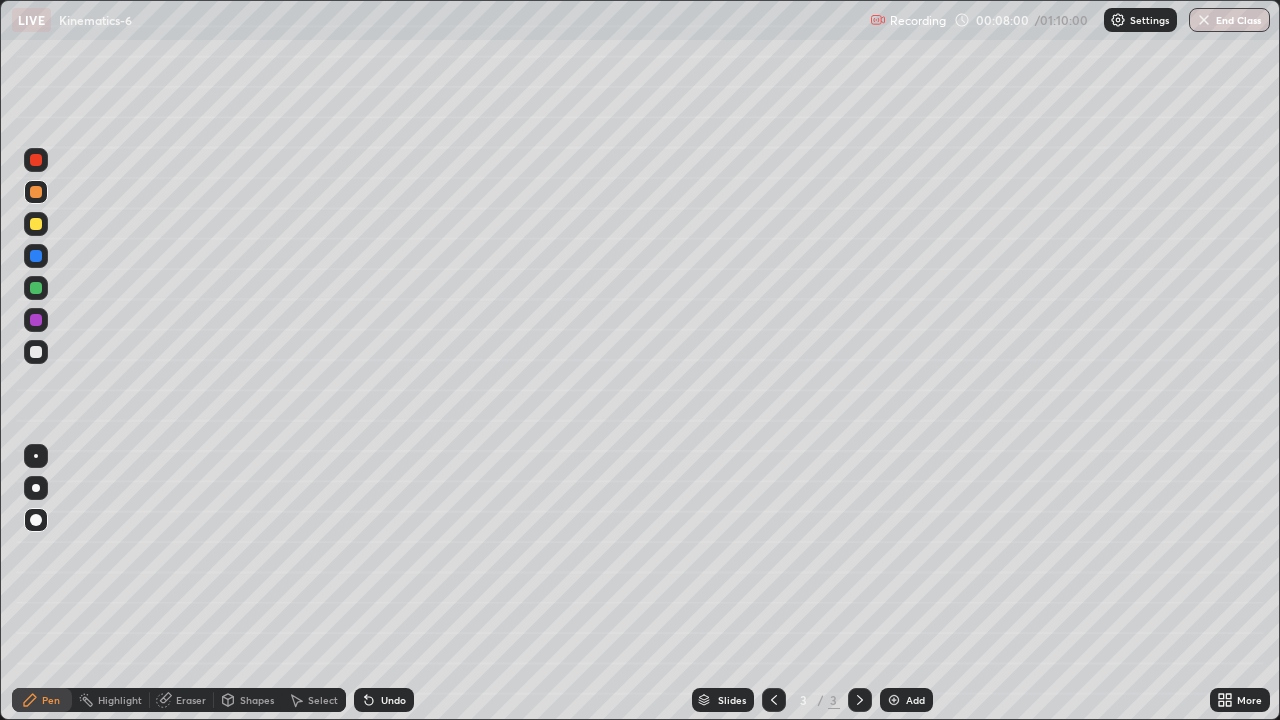 click on "Add" at bounding box center (915, 700) 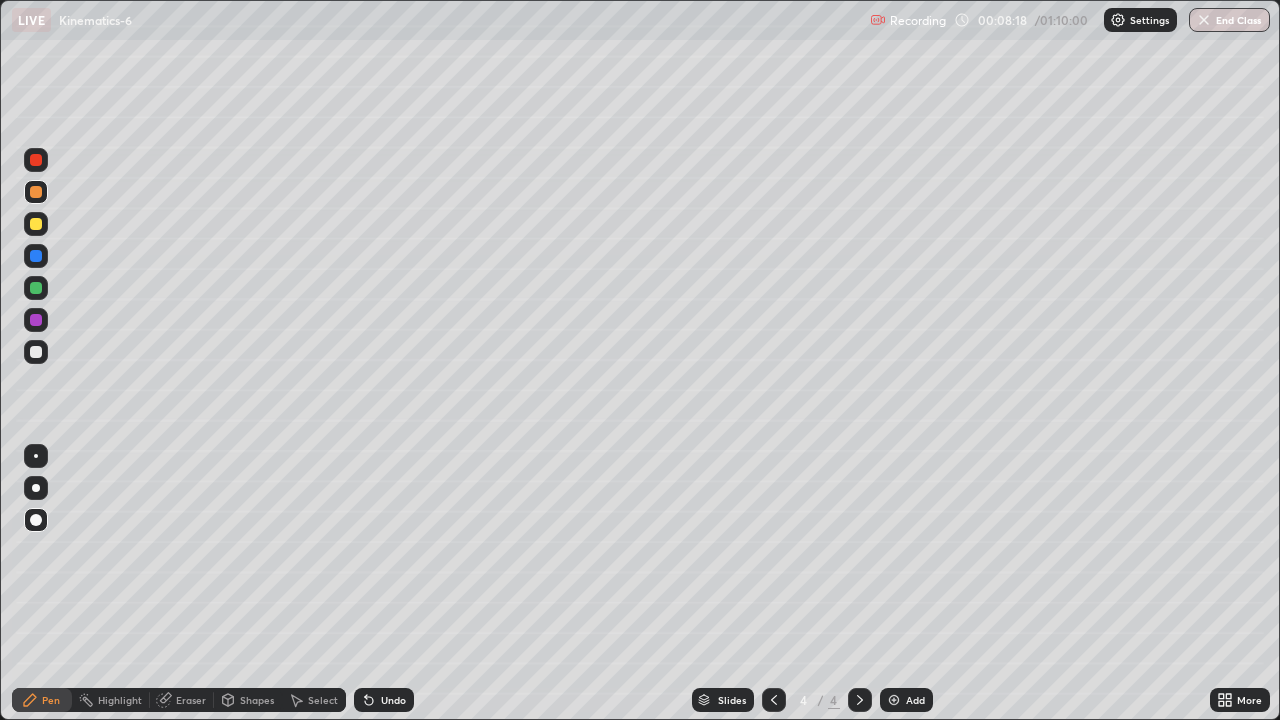 click at bounding box center [36, 224] 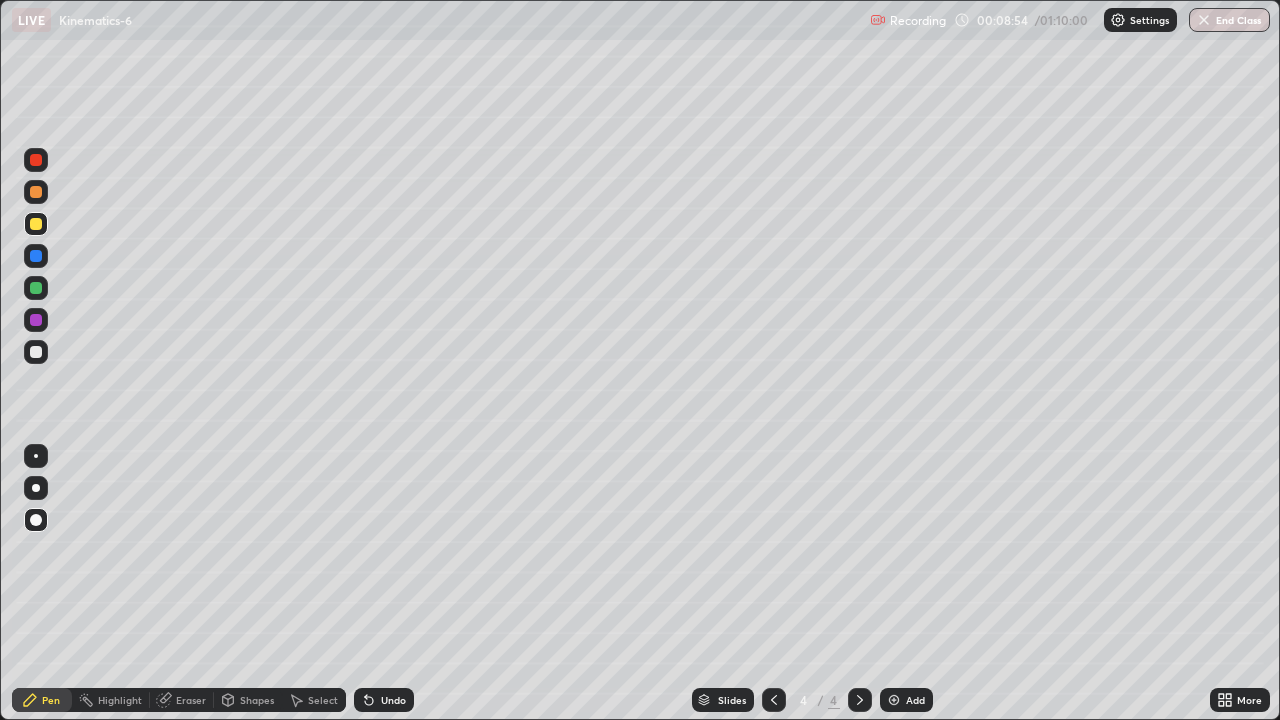 click on "Undo" at bounding box center [393, 700] 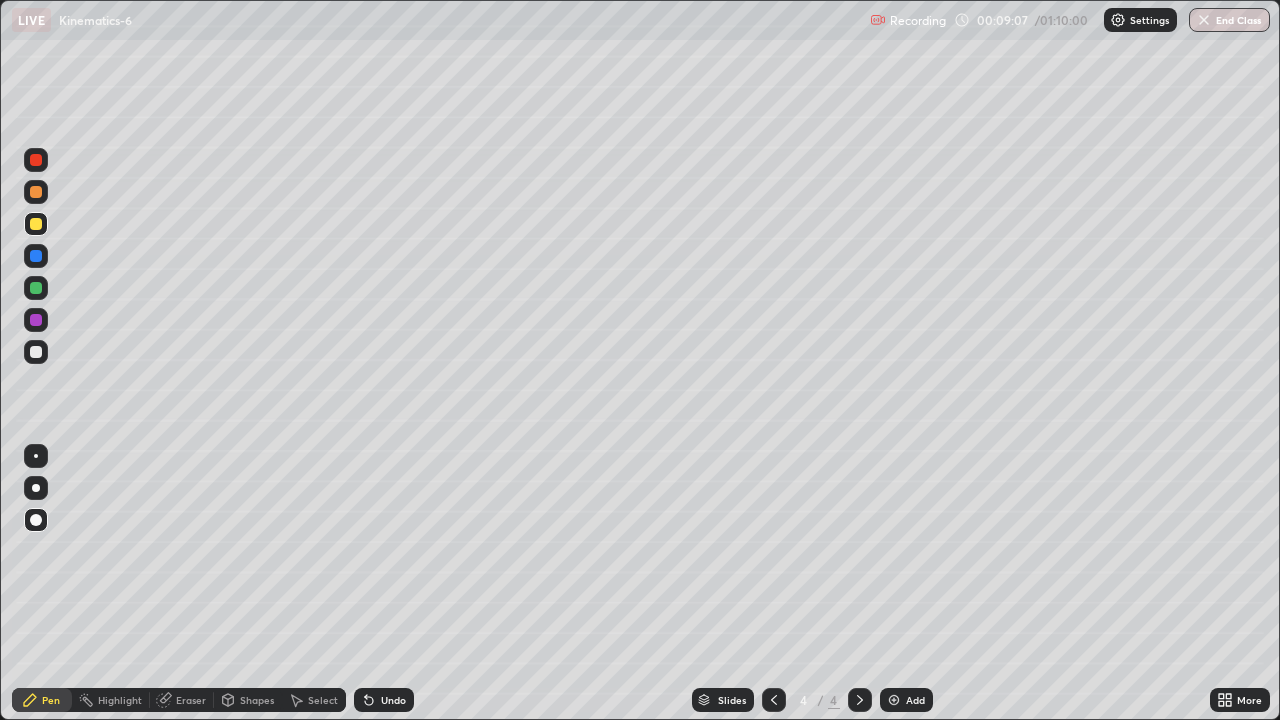 click at bounding box center [36, 352] 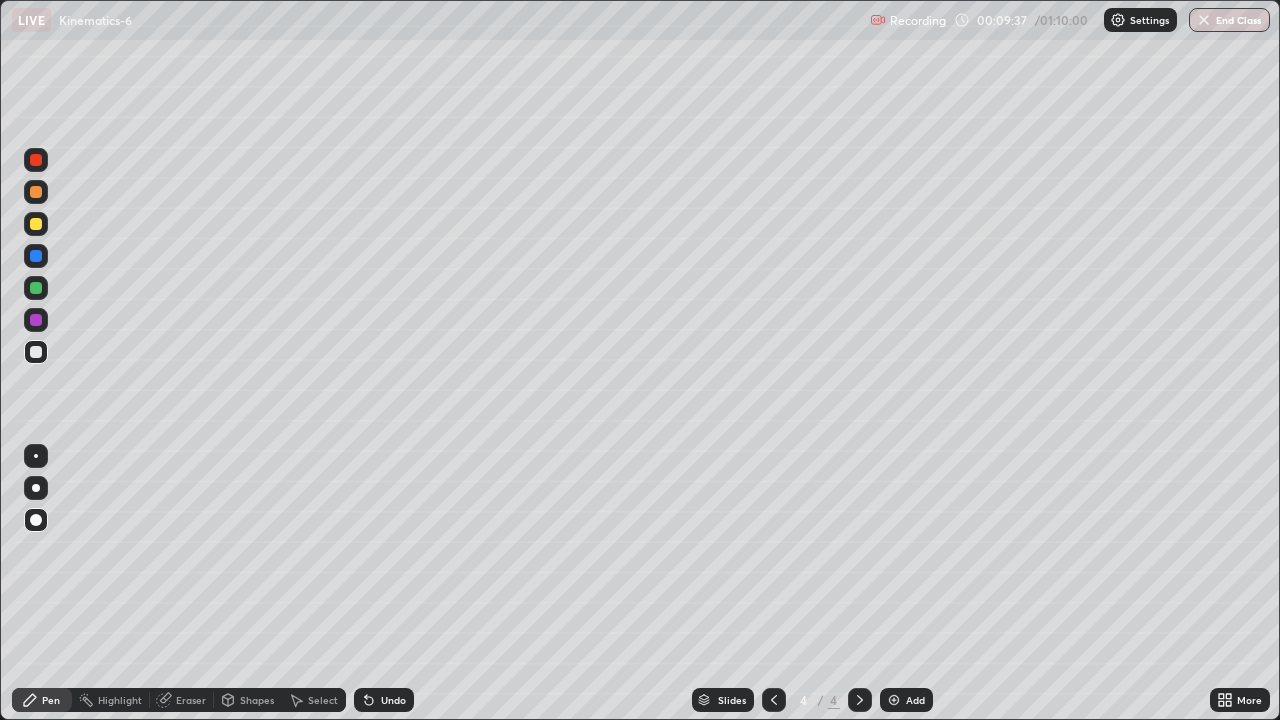 click at bounding box center [36, 192] 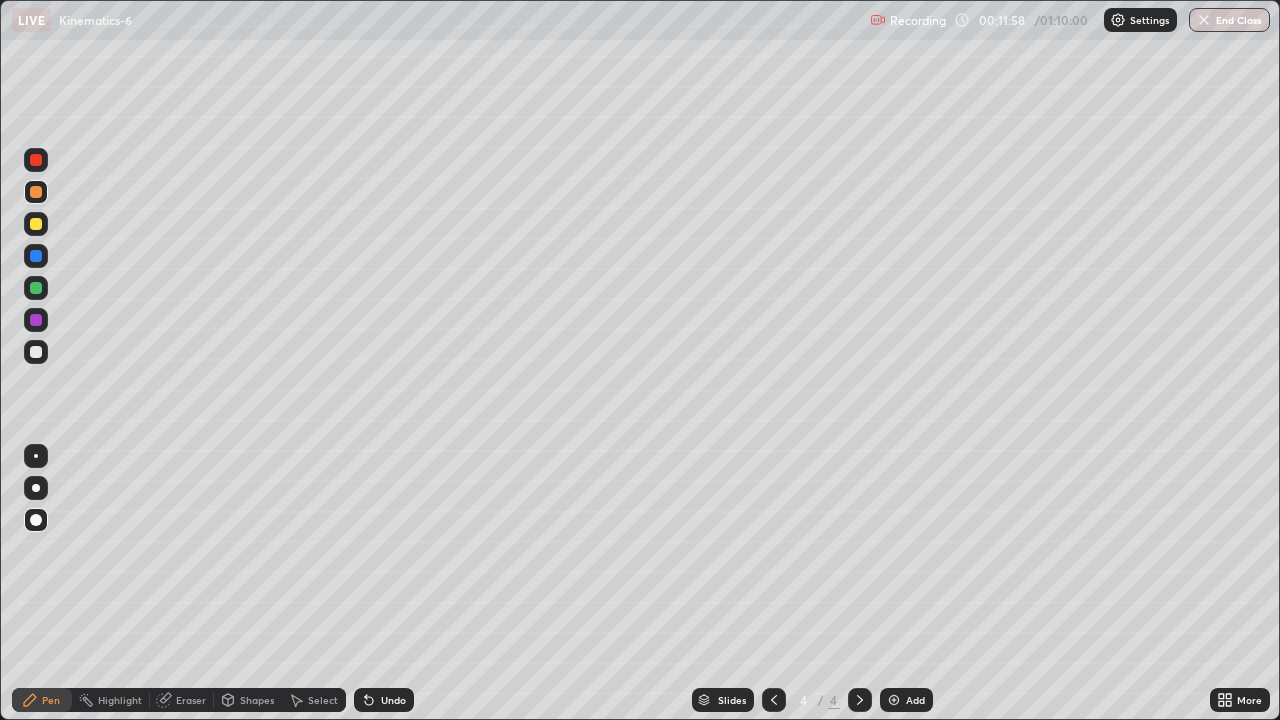 click at bounding box center [36, 224] 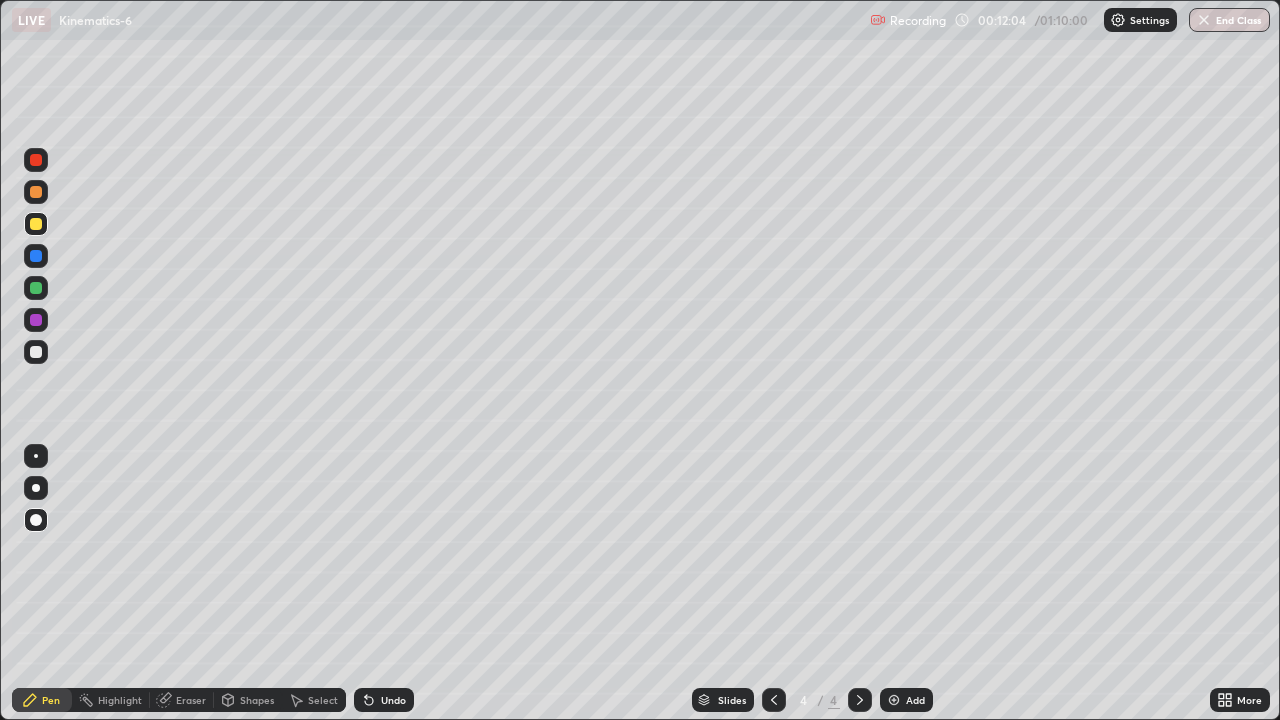 click 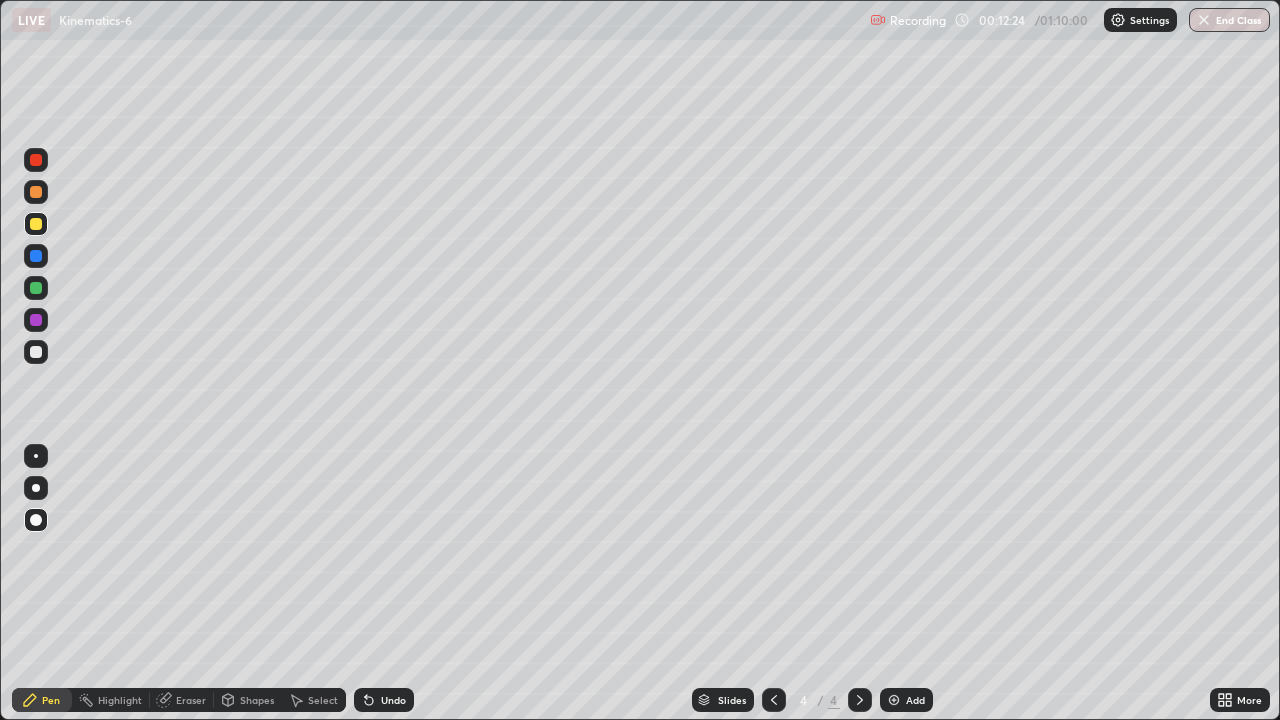 click at bounding box center (36, 352) 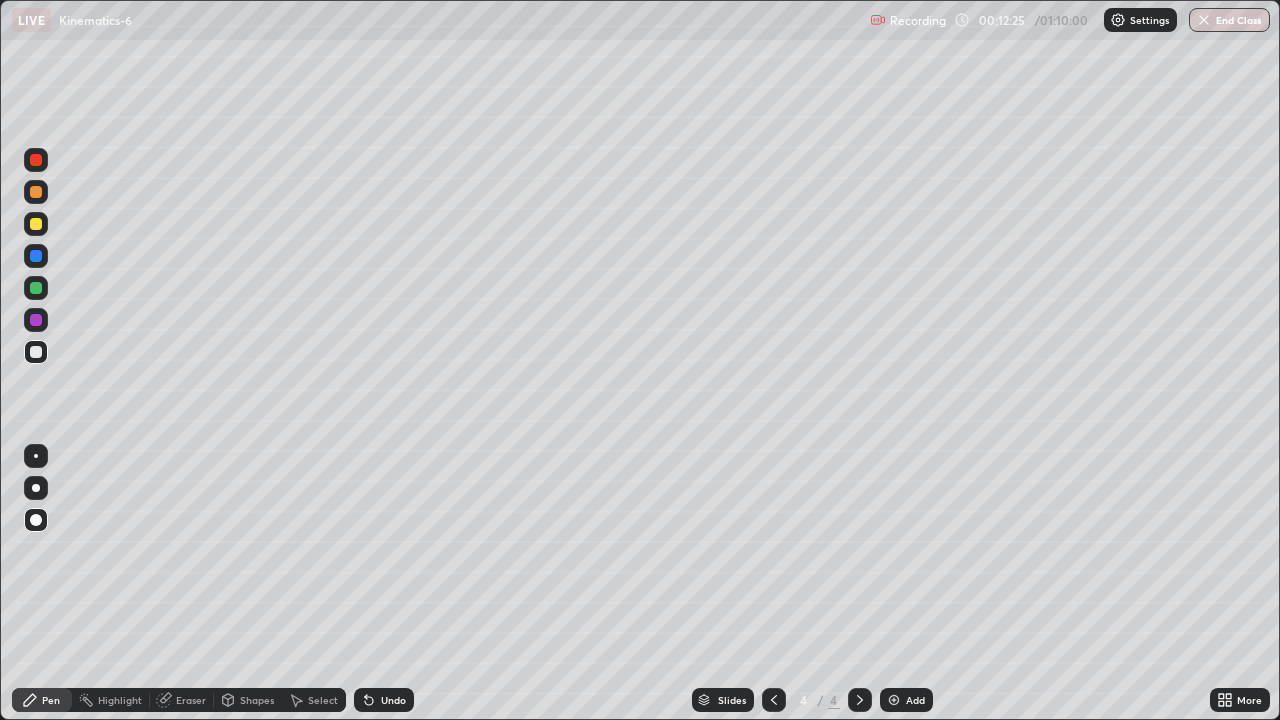 click on "Shapes" at bounding box center (248, 700) 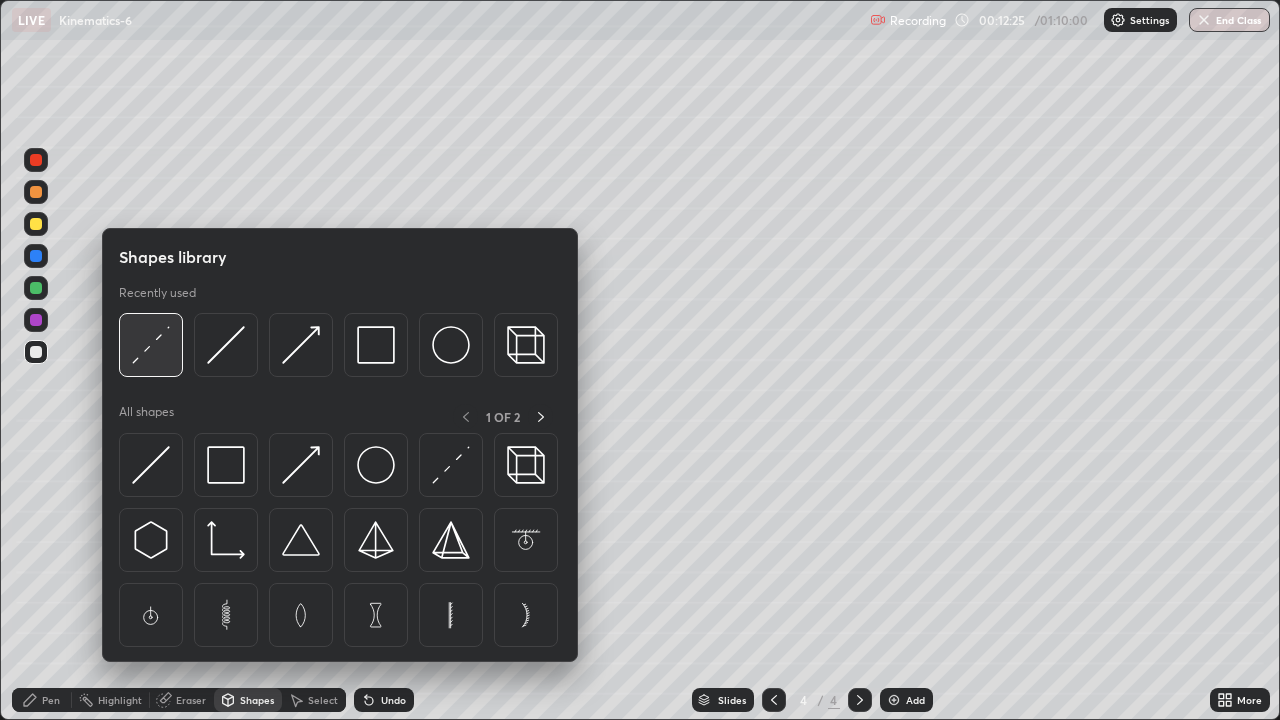 click at bounding box center [151, 345] 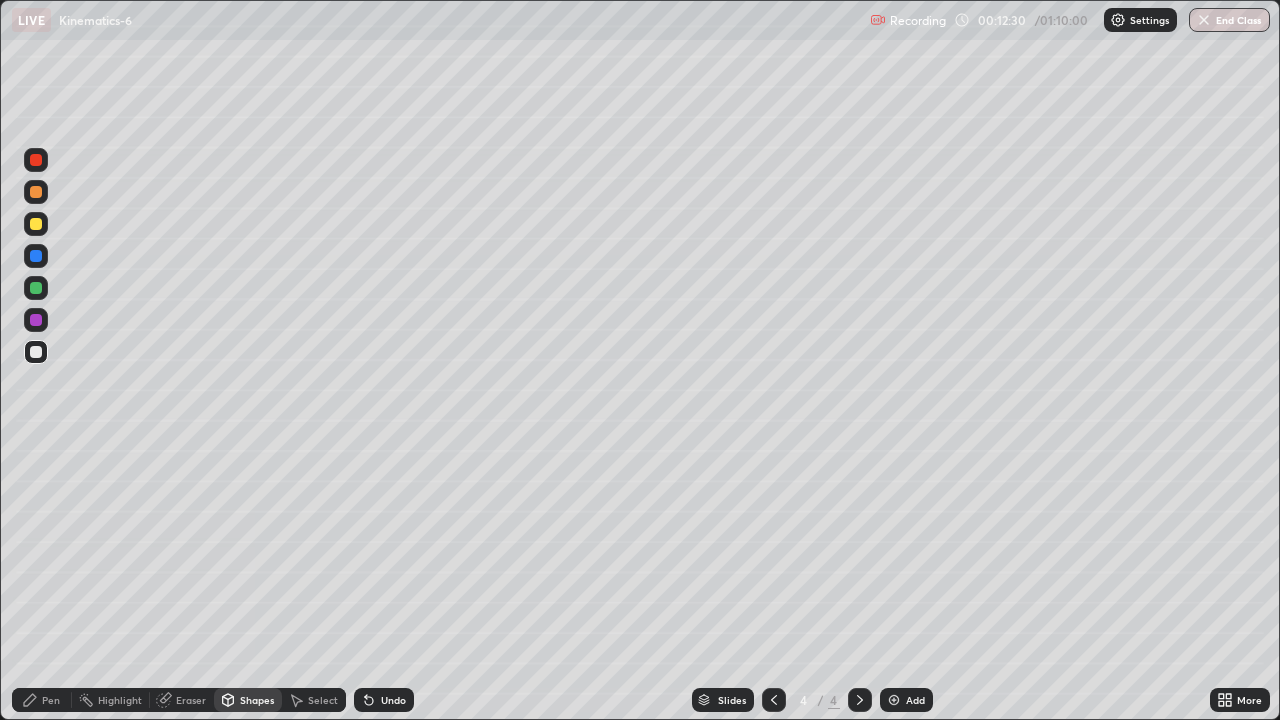 click on "Pen" at bounding box center [42, 700] 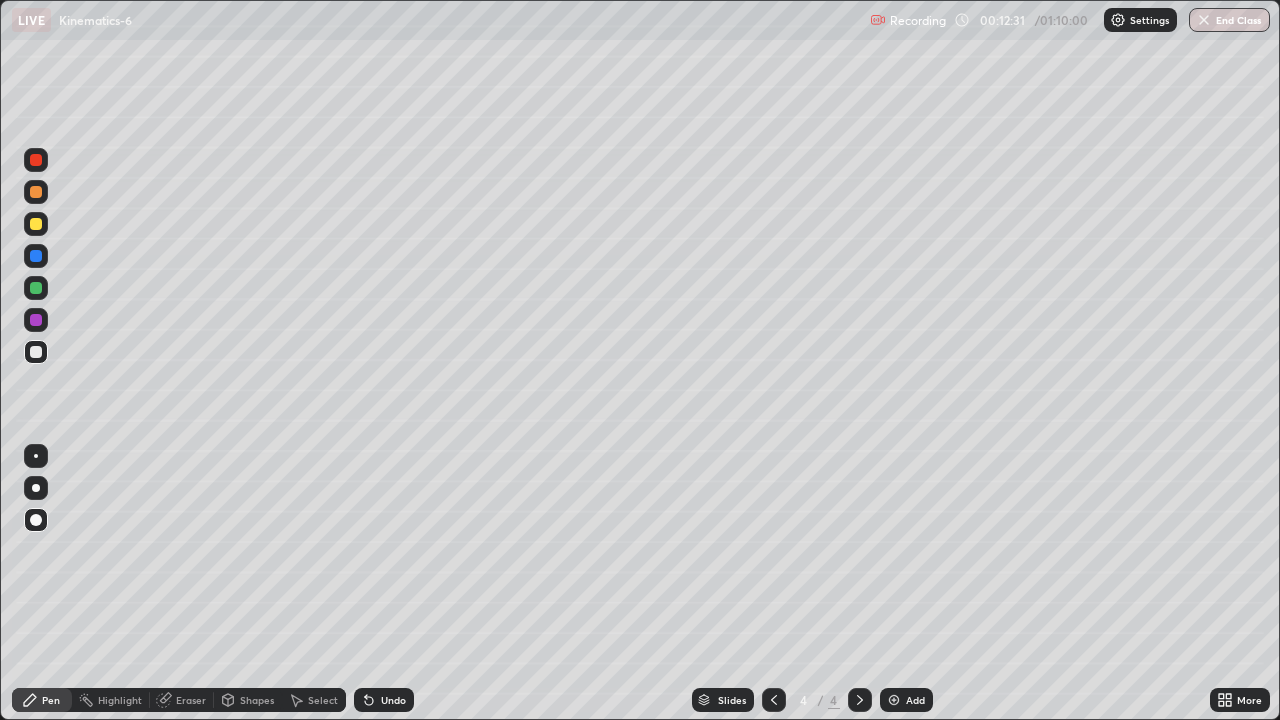 click at bounding box center (36, 192) 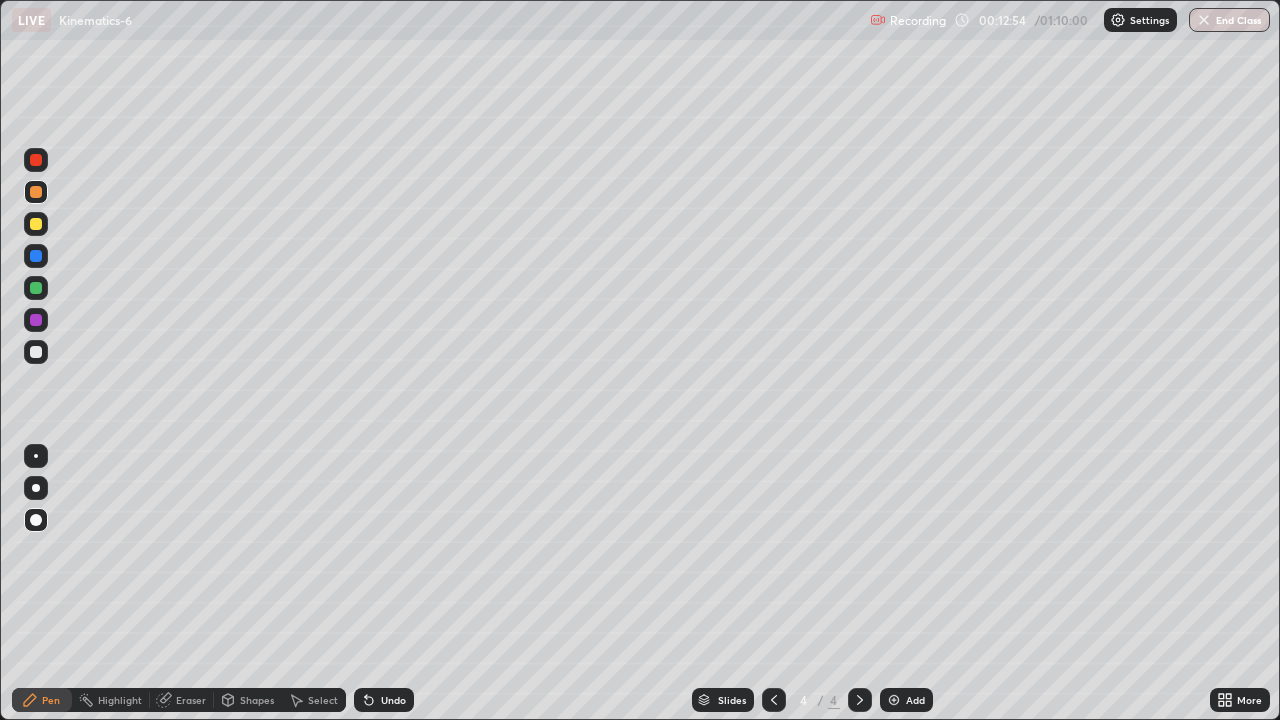 click on "Shapes" at bounding box center (248, 700) 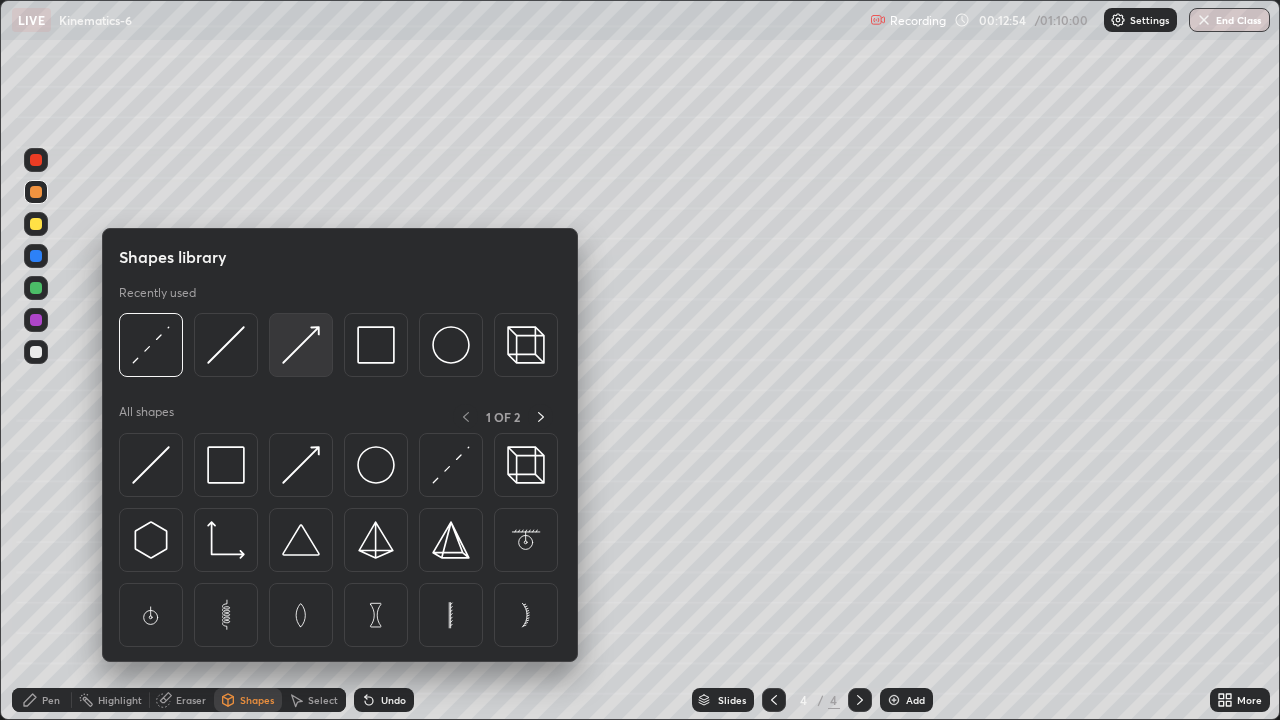 click at bounding box center [301, 345] 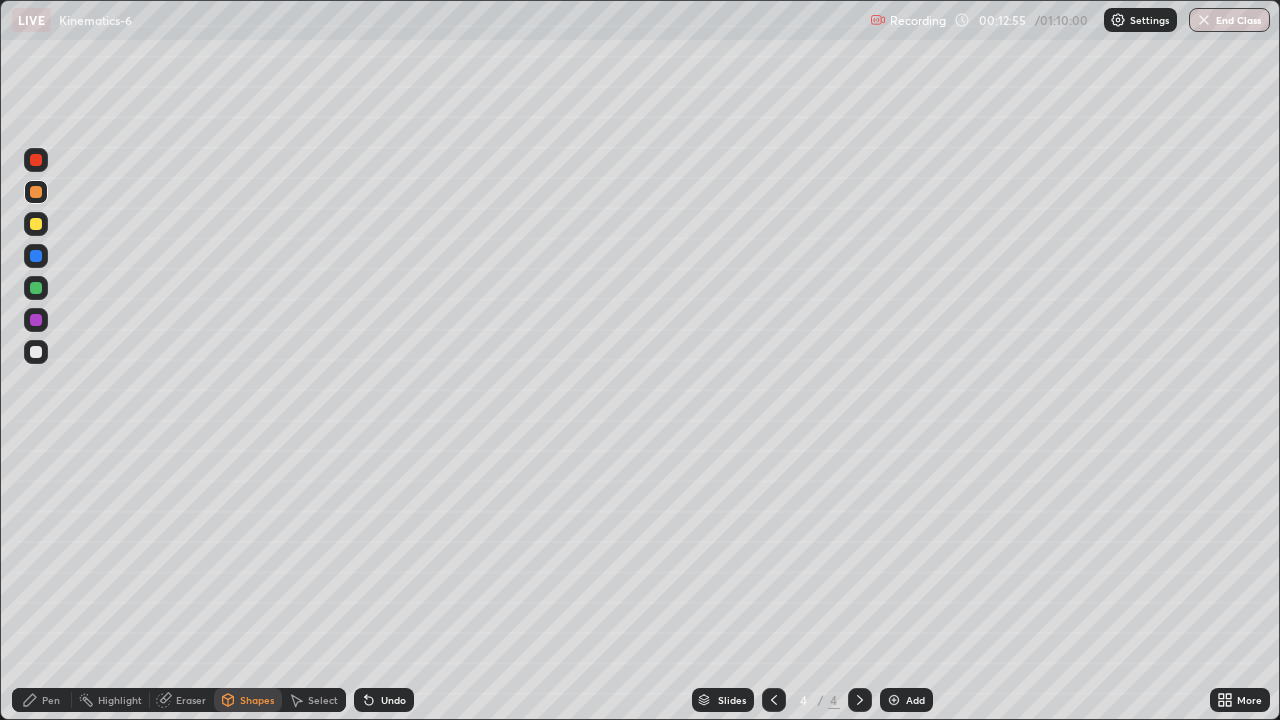 click at bounding box center (36, 224) 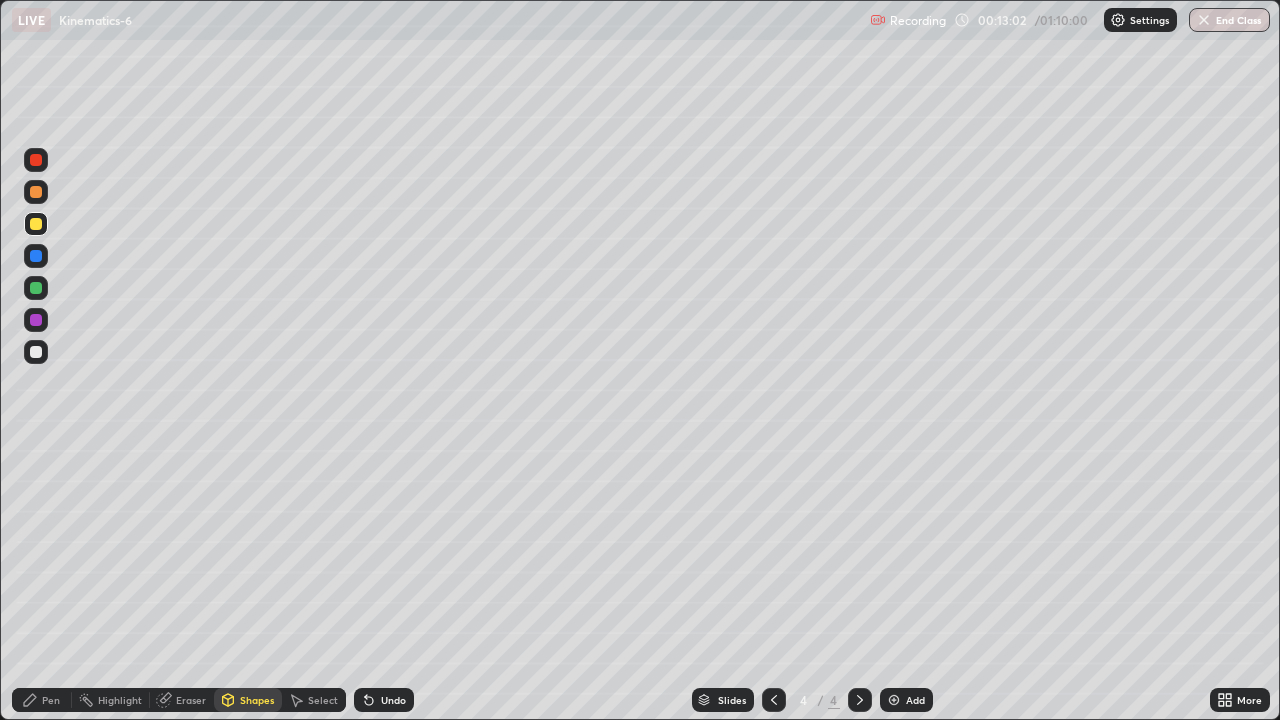 click on "Pen" at bounding box center [42, 700] 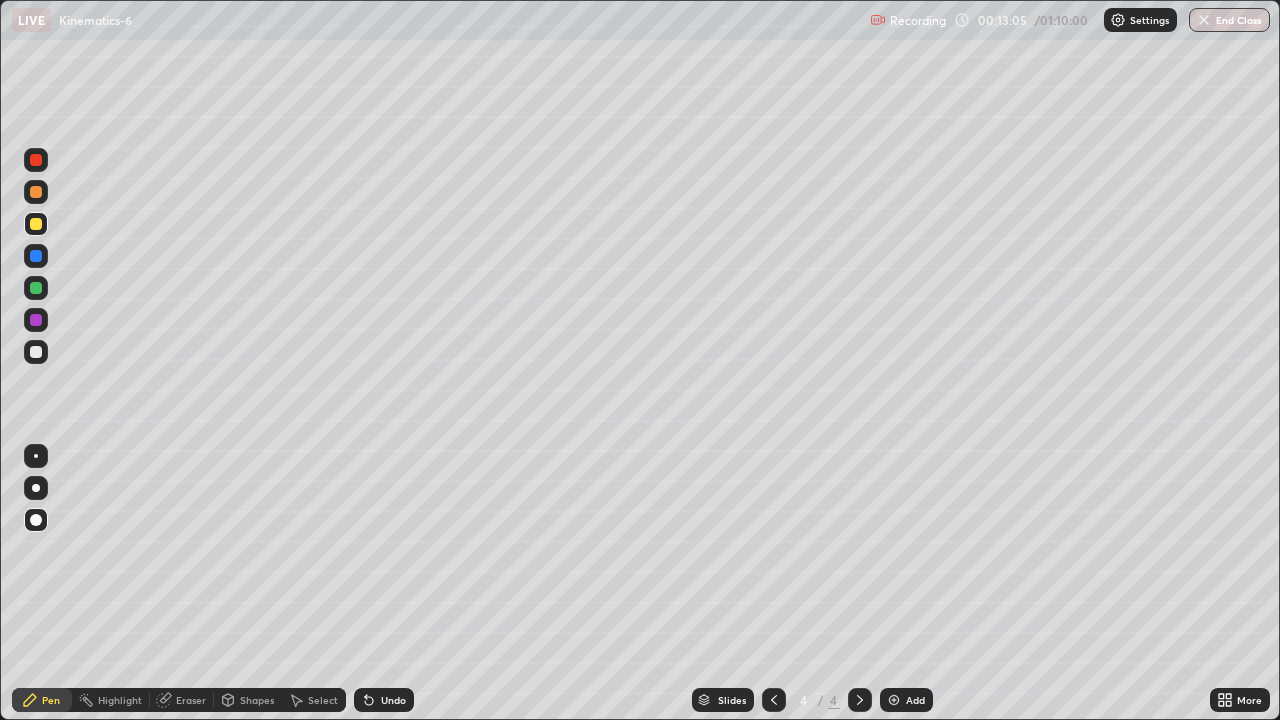 click at bounding box center [36, 352] 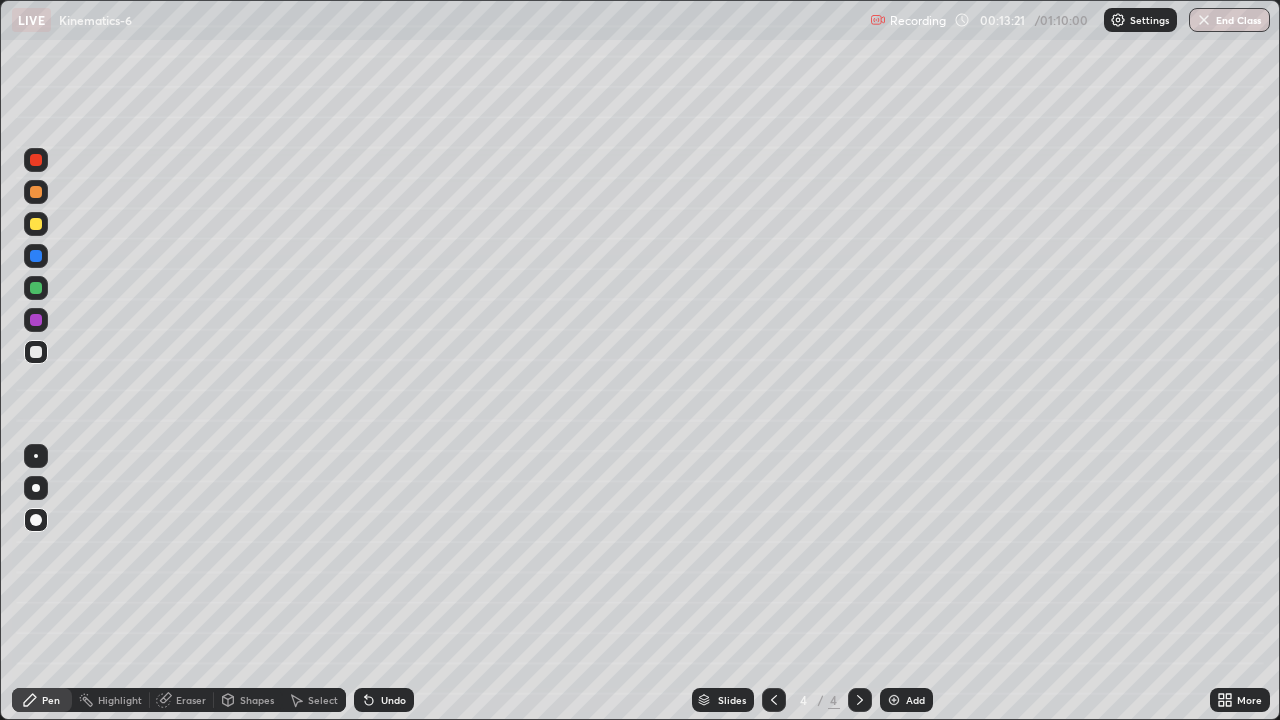 click 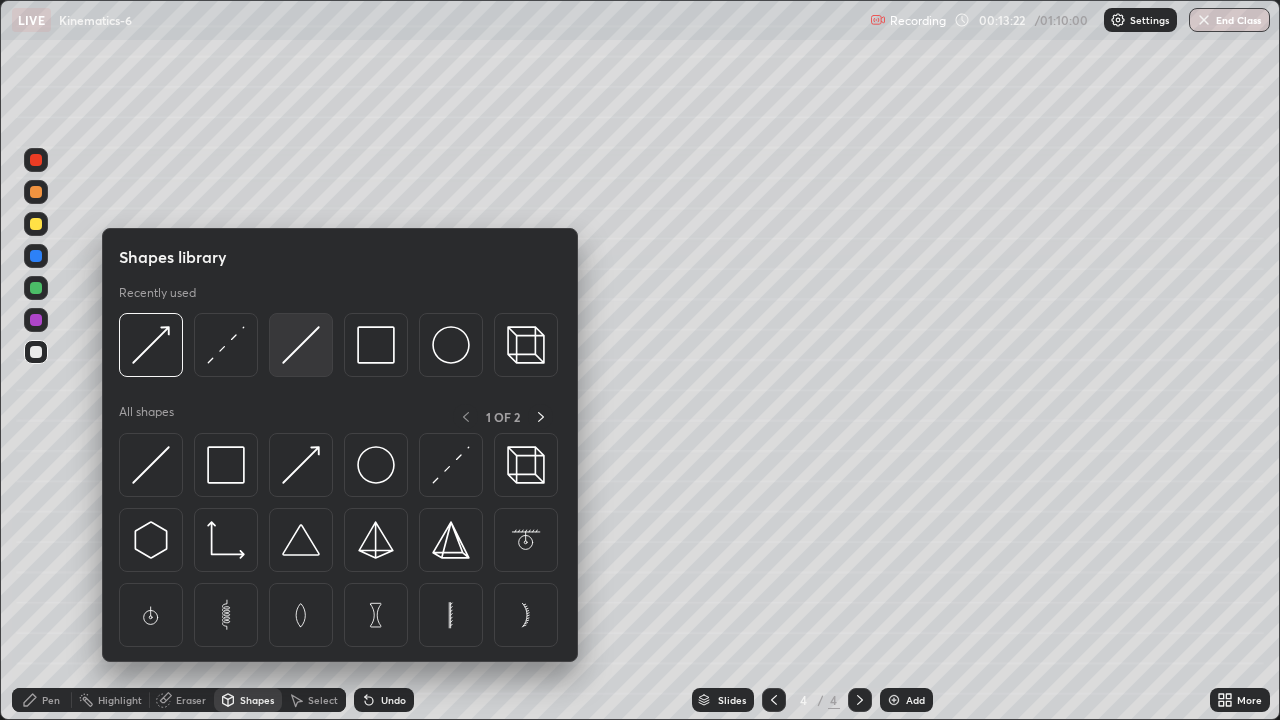 click at bounding box center (301, 345) 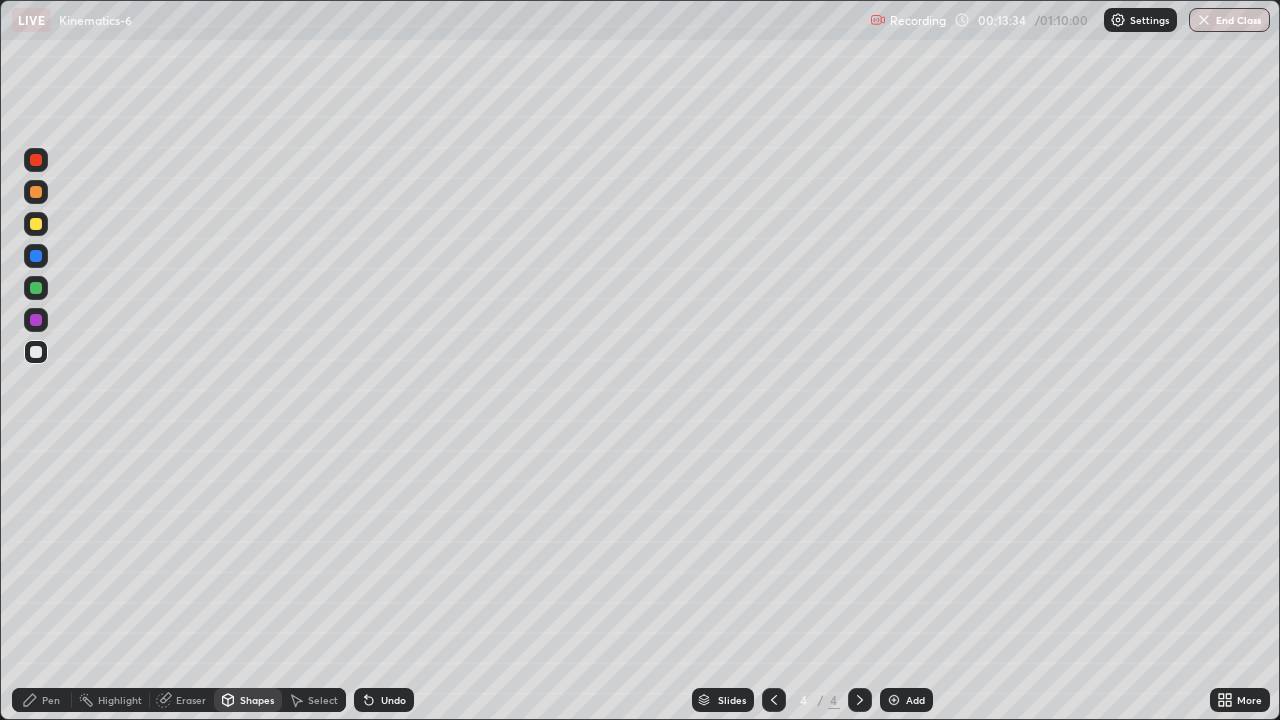 click on "Pen" at bounding box center (51, 700) 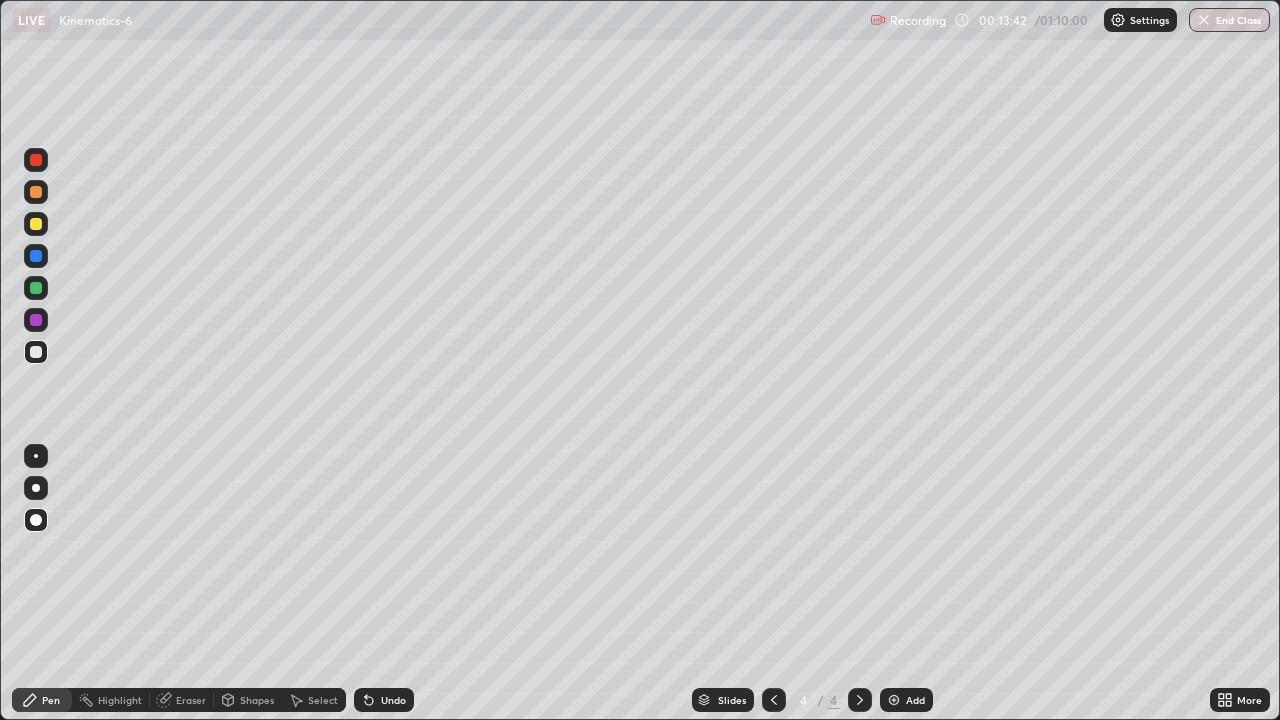 click on "Shapes" at bounding box center [257, 700] 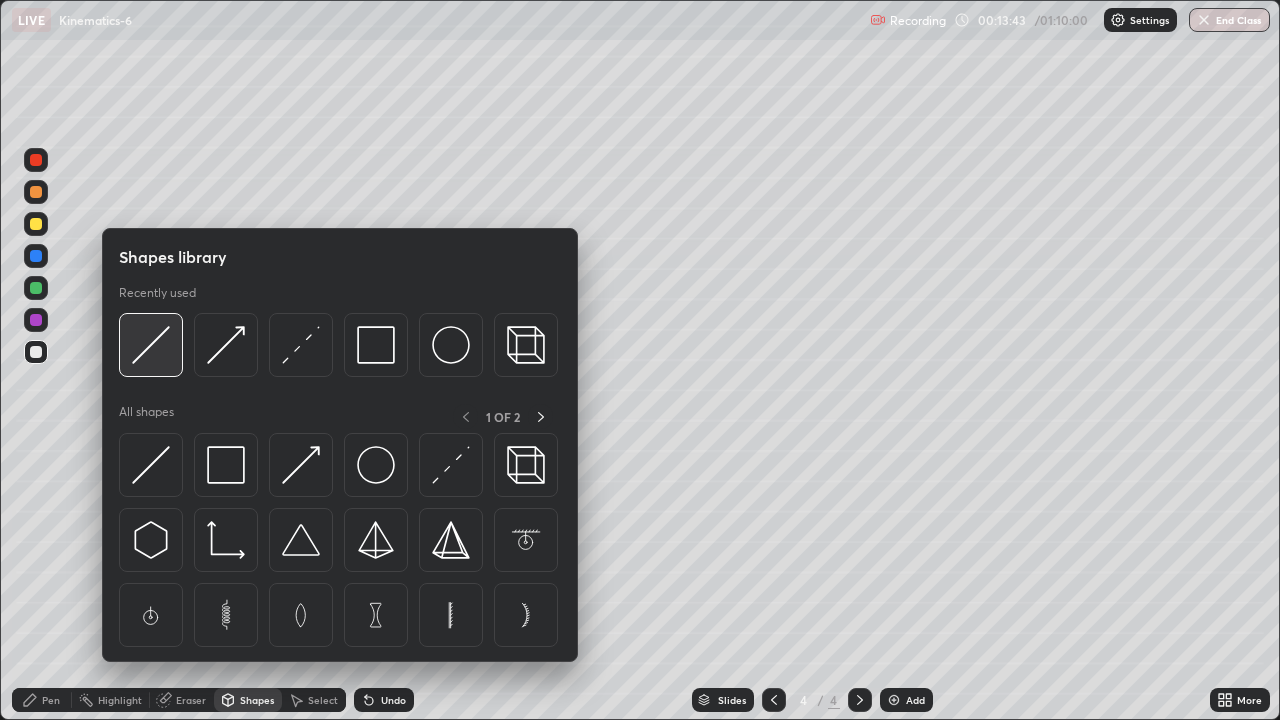 click at bounding box center [151, 345] 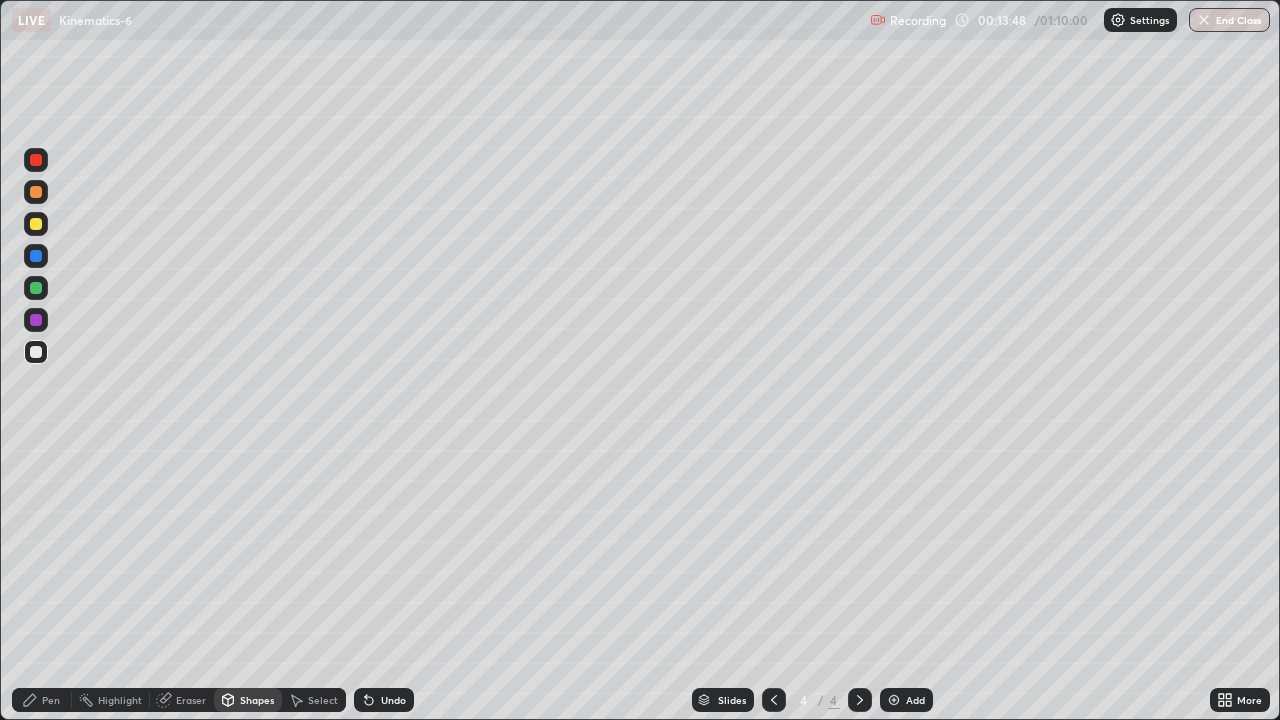 click on "Pen" at bounding box center (51, 700) 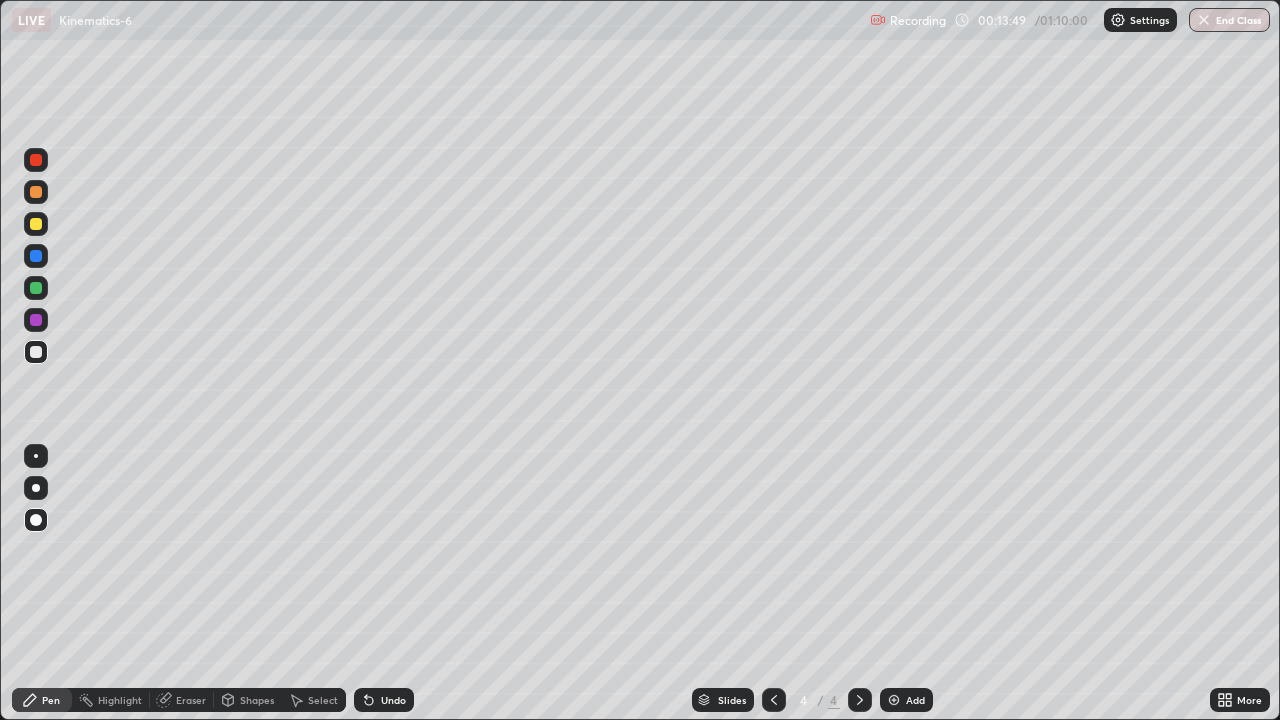 click at bounding box center [36, 288] 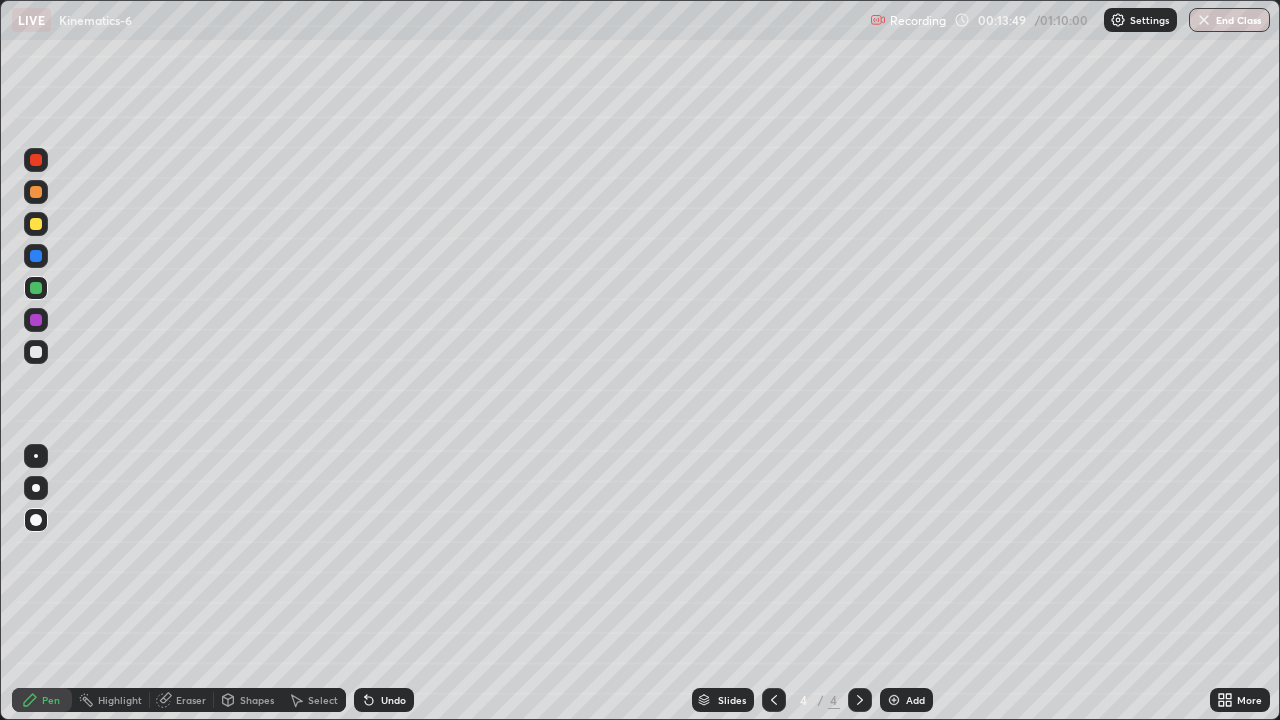 click at bounding box center [36, 256] 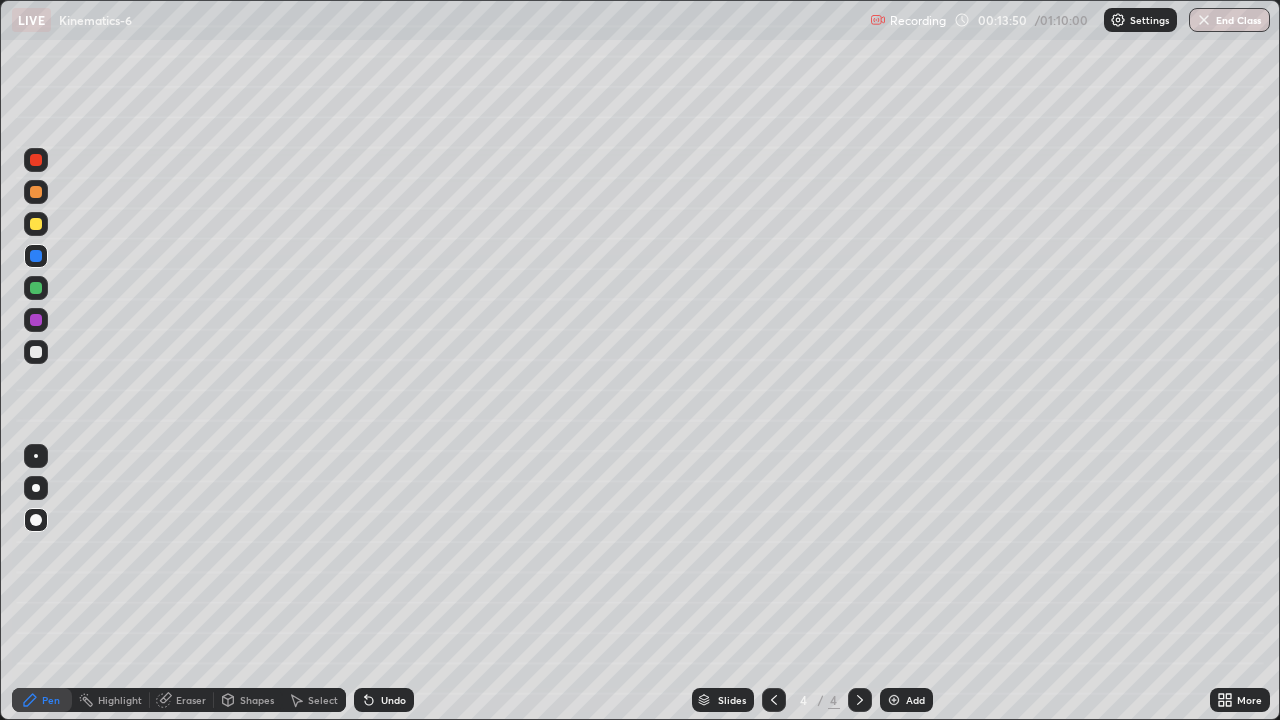 click at bounding box center (36, 224) 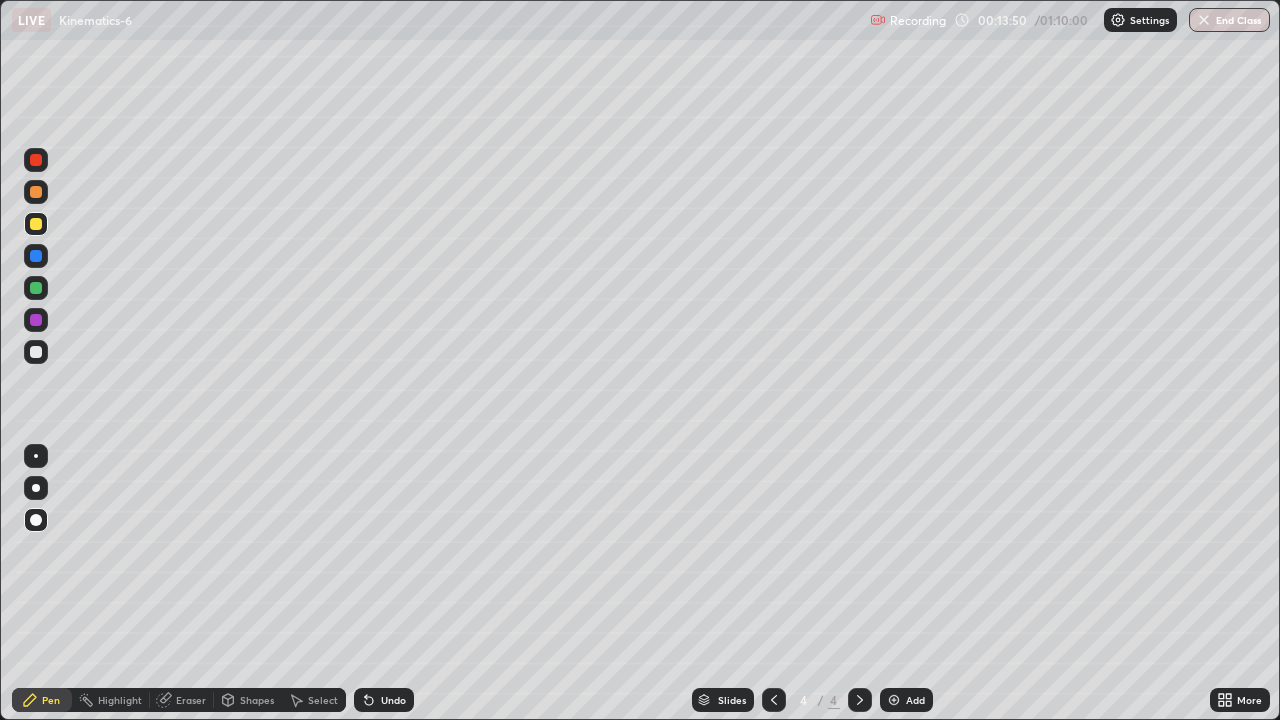 click at bounding box center [36, 192] 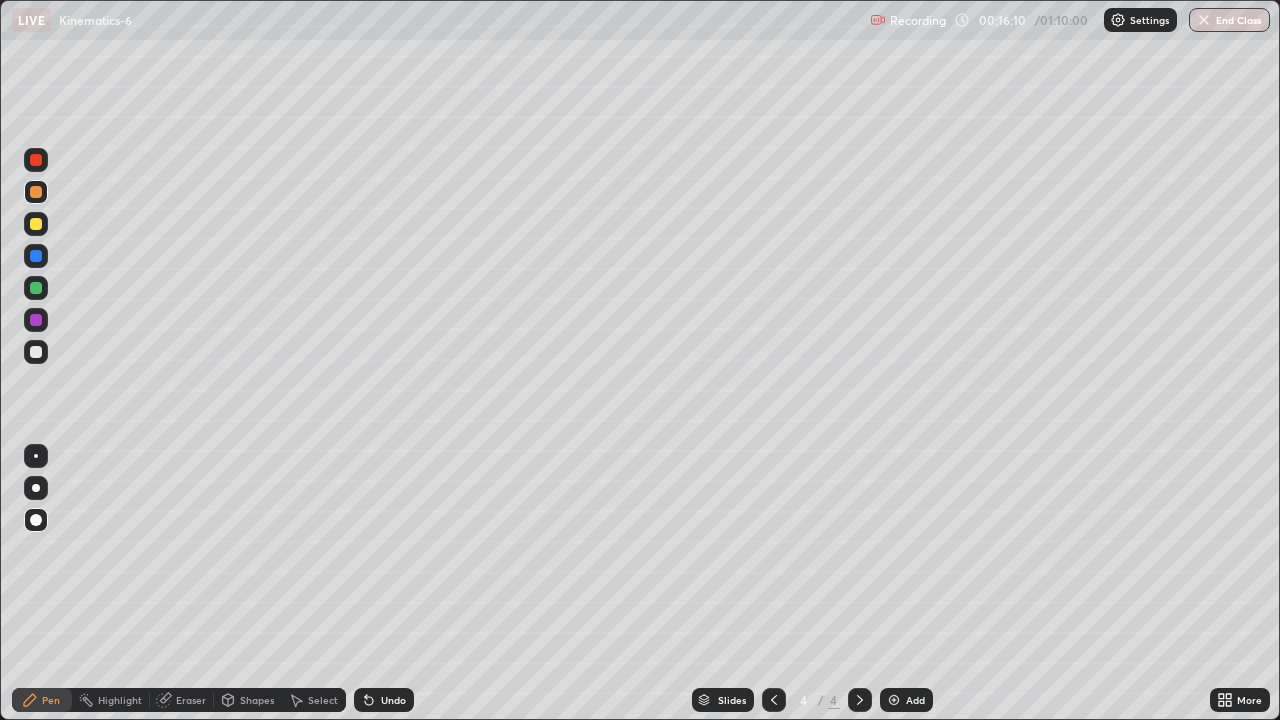 click on "Add" at bounding box center [906, 700] 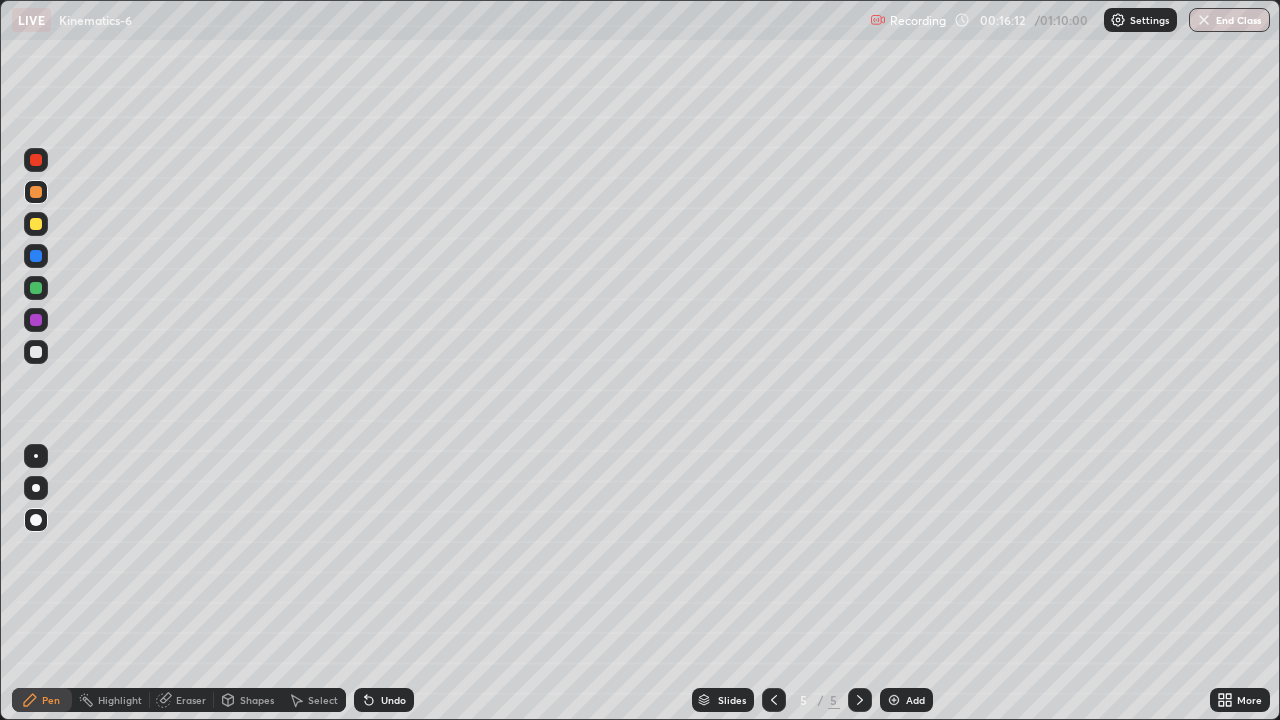 click at bounding box center (36, 224) 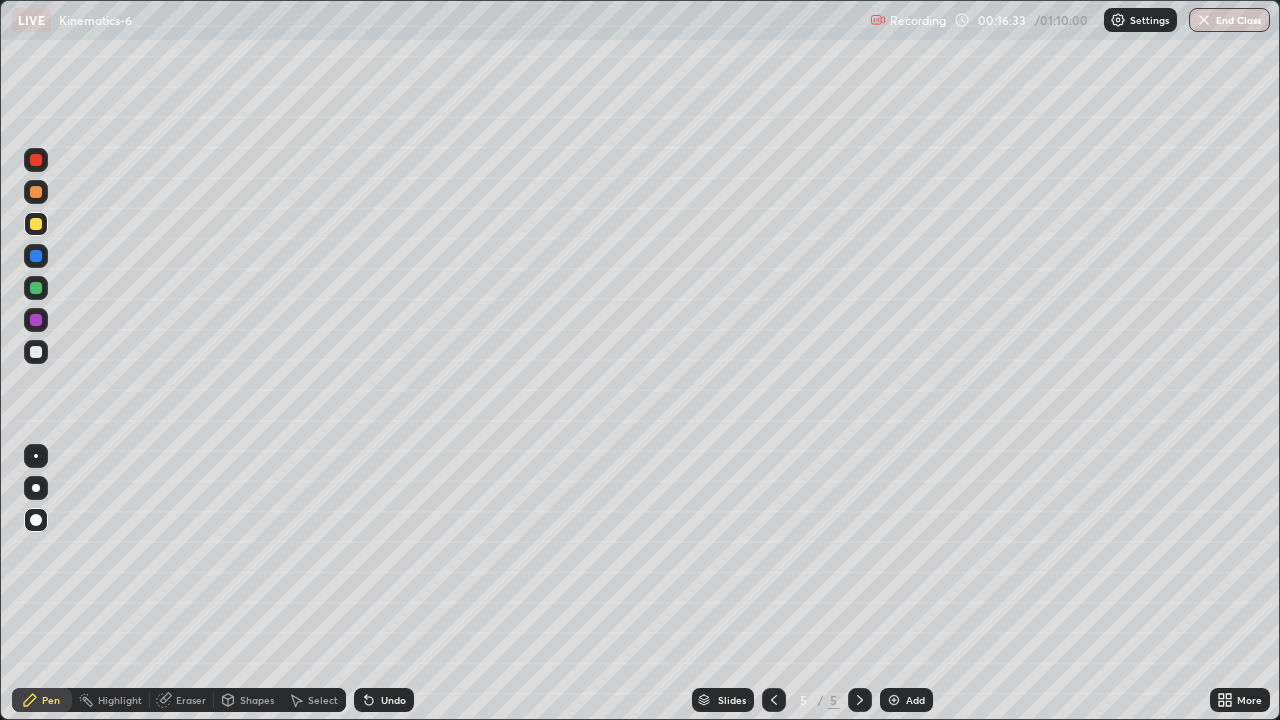 click at bounding box center (36, 192) 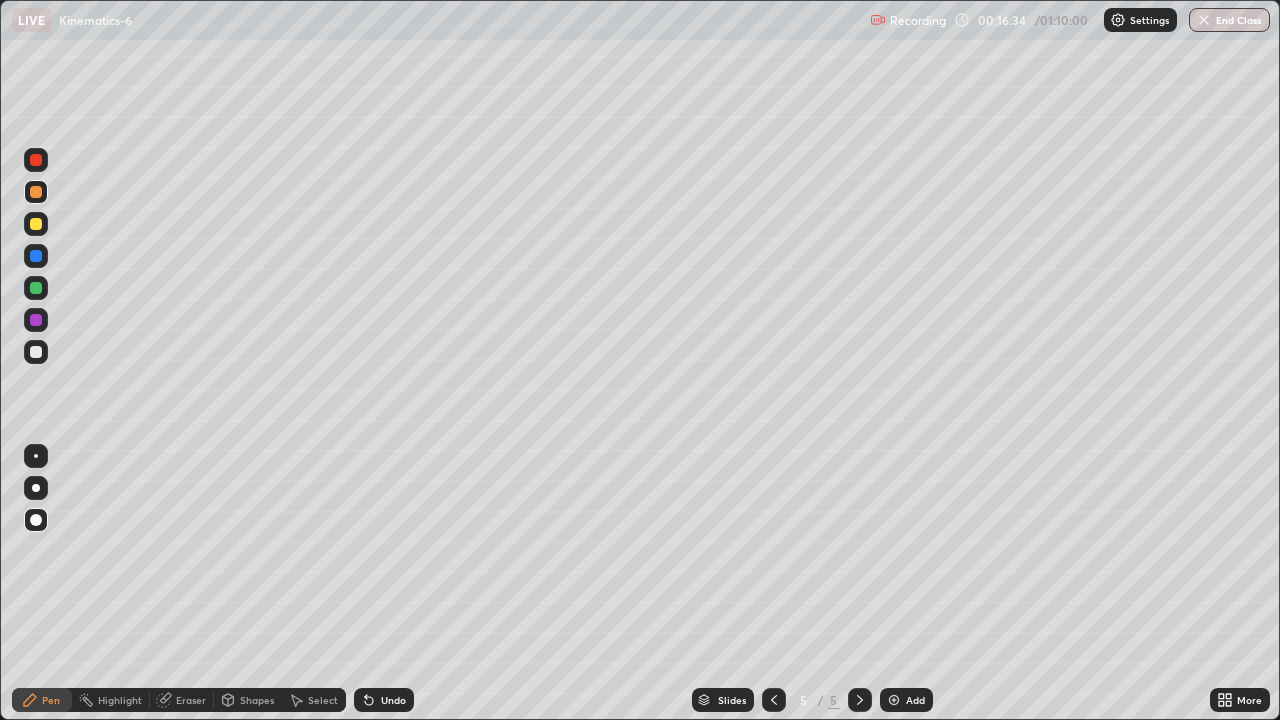 click at bounding box center [36, 352] 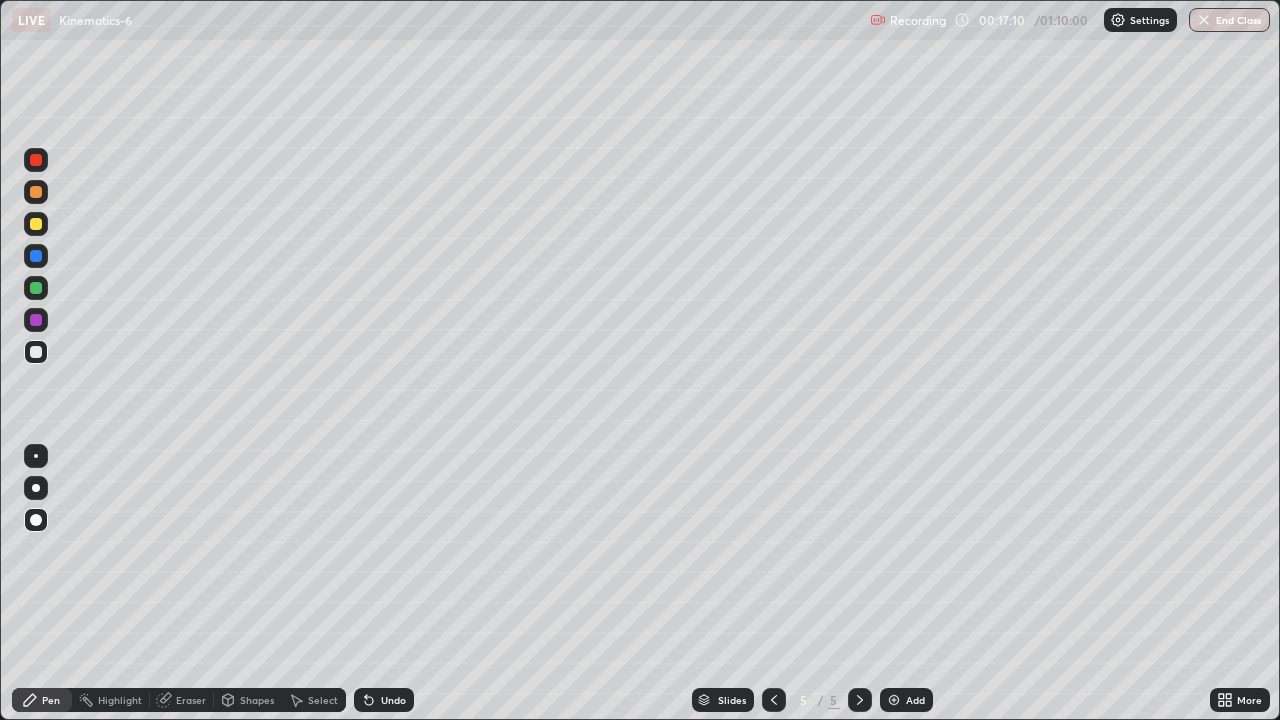 click at bounding box center [36, 192] 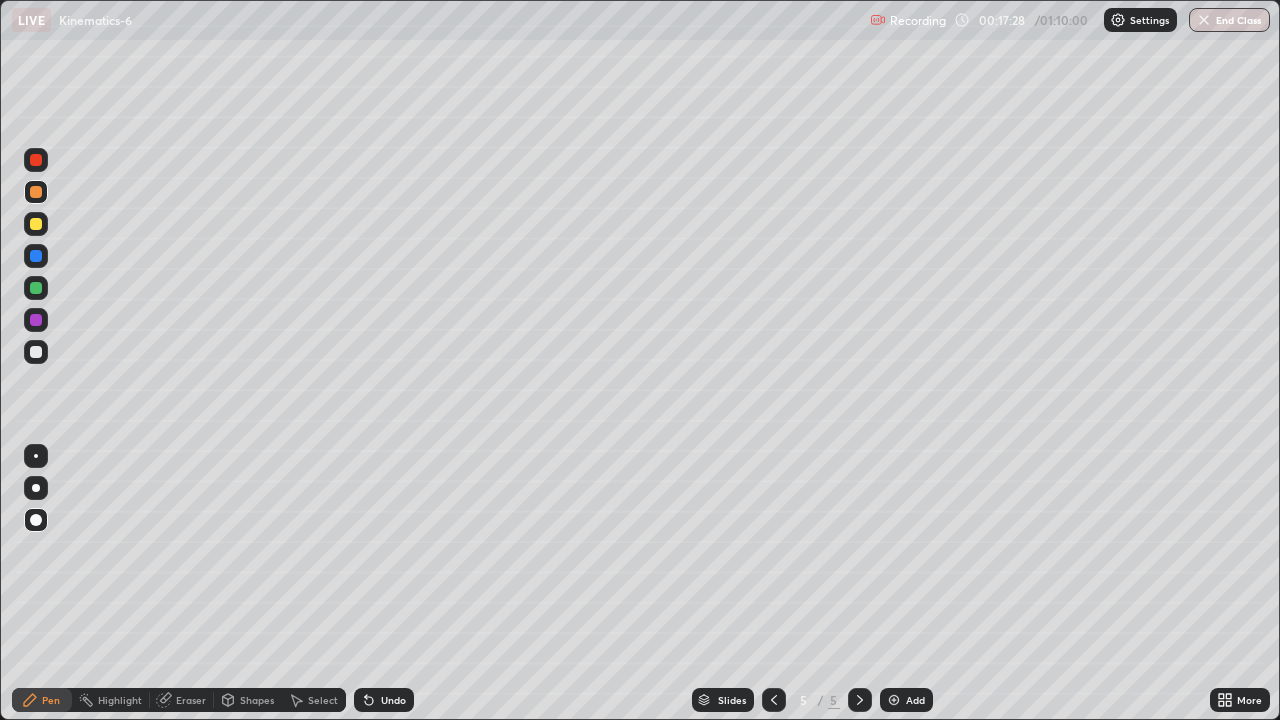 click at bounding box center (36, 352) 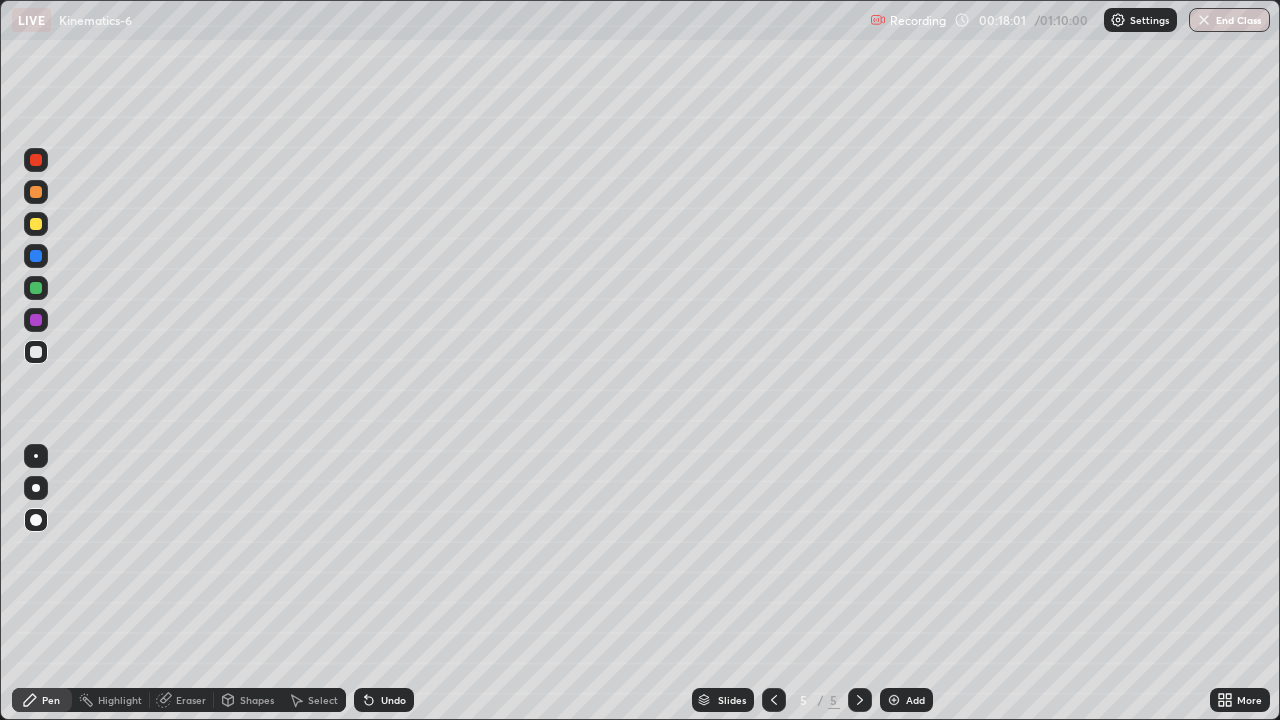 click at bounding box center [36, 224] 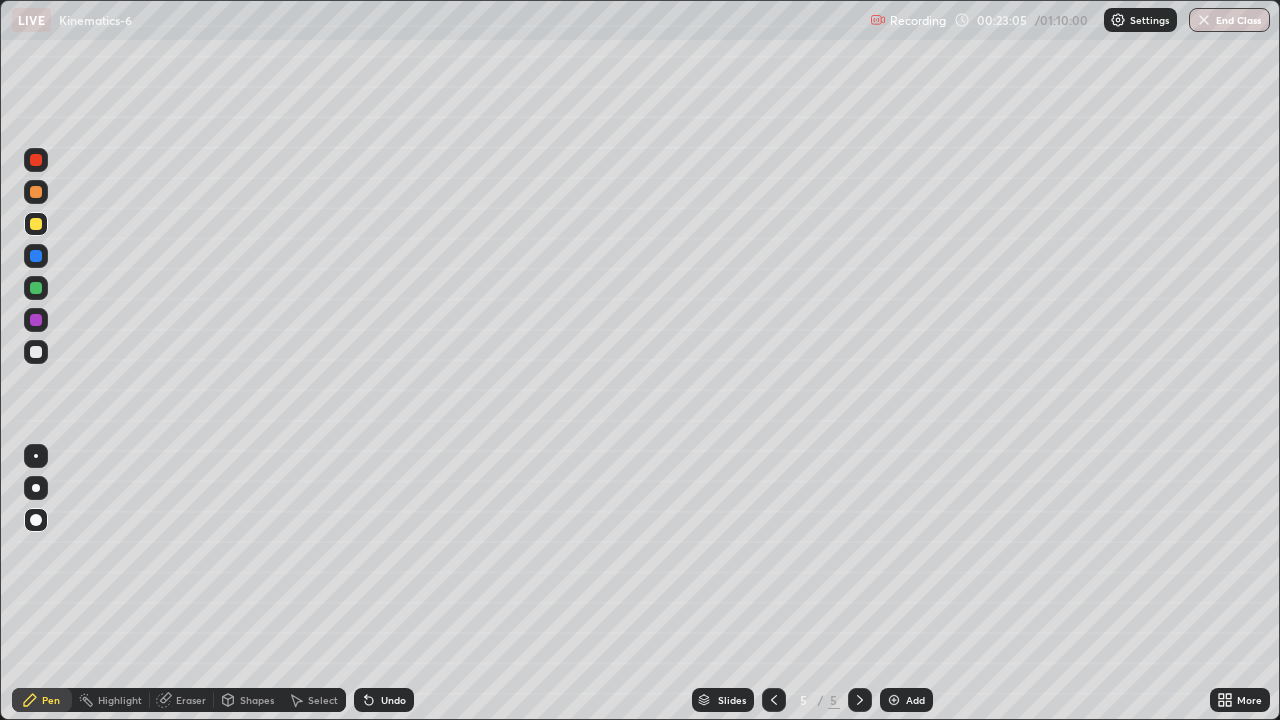 click on "Add" at bounding box center [915, 700] 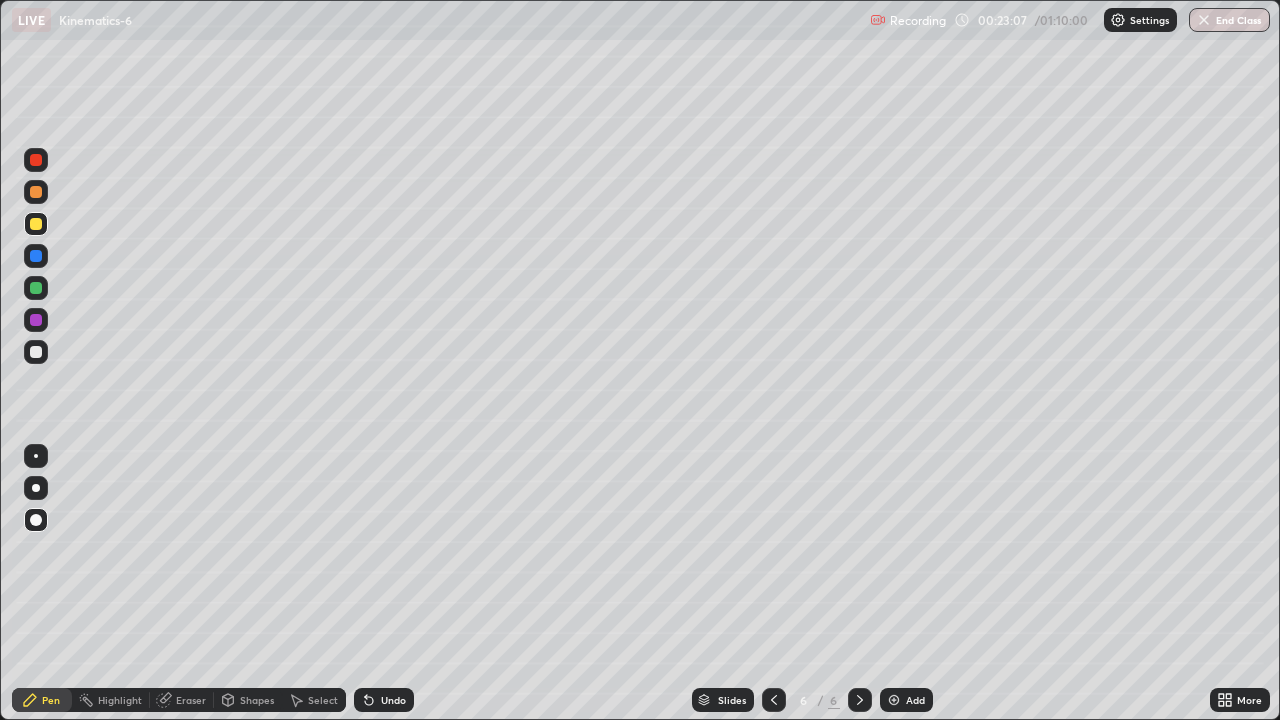 click at bounding box center [36, 192] 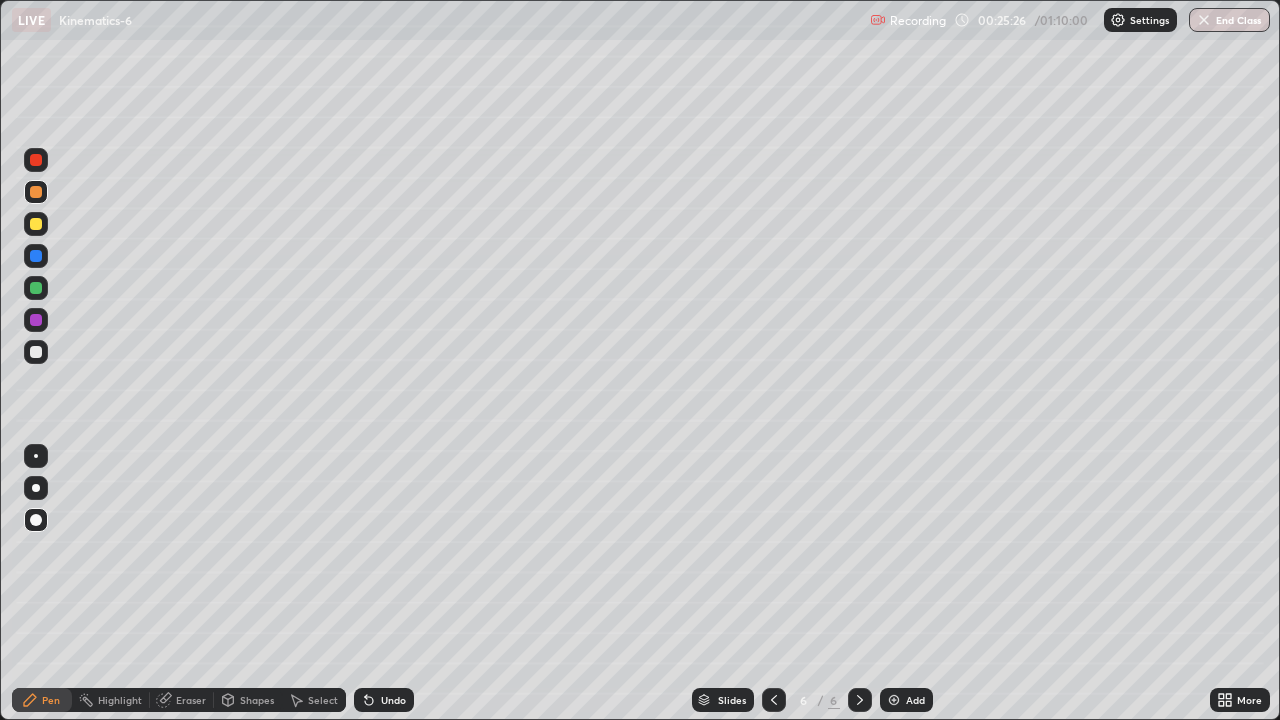 click at bounding box center (36, 288) 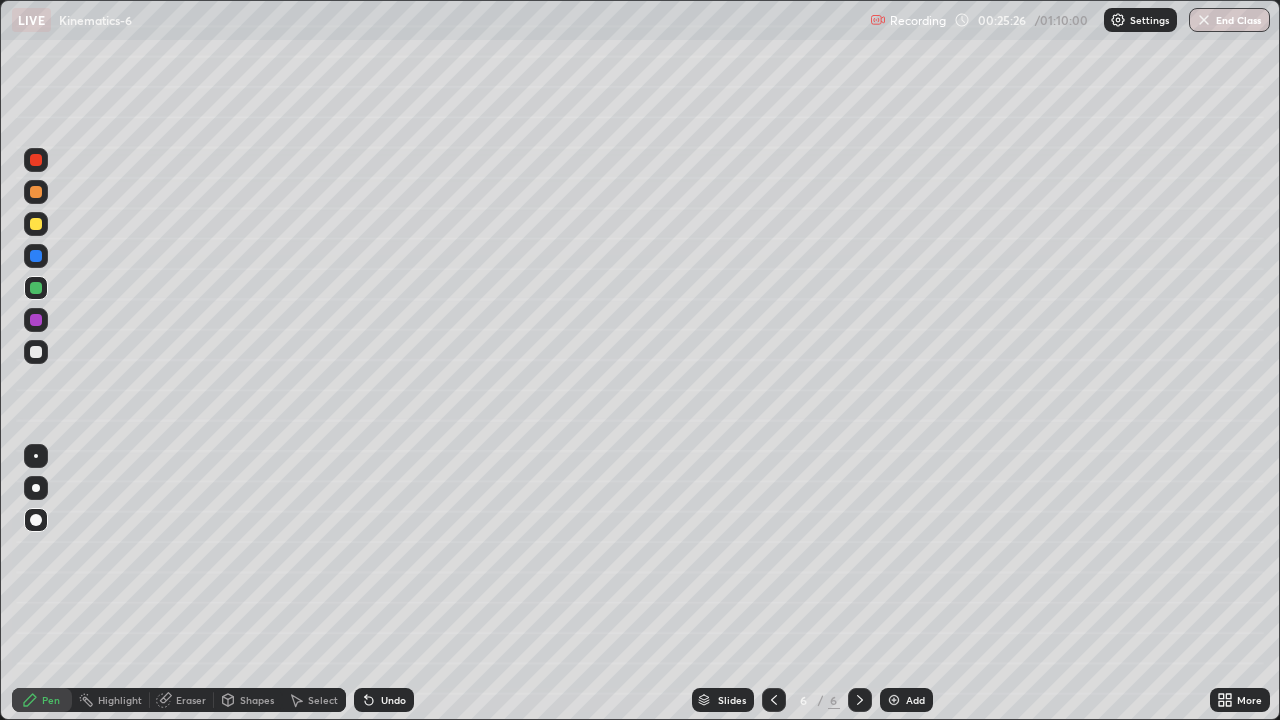 click on "Shapes" at bounding box center [248, 700] 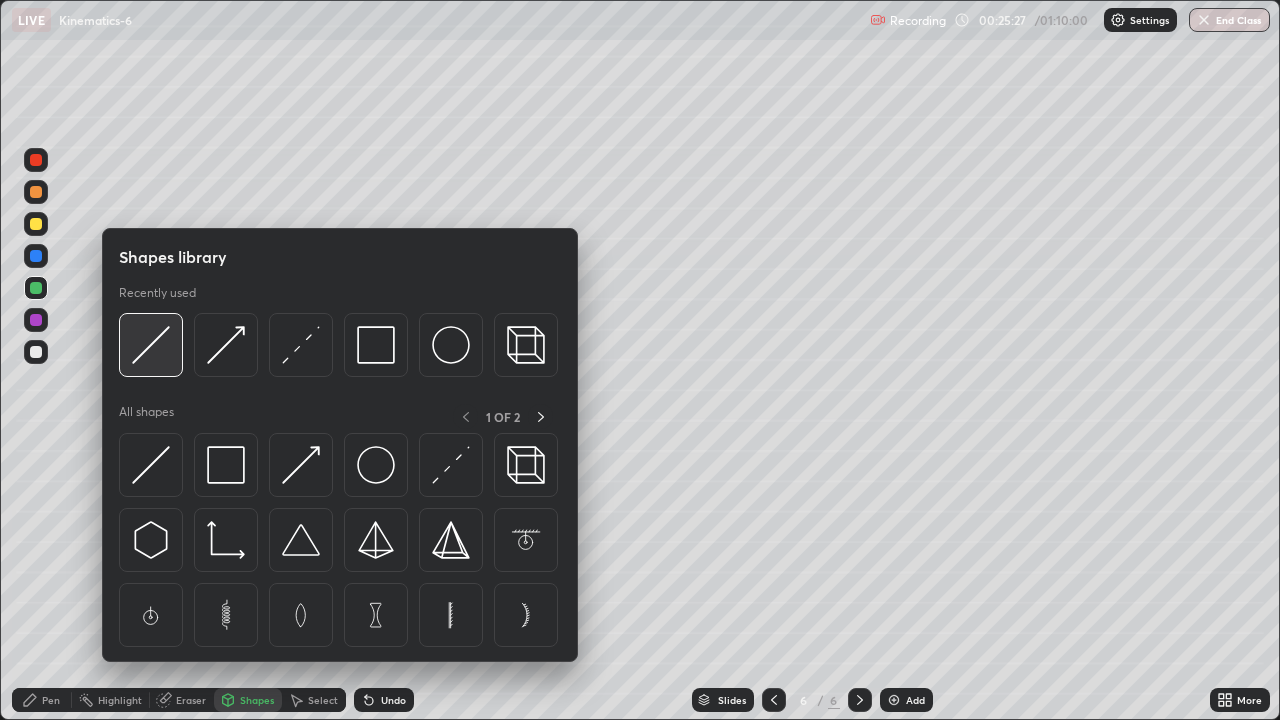 click at bounding box center (151, 345) 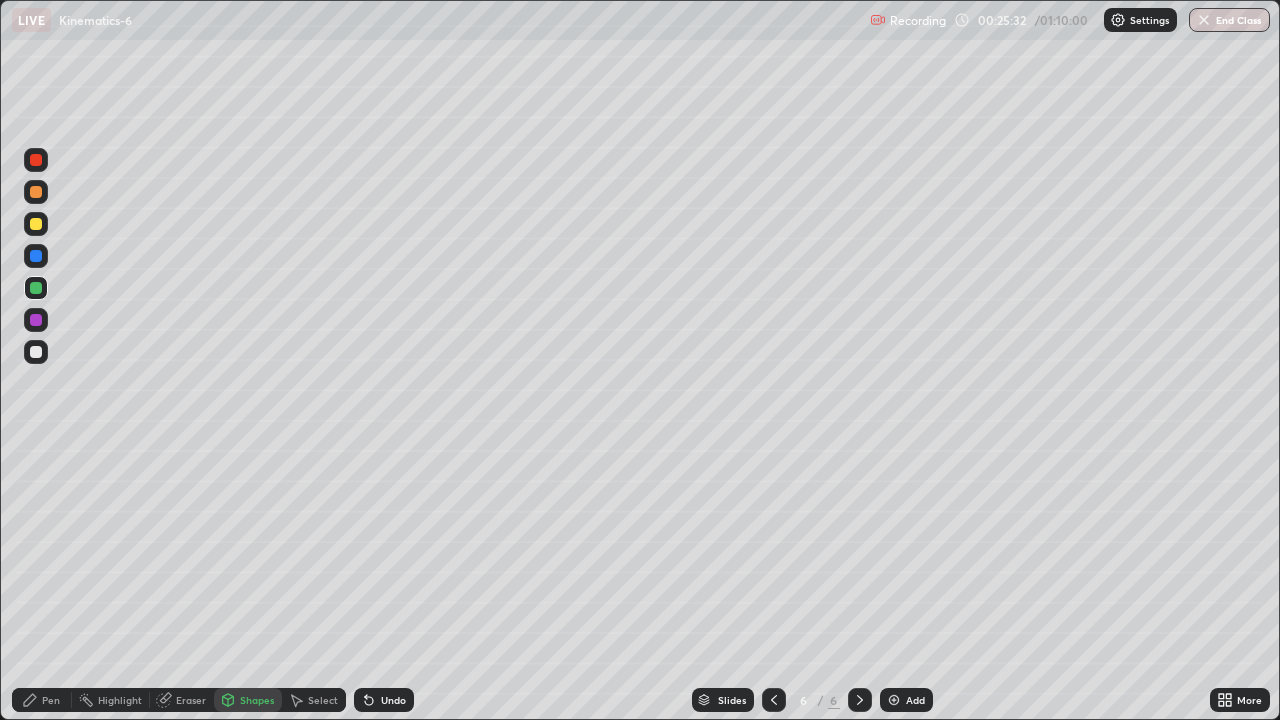 click at bounding box center [36, 352] 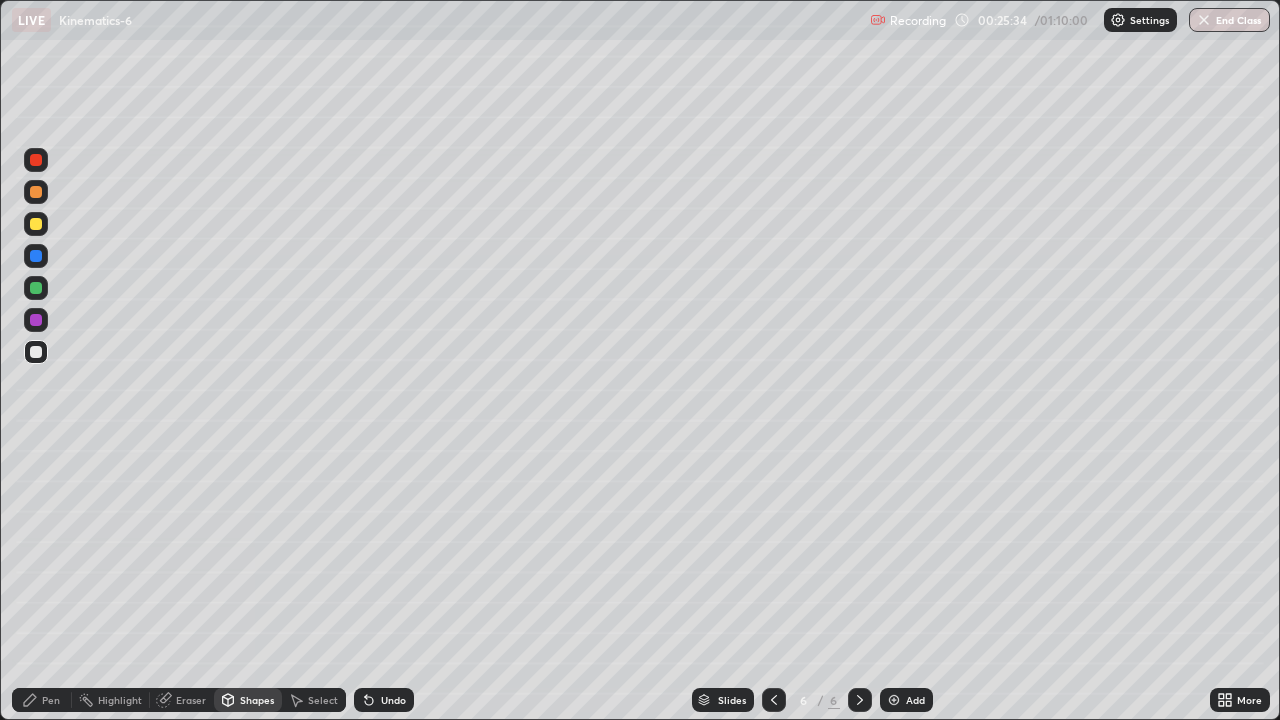 click at bounding box center (36, 224) 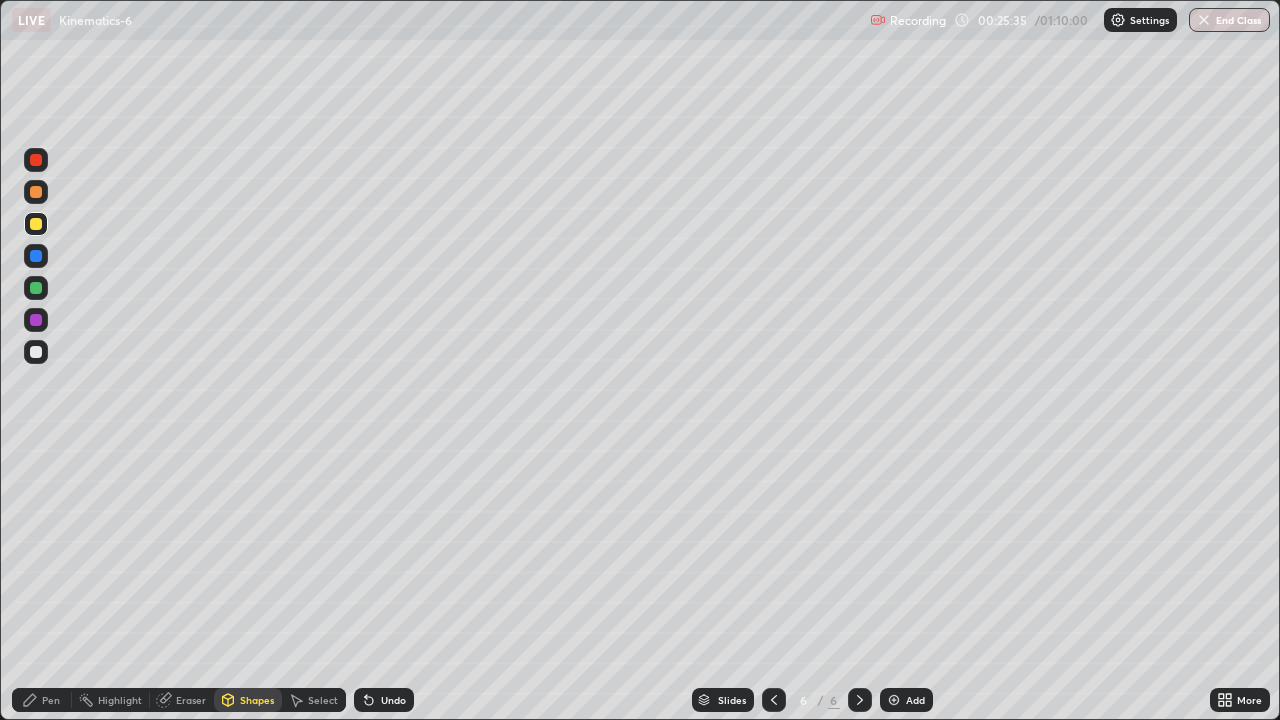 click on "Shapes" at bounding box center (248, 700) 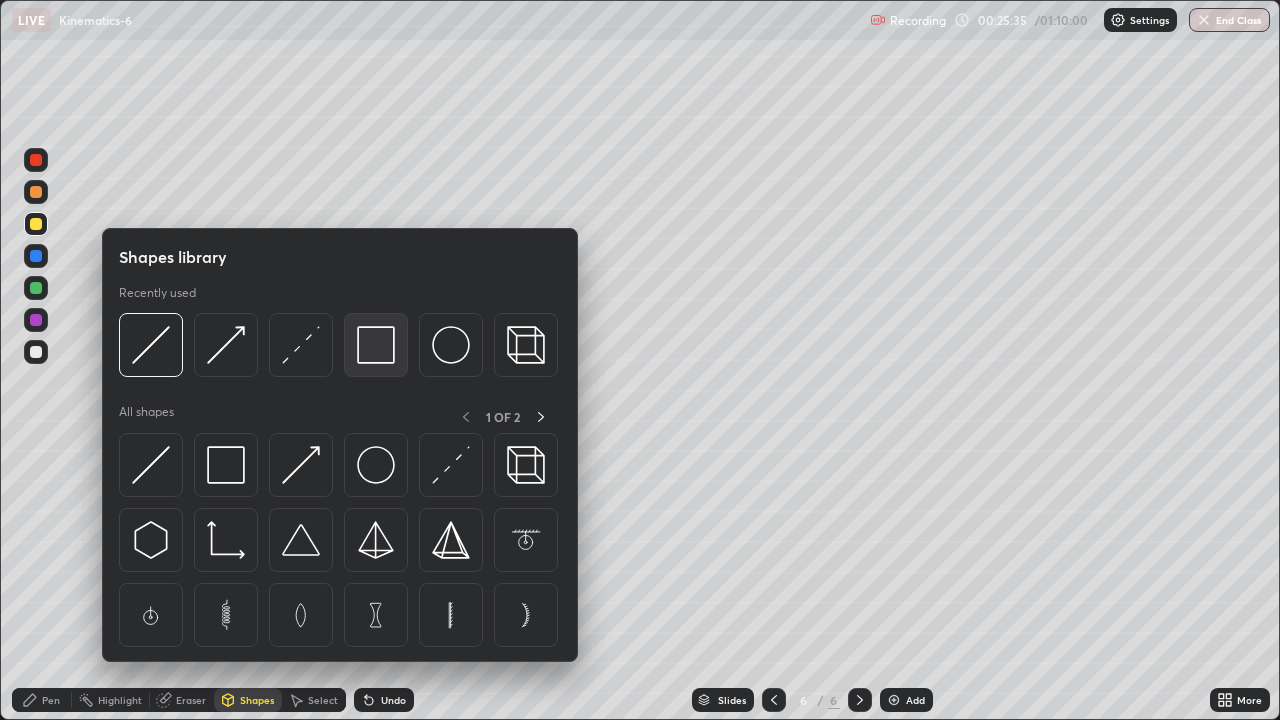 click at bounding box center (376, 345) 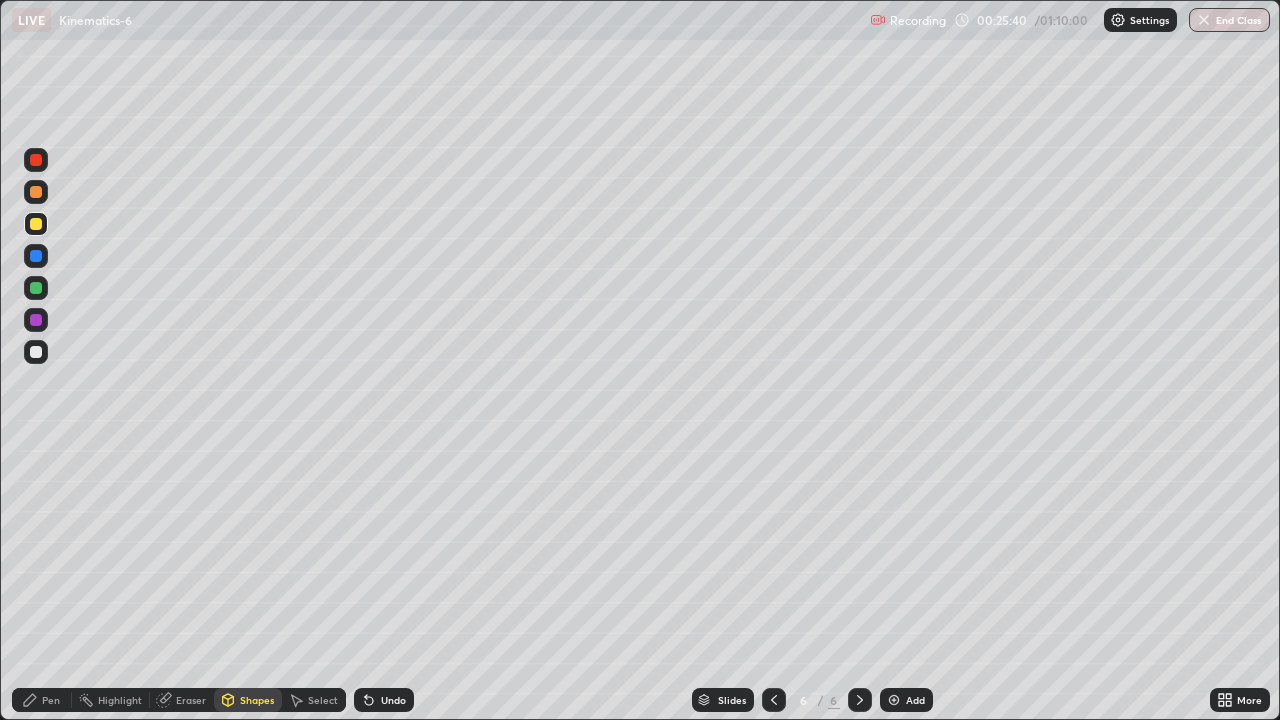 click on "Pen" at bounding box center [51, 700] 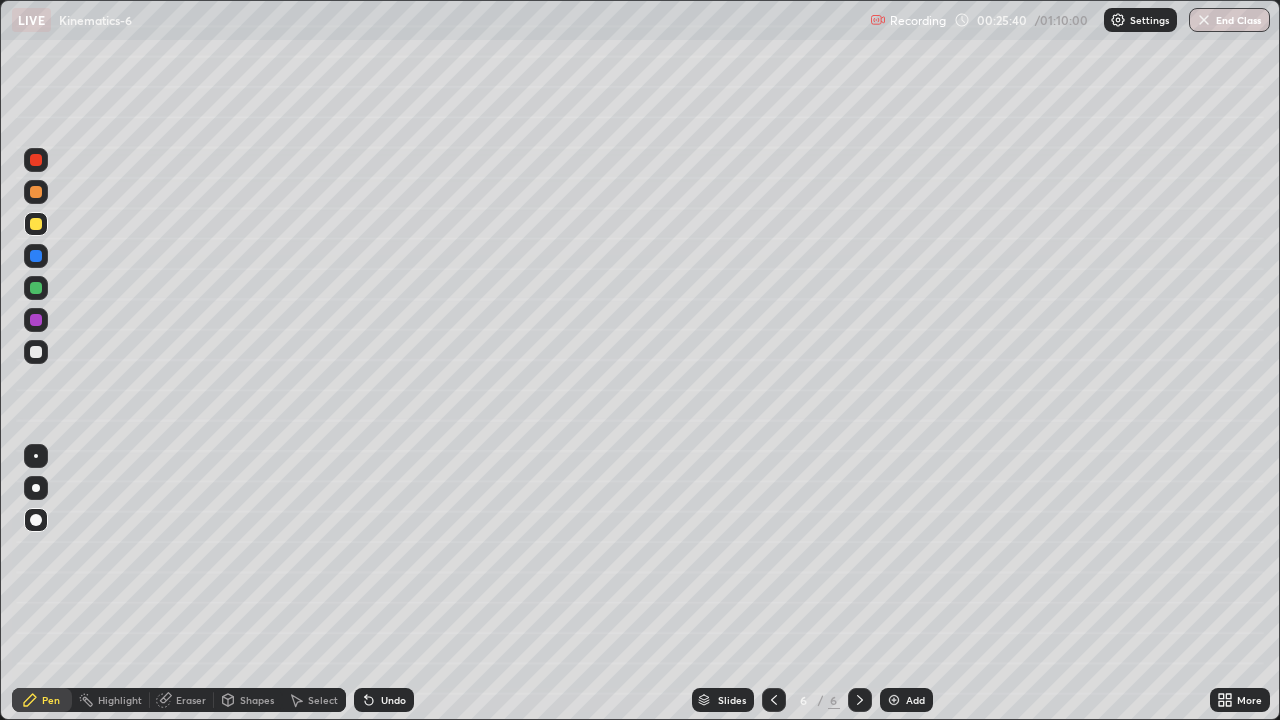 click at bounding box center (36, 192) 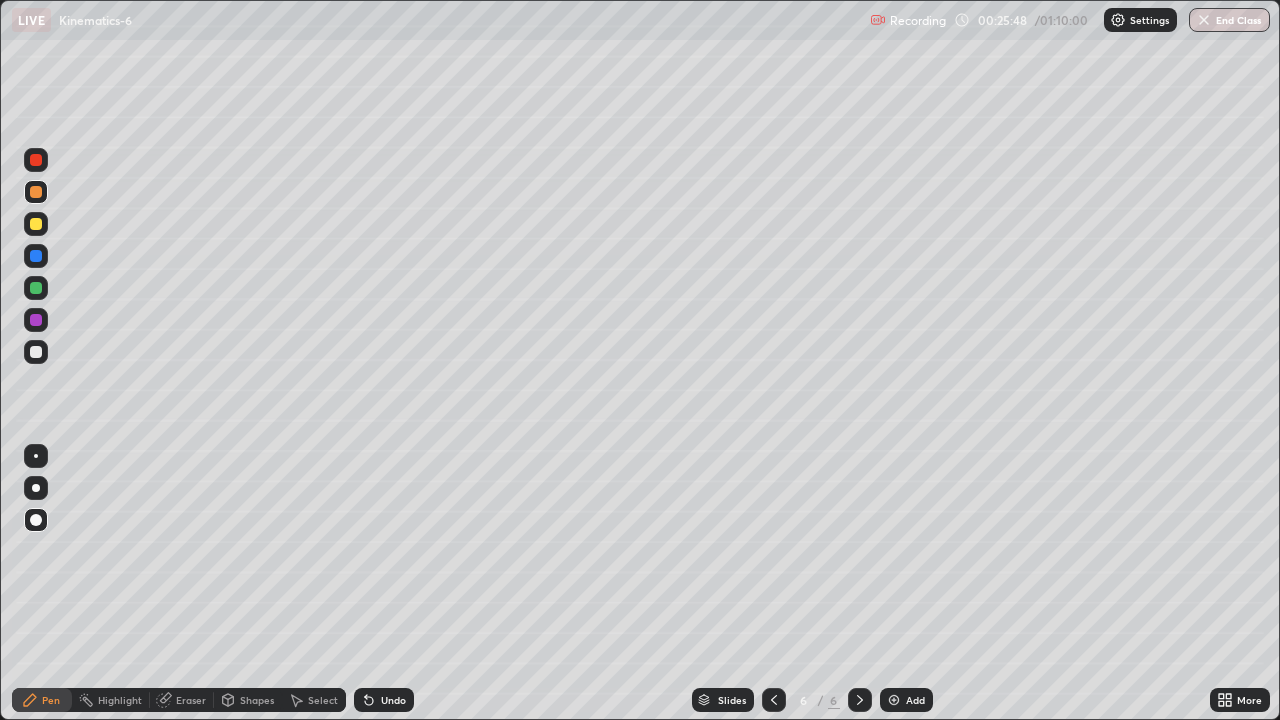 click at bounding box center (36, 256) 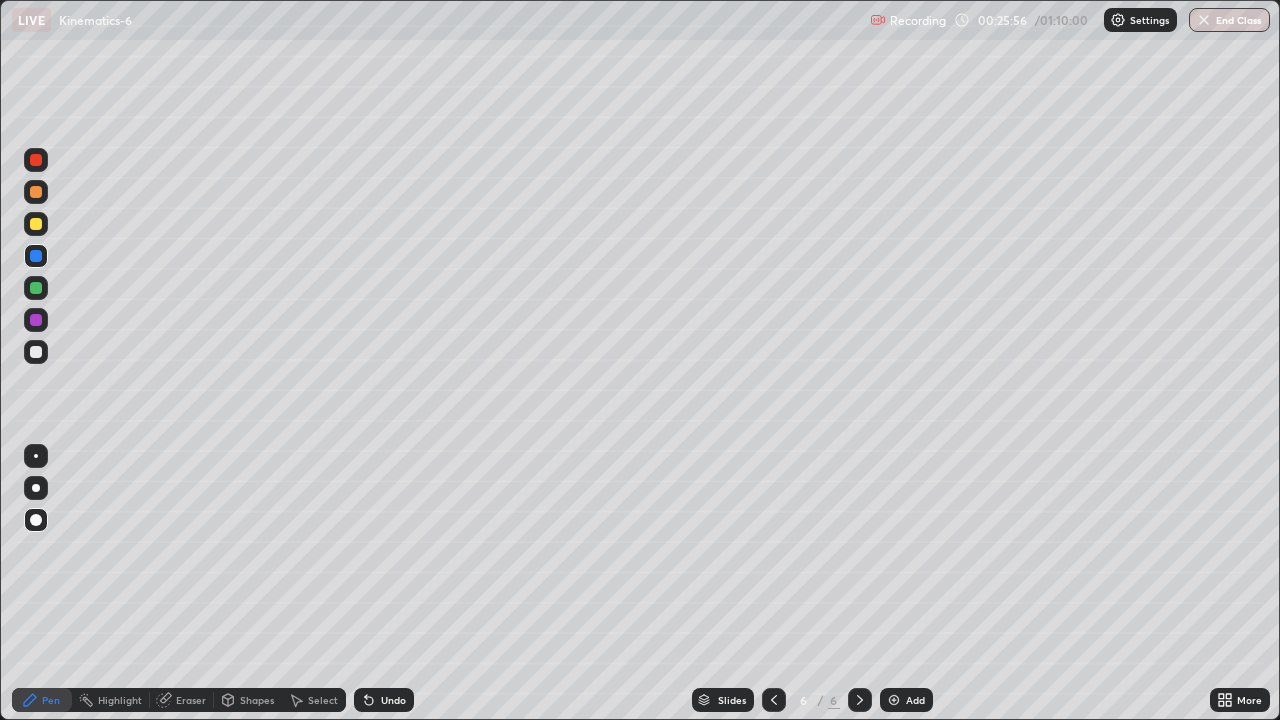 click at bounding box center (36, 192) 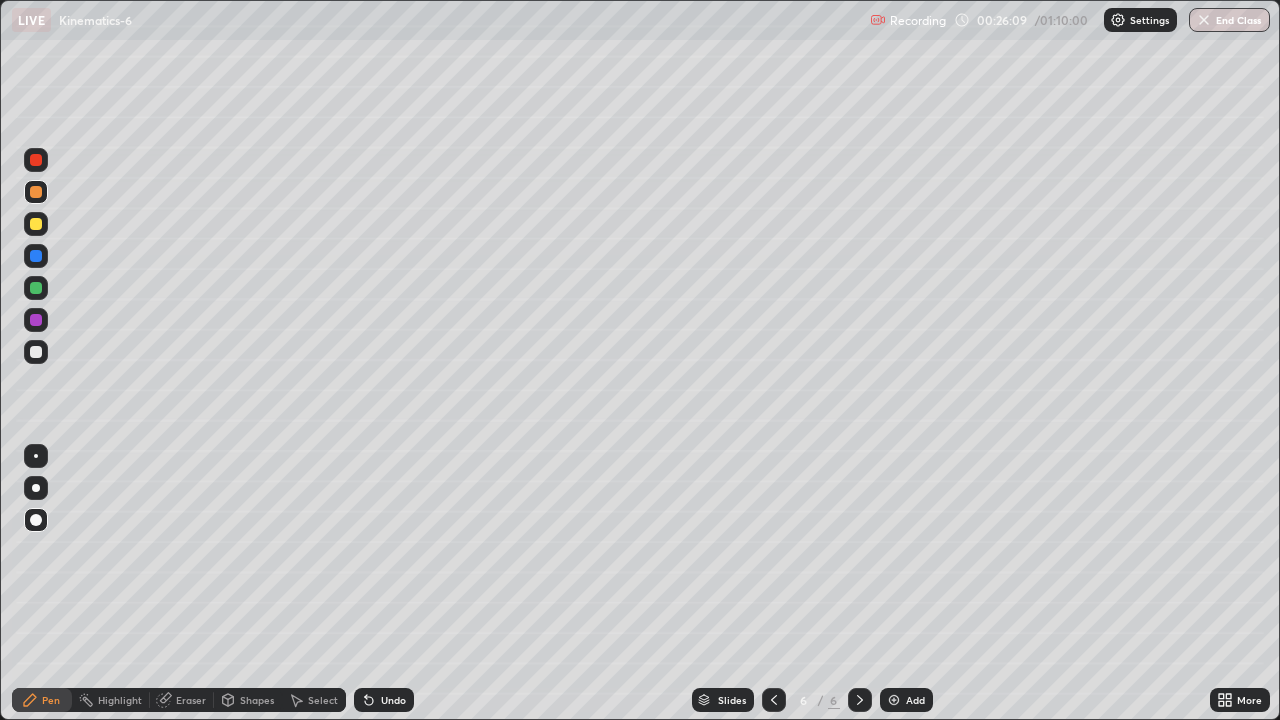 click at bounding box center [36, 352] 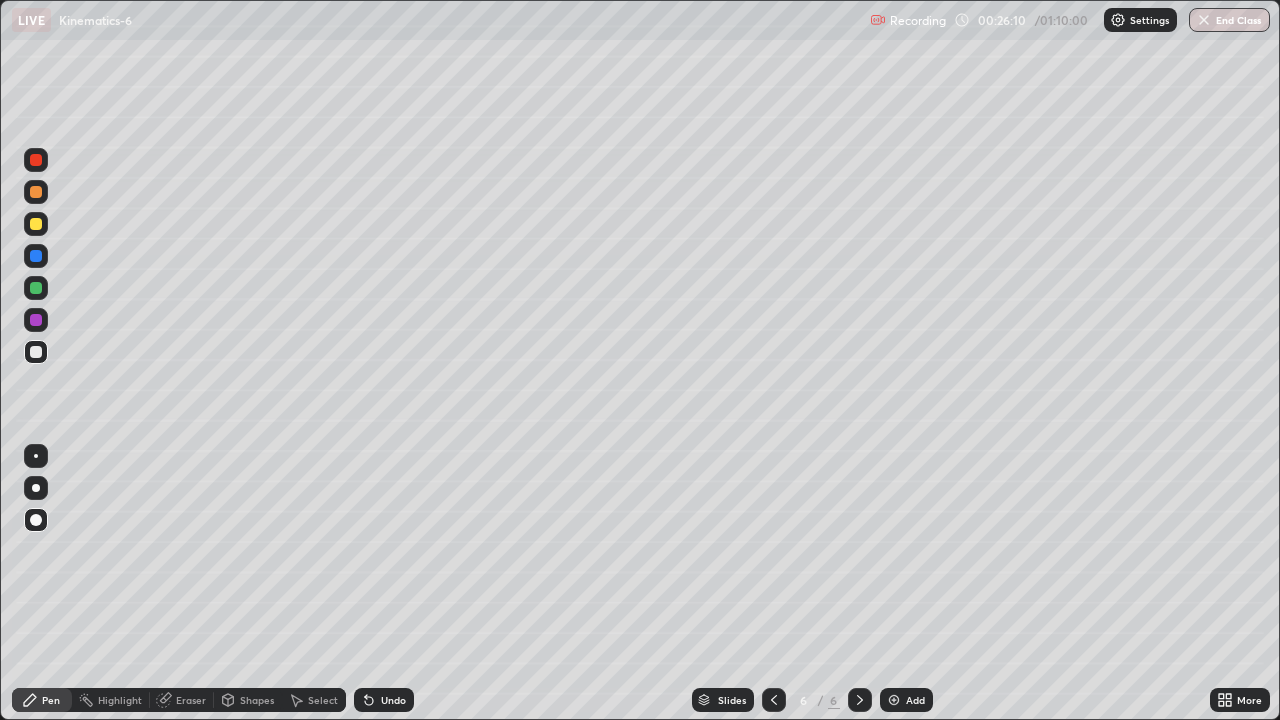 click on "Shapes" at bounding box center [257, 700] 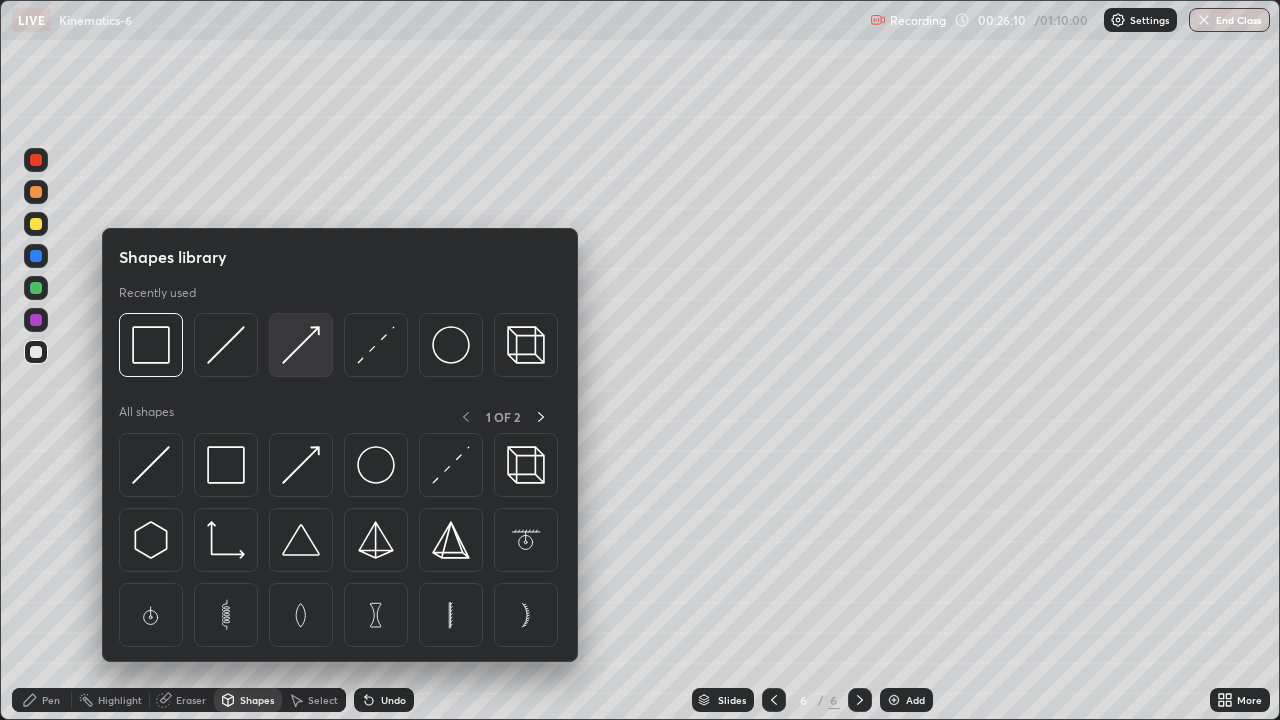 click at bounding box center (301, 345) 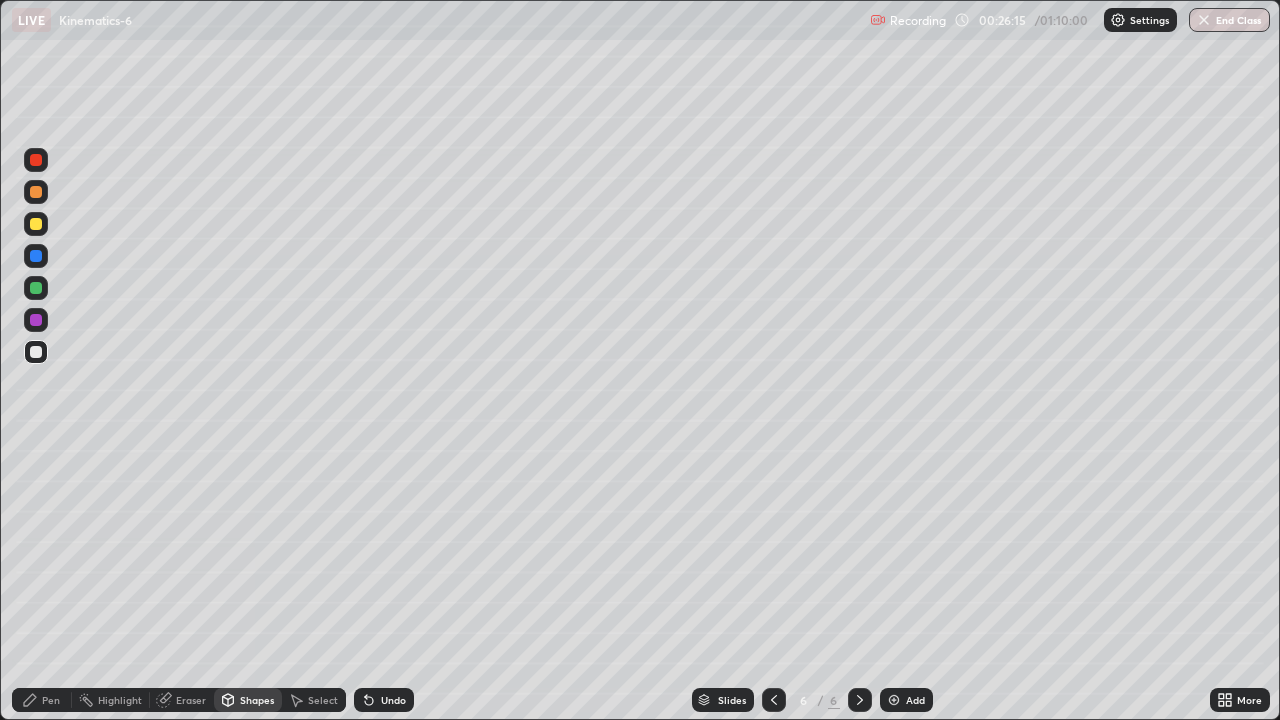 click 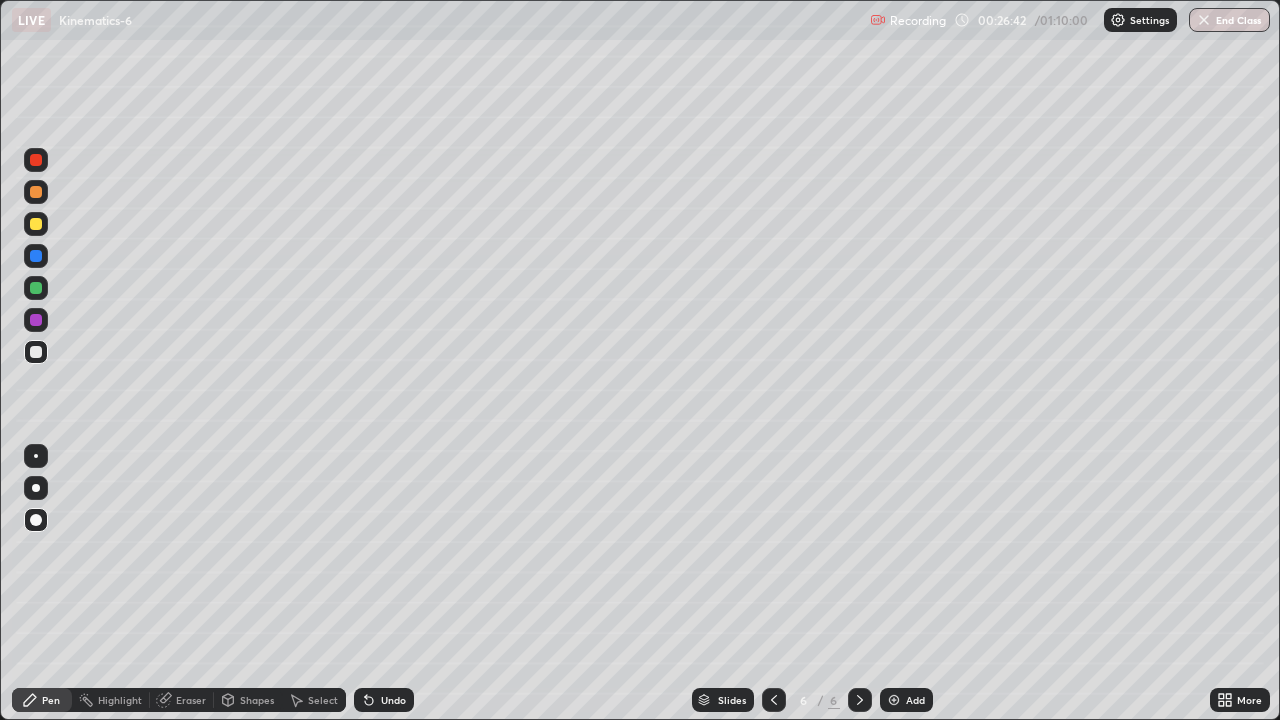 click at bounding box center (36, 192) 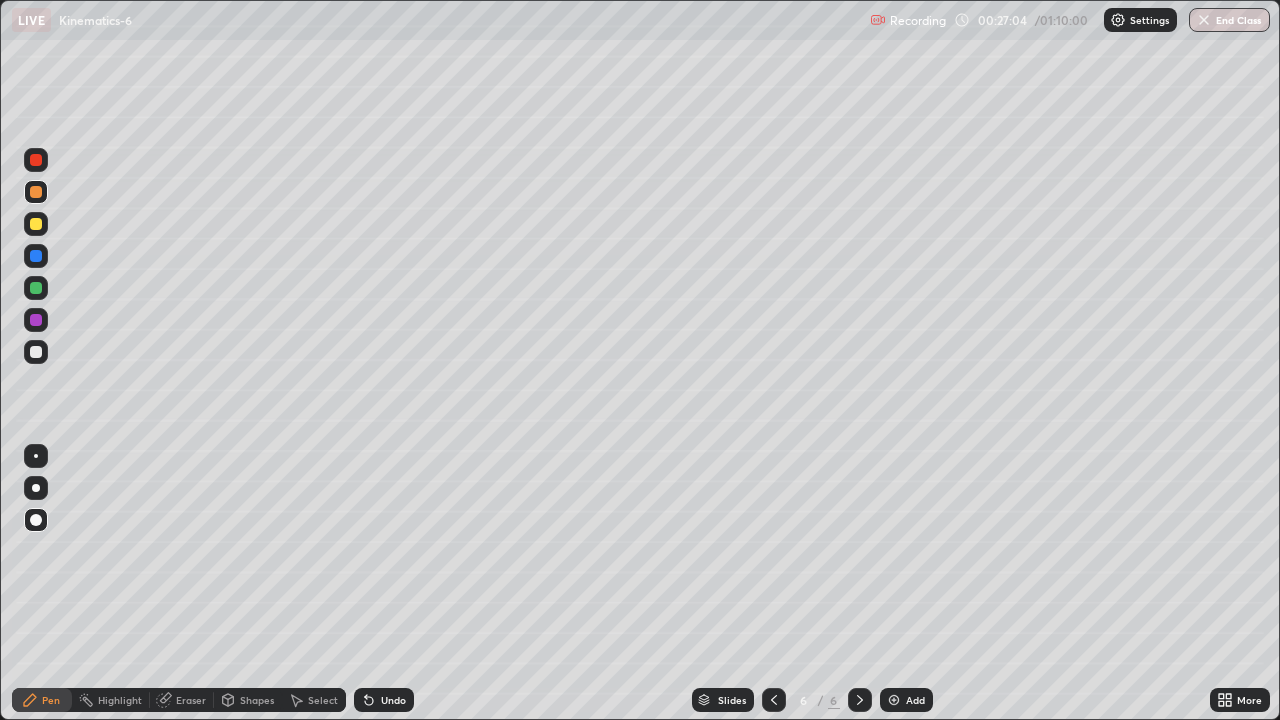 click at bounding box center (36, 352) 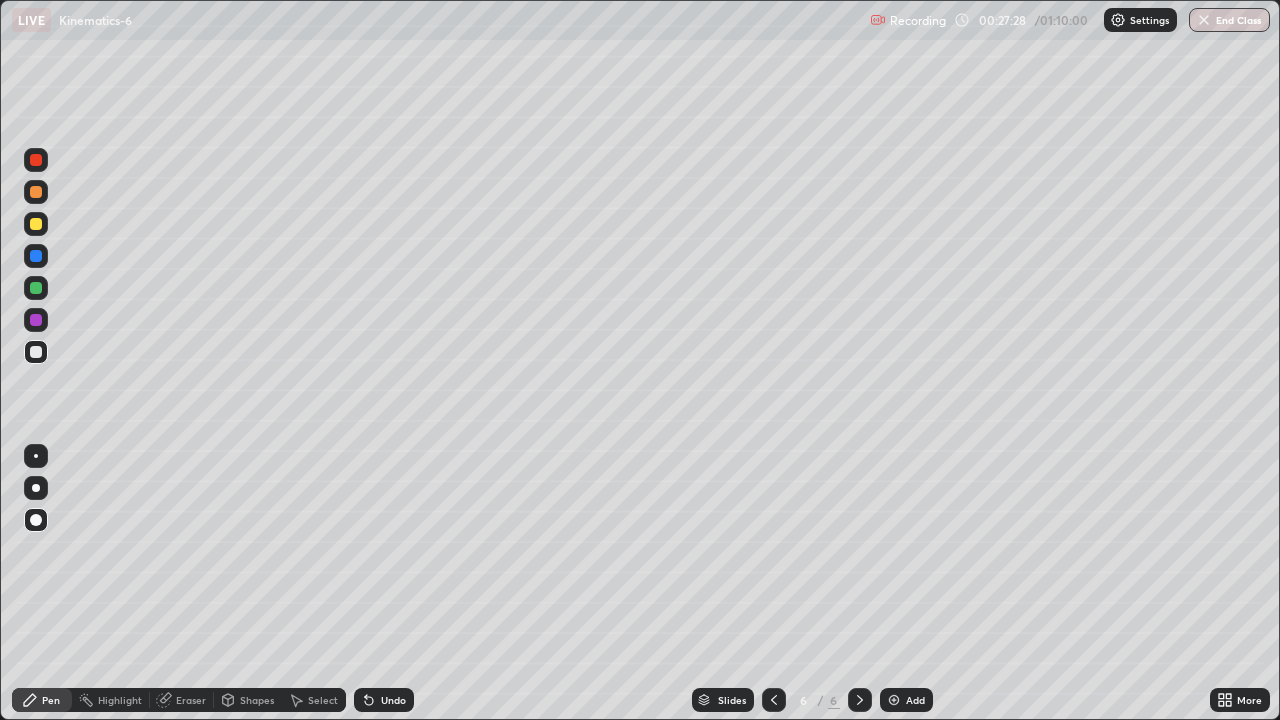 click at bounding box center (36, 320) 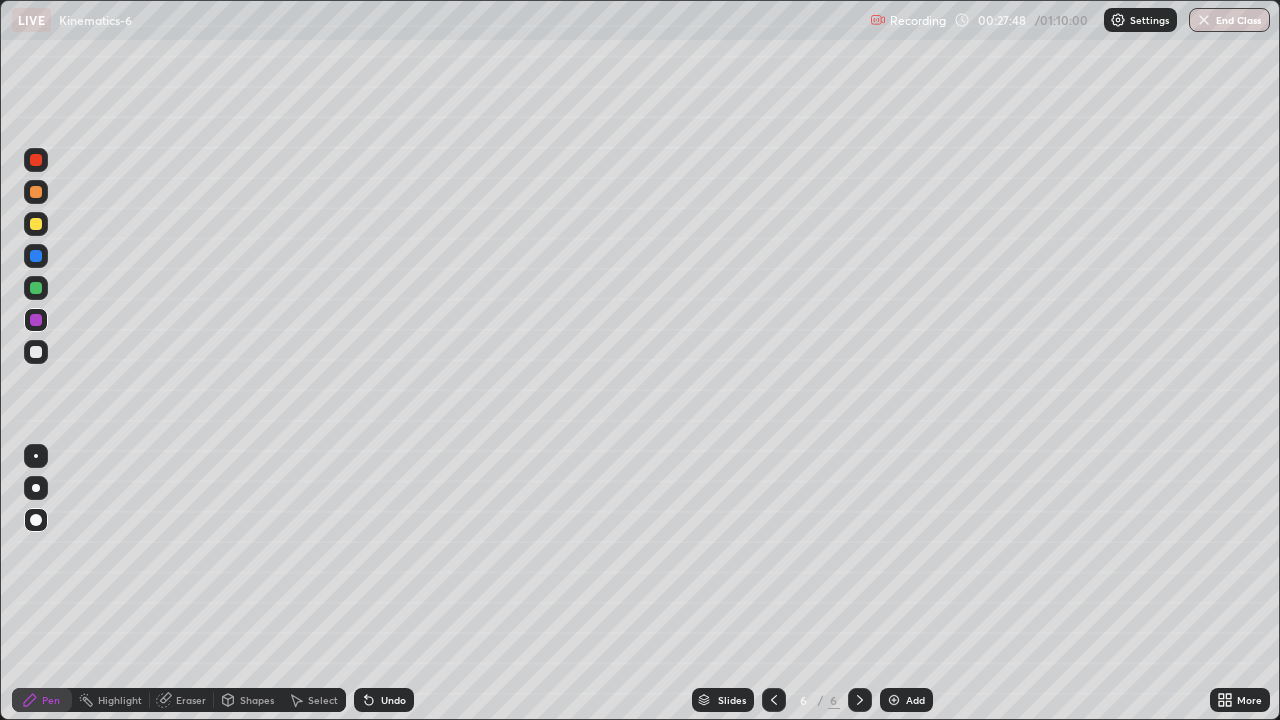 click at bounding box center (36, 224) 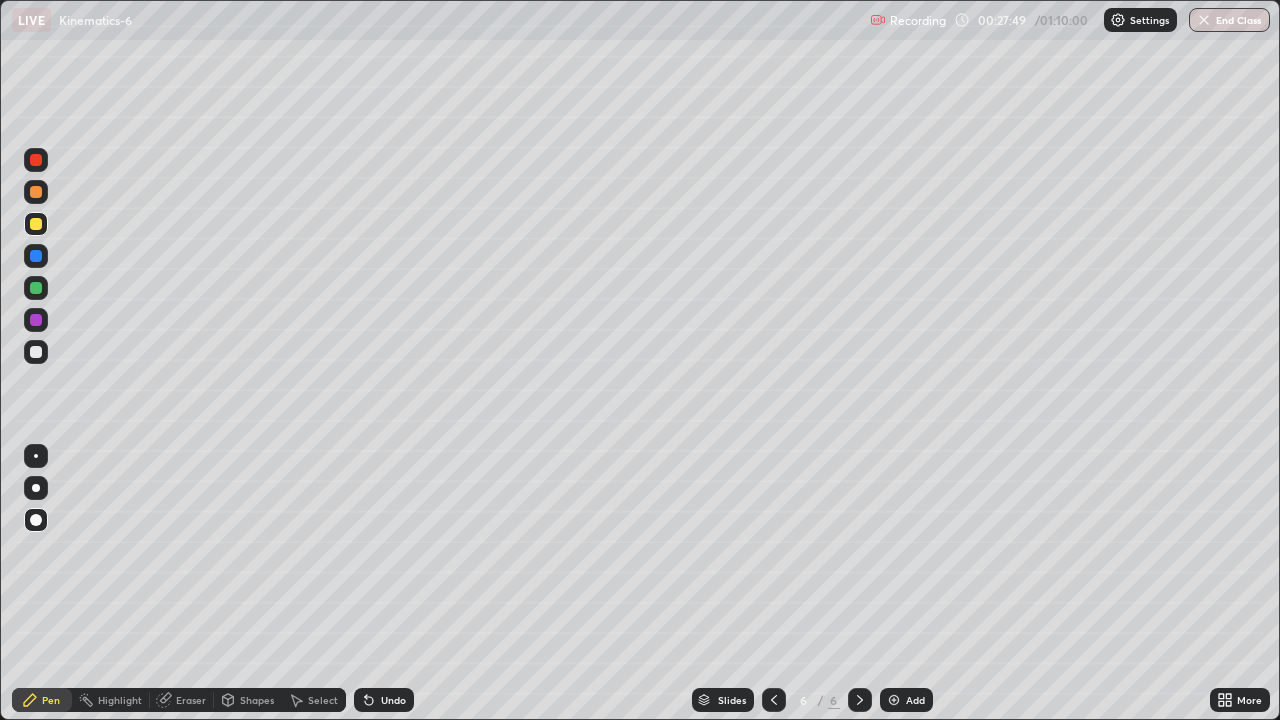 click on "Pen" at bounding box center (42, 700) 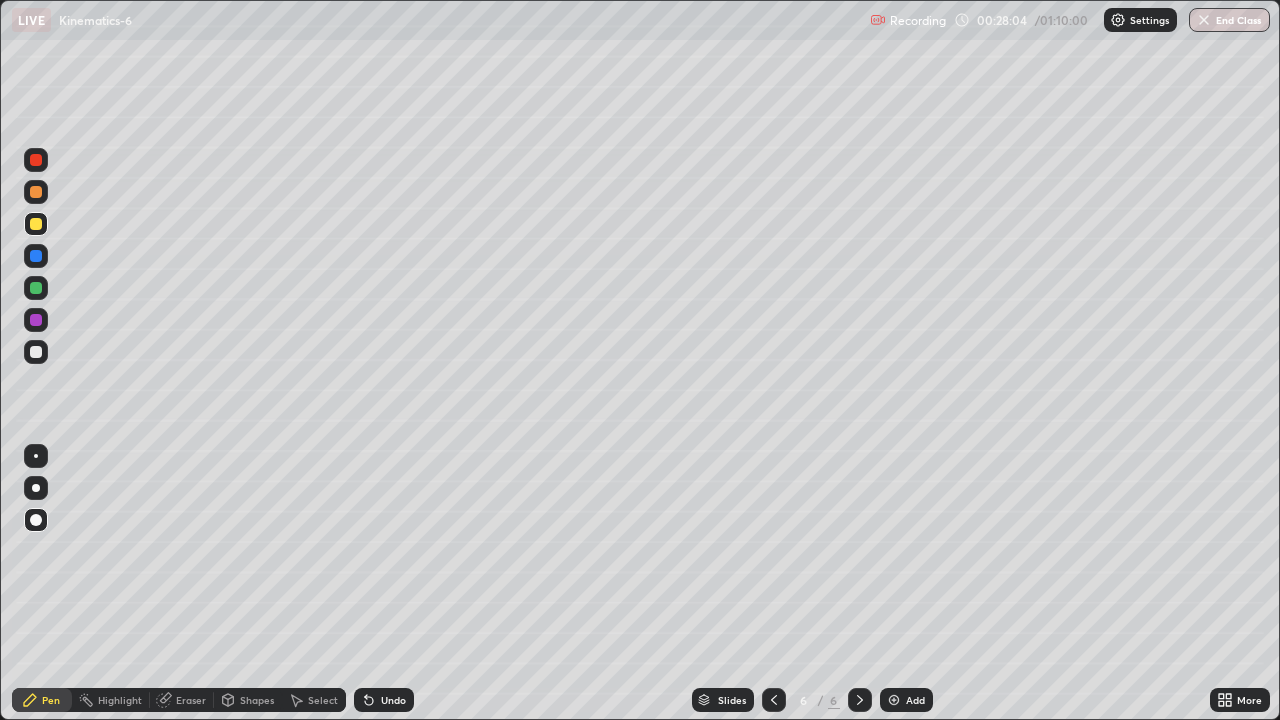 click on "Undo" at bounding box center (393, 700) 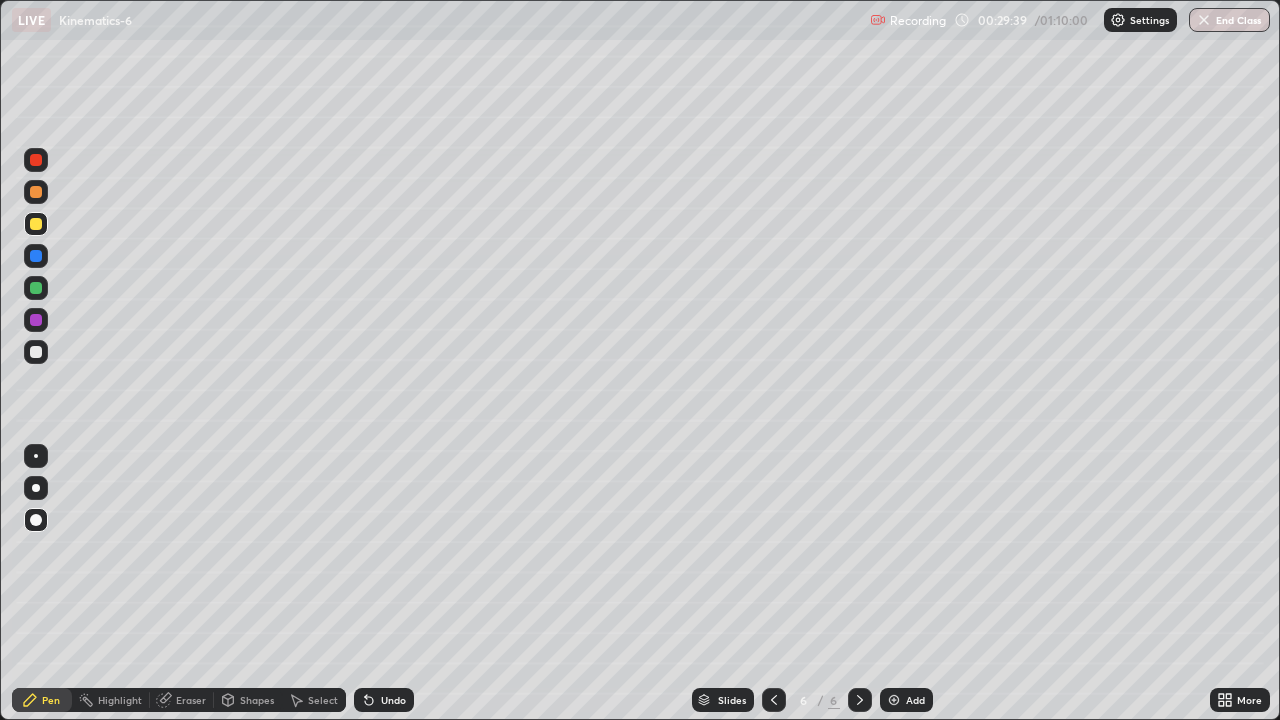 click at bounding box center (36, 352) 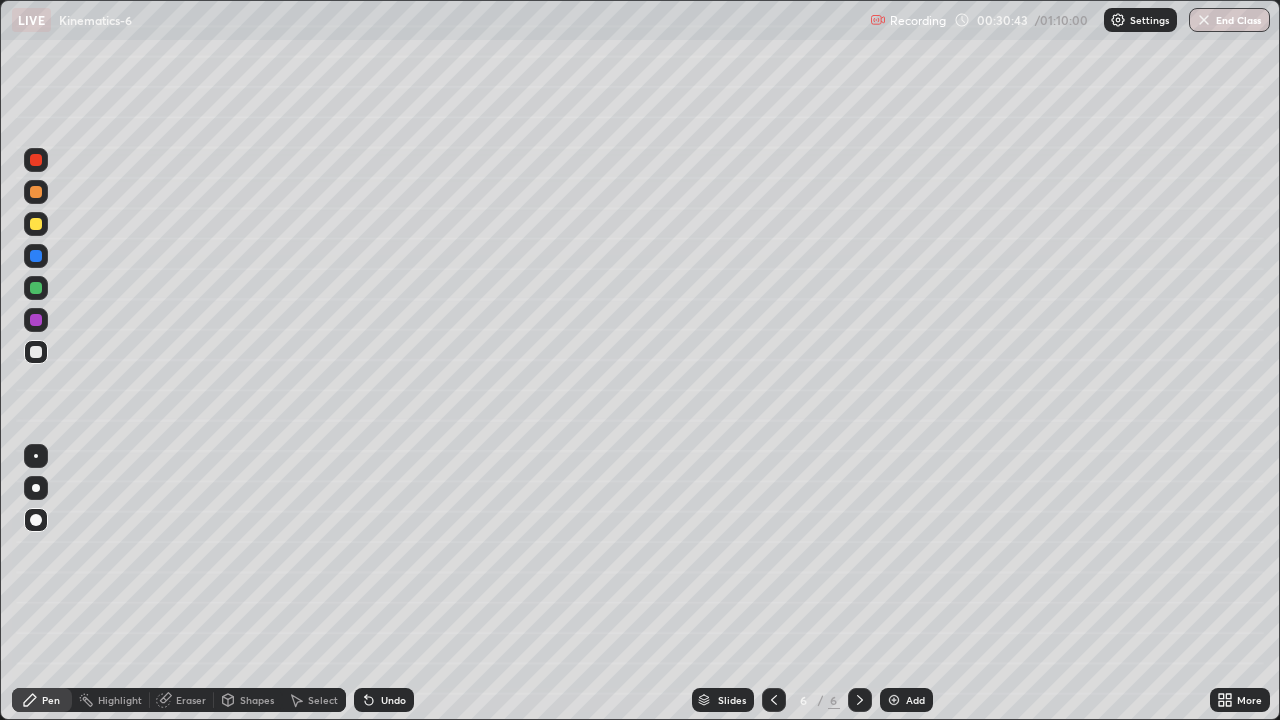 click on "Add" at bounding box center [915, 700] 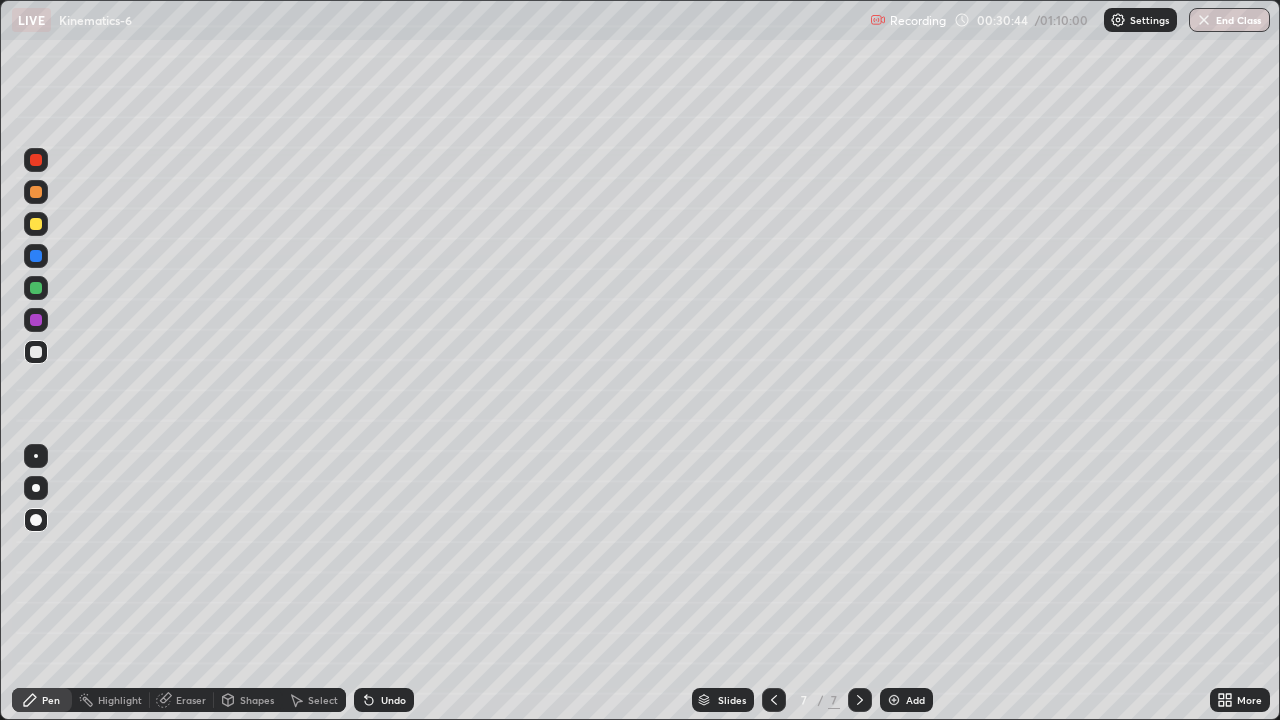 click at bounding box center (36, 192) 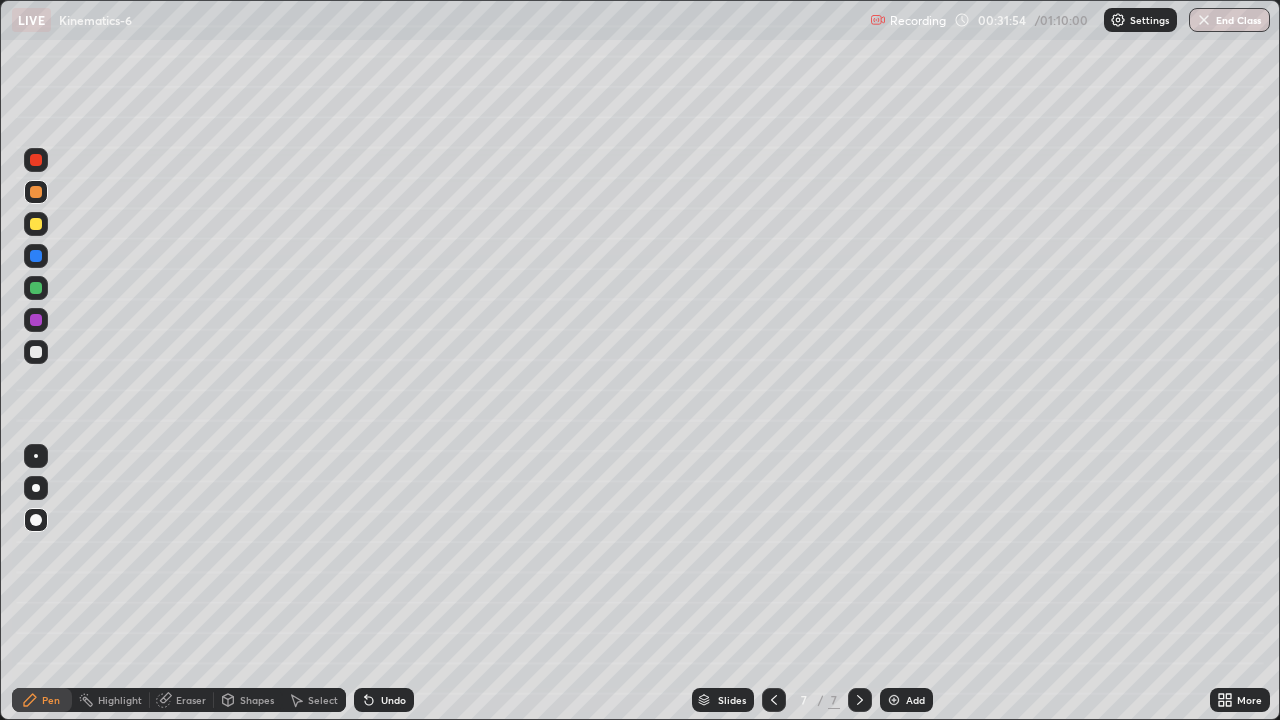 click at bounding box center [36, 224] 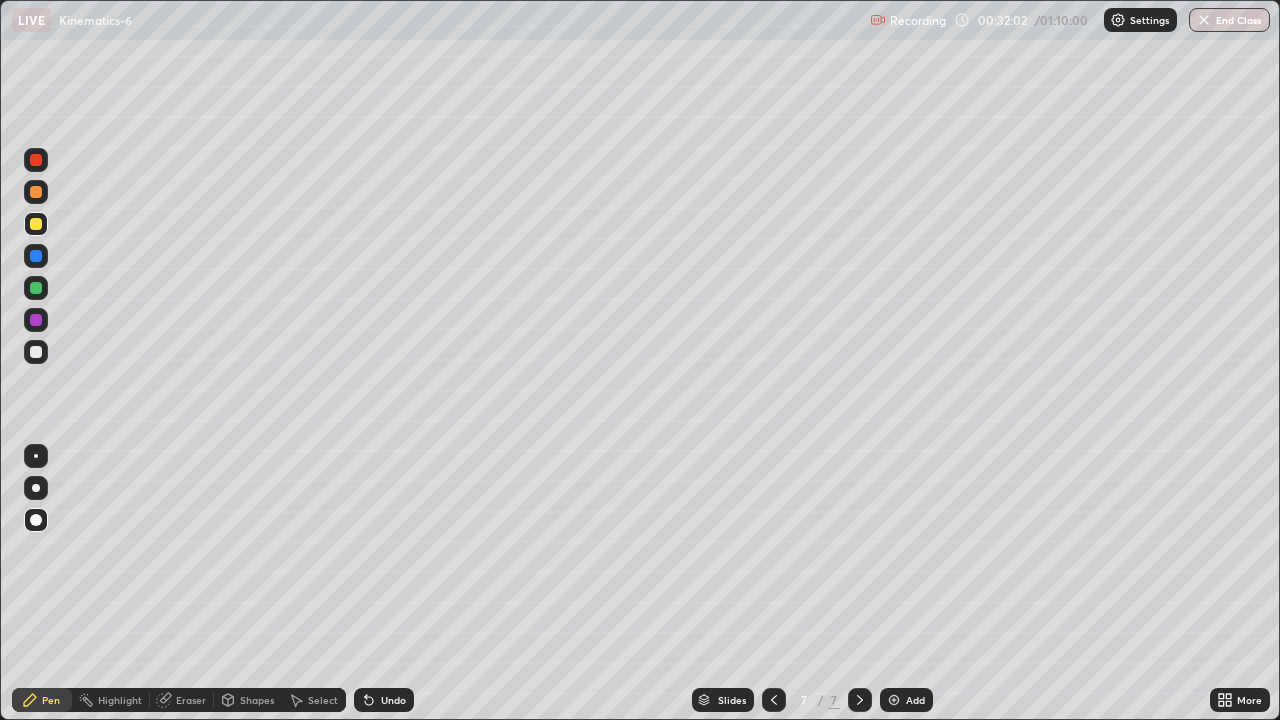 click at bounding box center [36, 288] 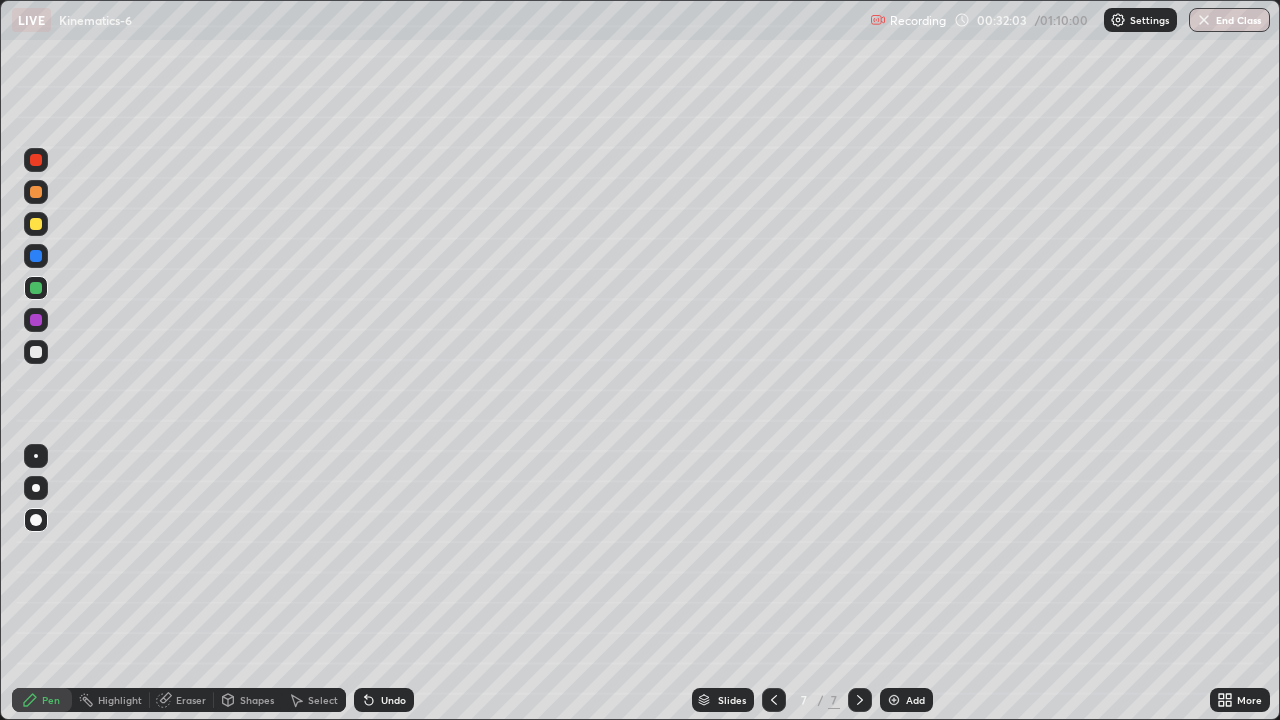 click on "Shapes" at bounding box center (257, 700) 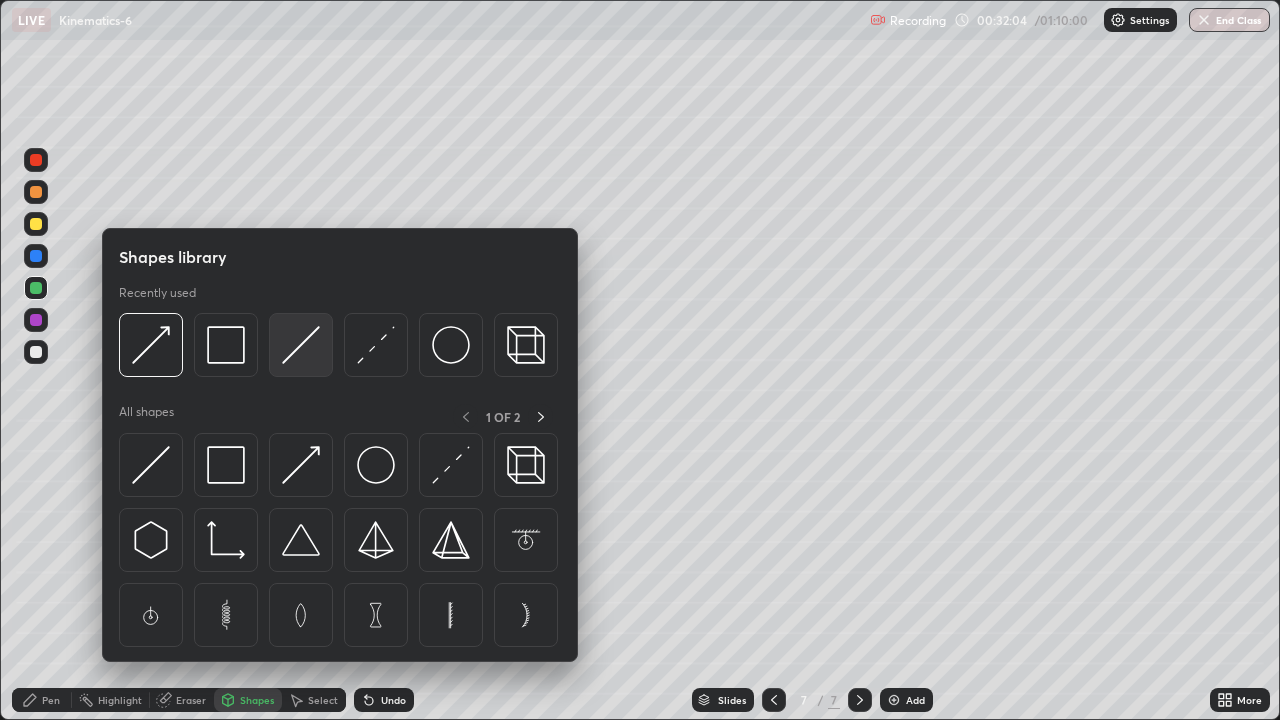 click at bounding box center (301, 345) 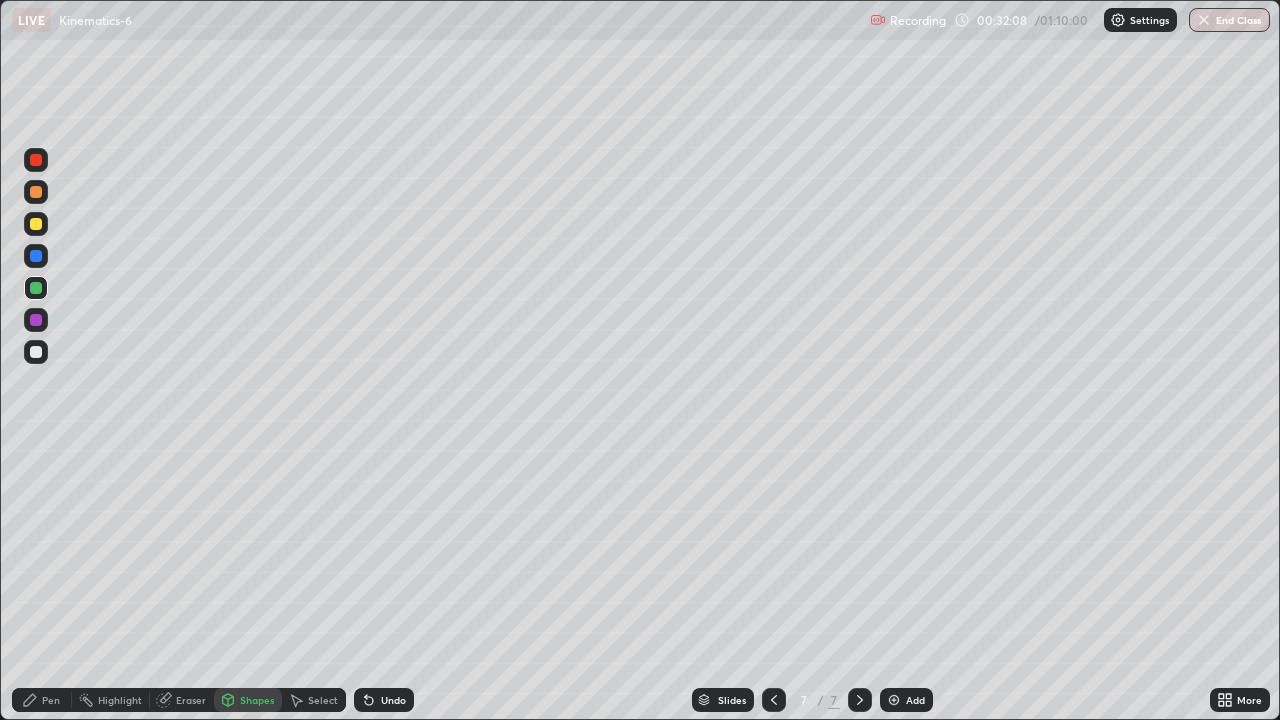 click on "Pen" at bounding box center (51, 700) 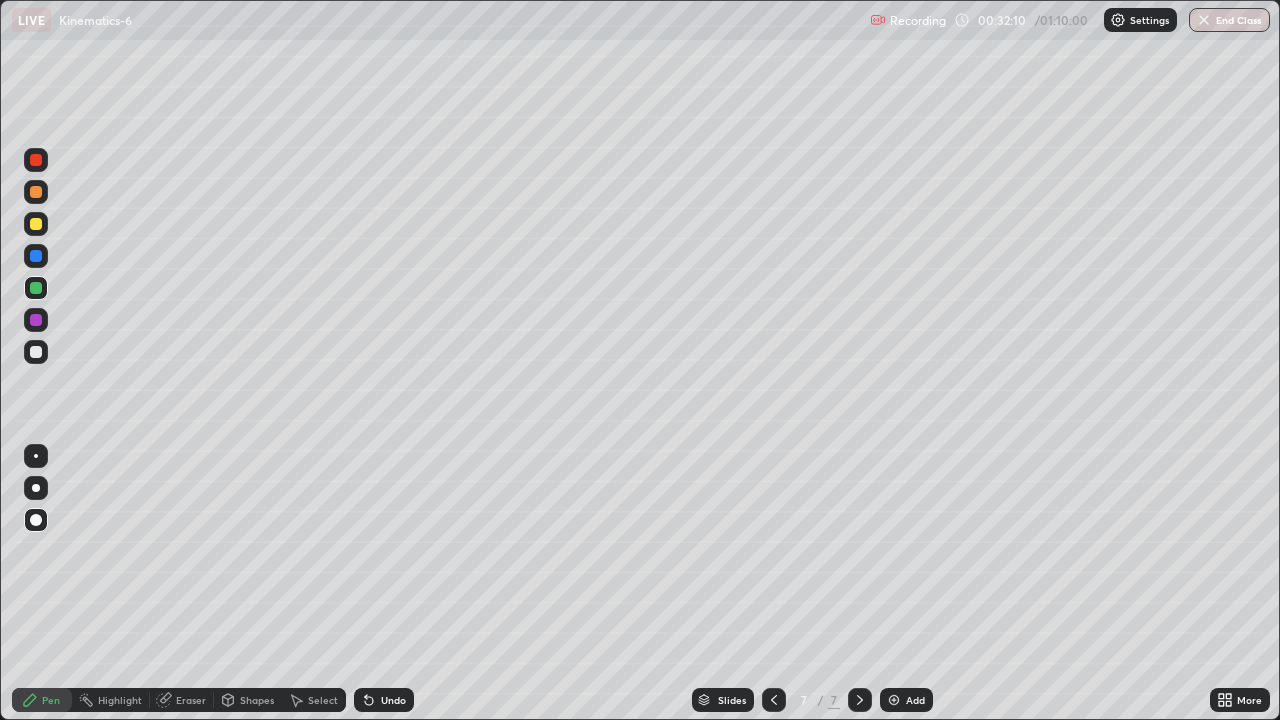 click at bounding box center (36, 192) 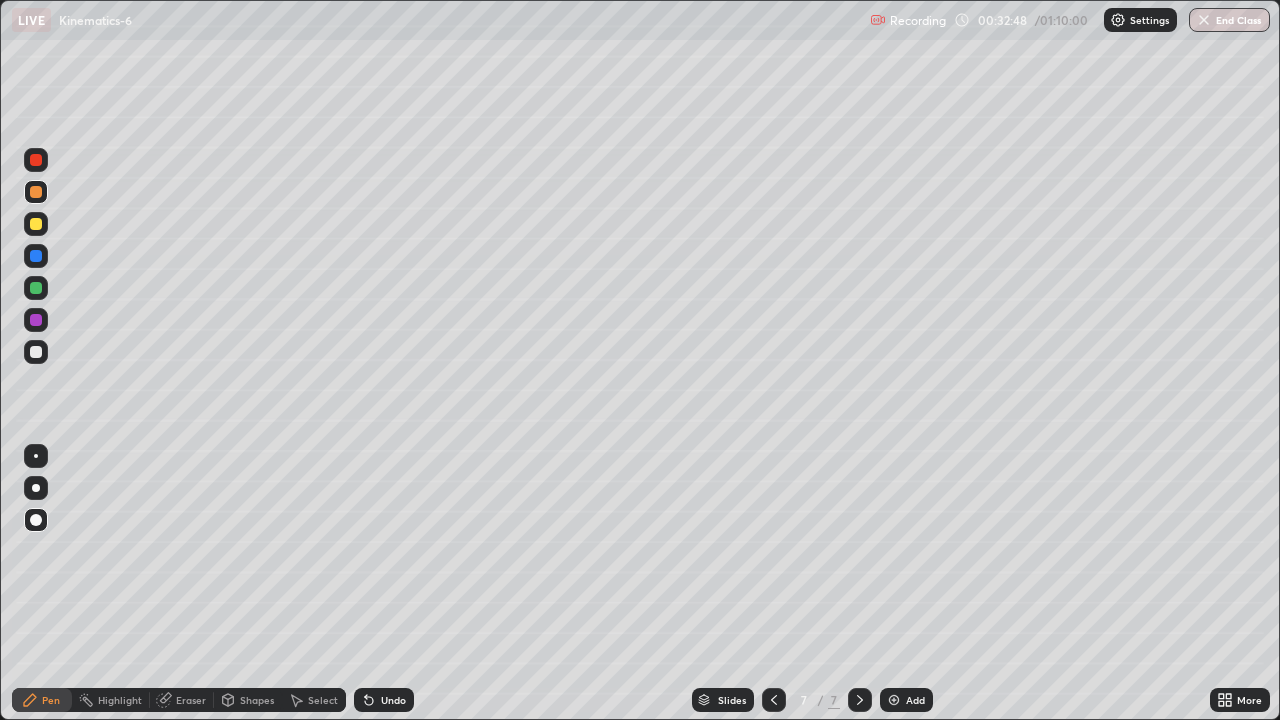 click at bounding box center (36, 352) 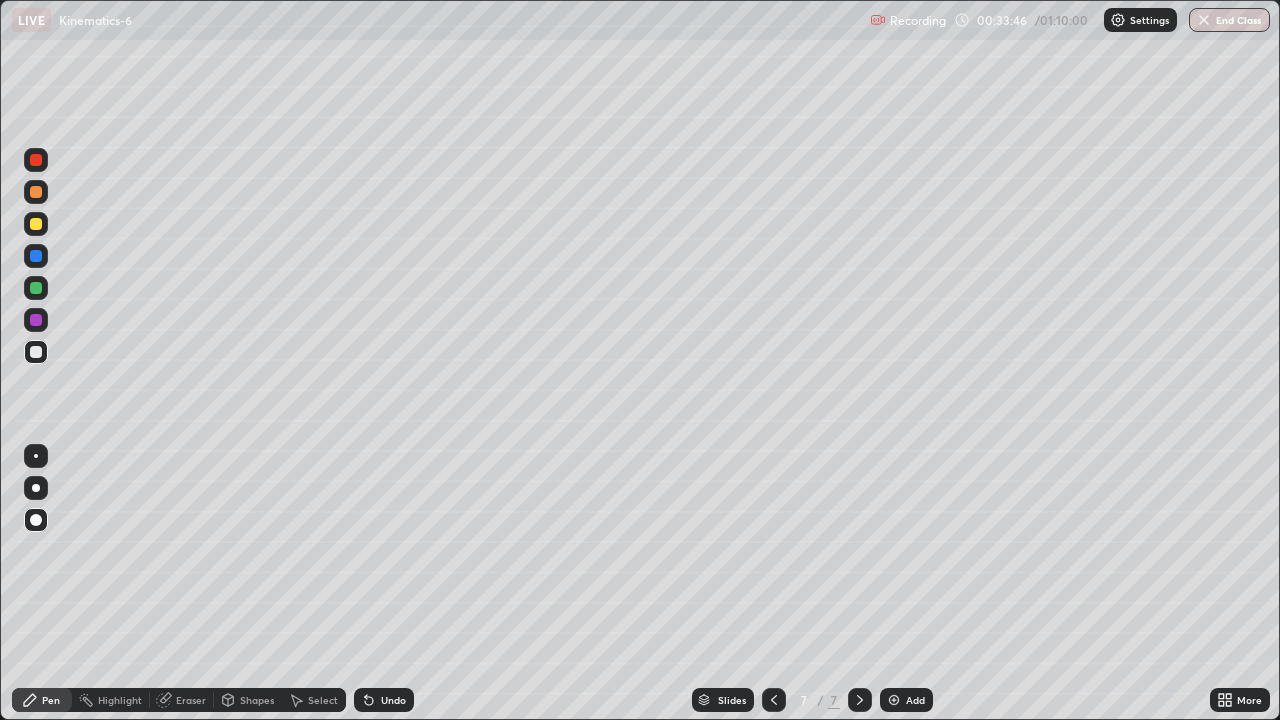 click on "Shapes" at bounding box center [257, 700] 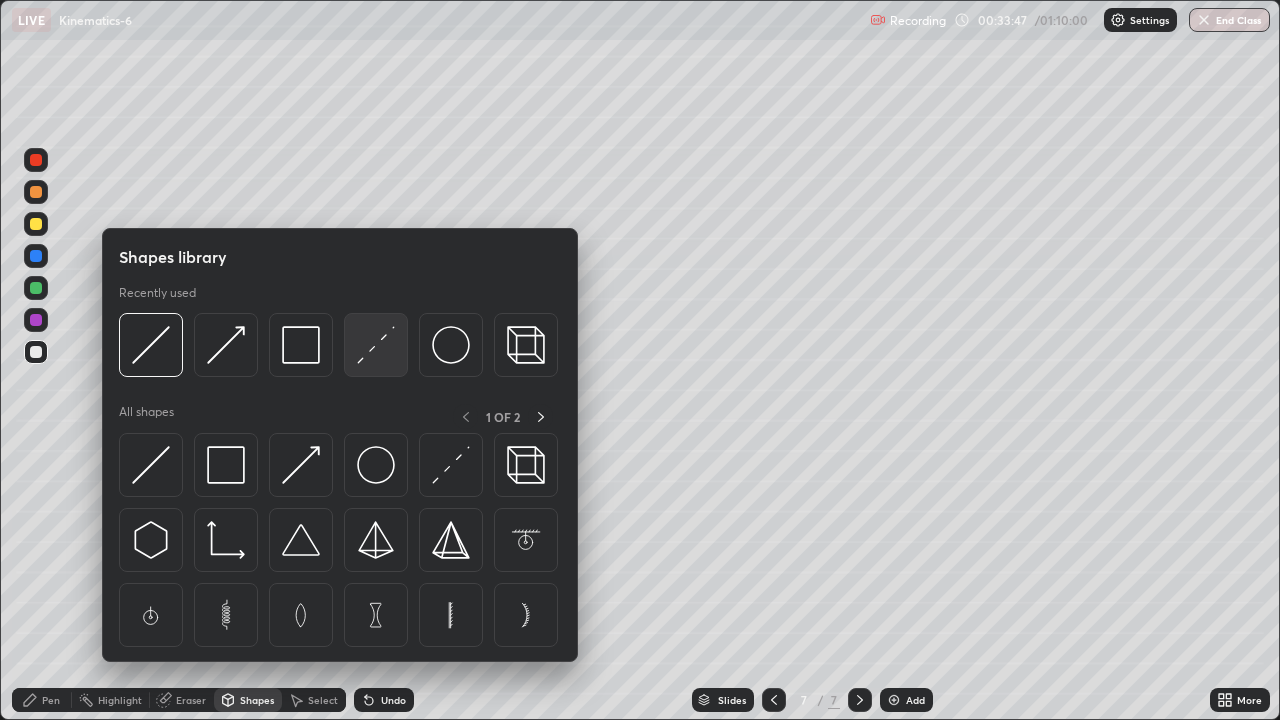 click at bounding box center [376, 345] 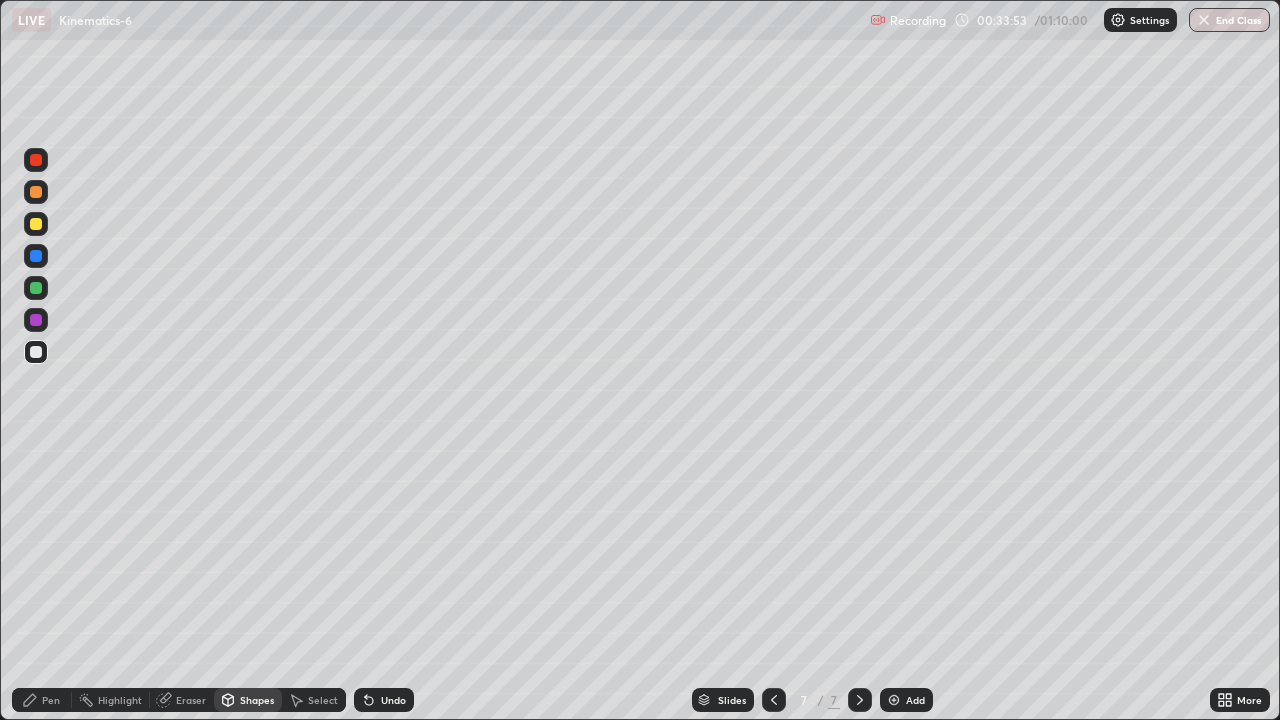 click at bounding box center [36, 192] 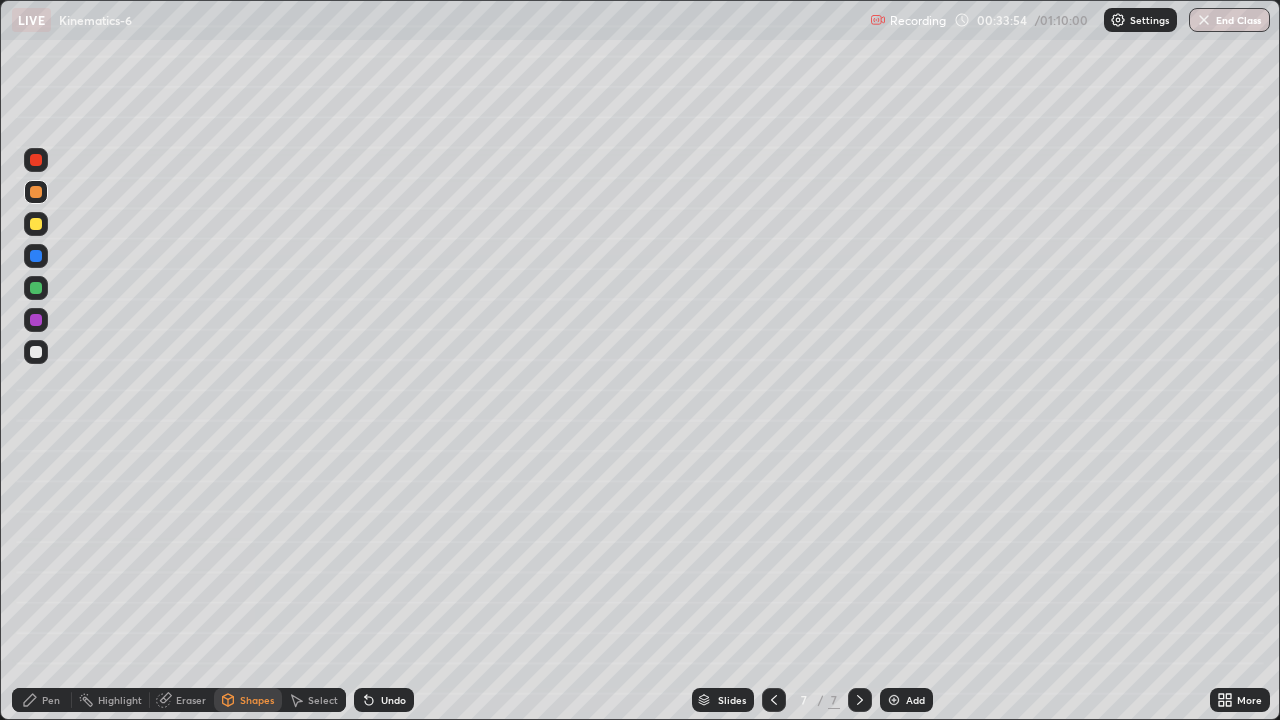 click at bounding box center (36, 256) 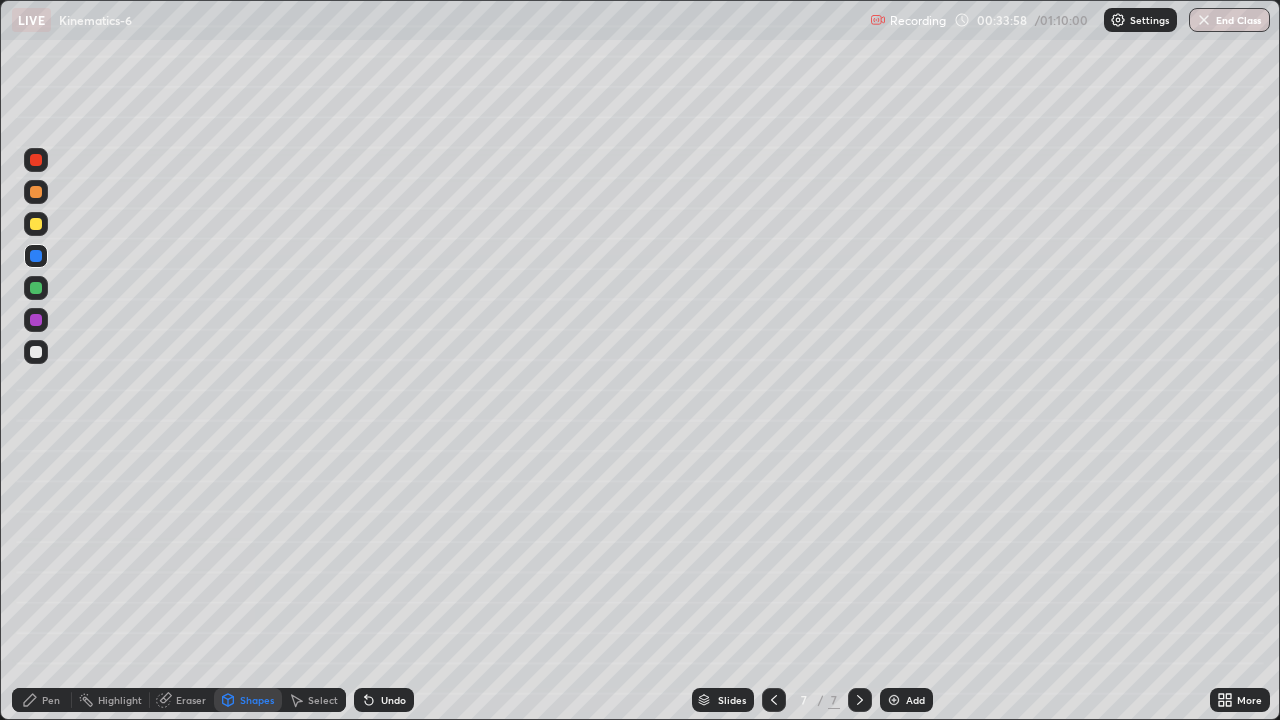 click on "Pen" at bounding box center (42, 700) 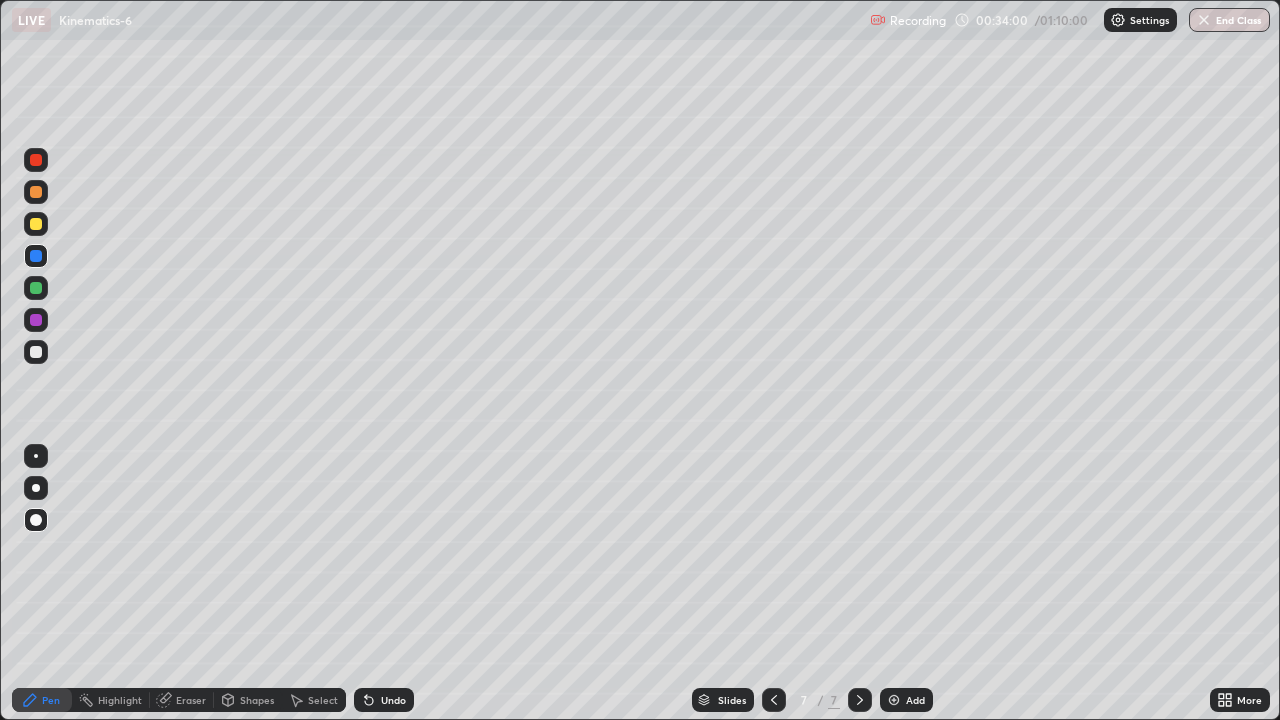 click at bounding box center (36, 352) 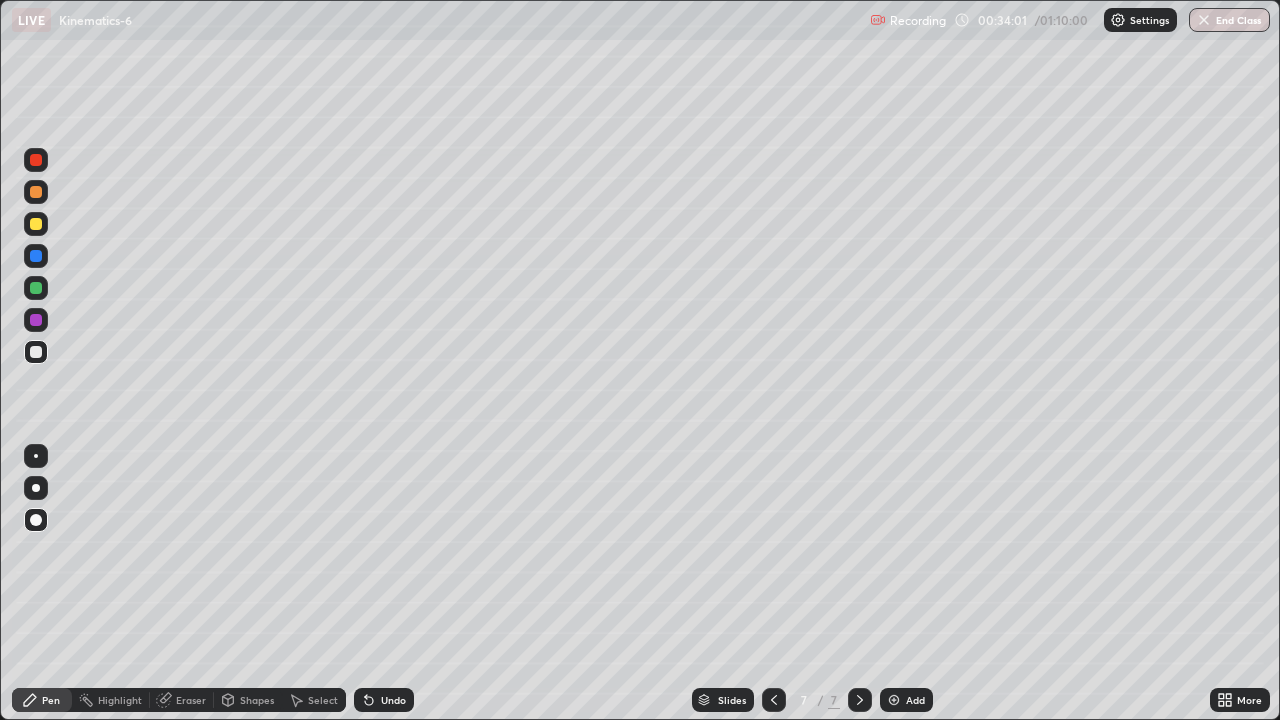 click on "Undo" at bounding box center [393, 700] 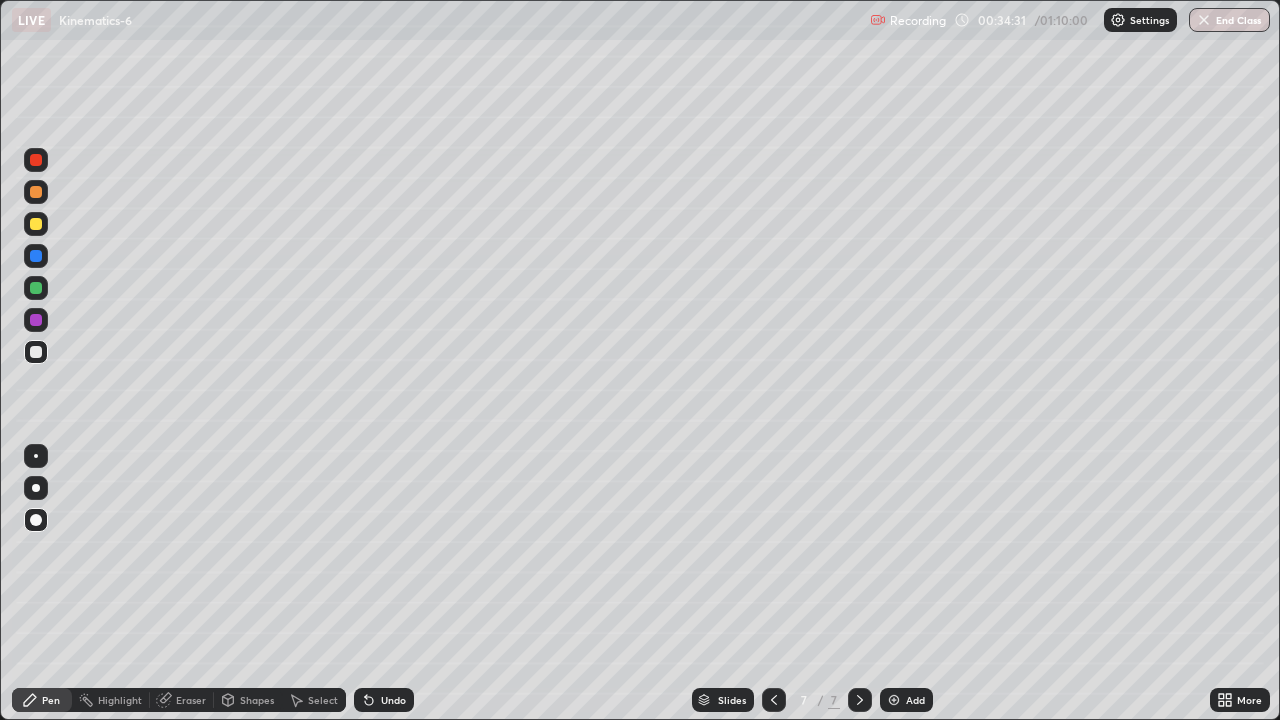 click at bounding box center (36, 224) 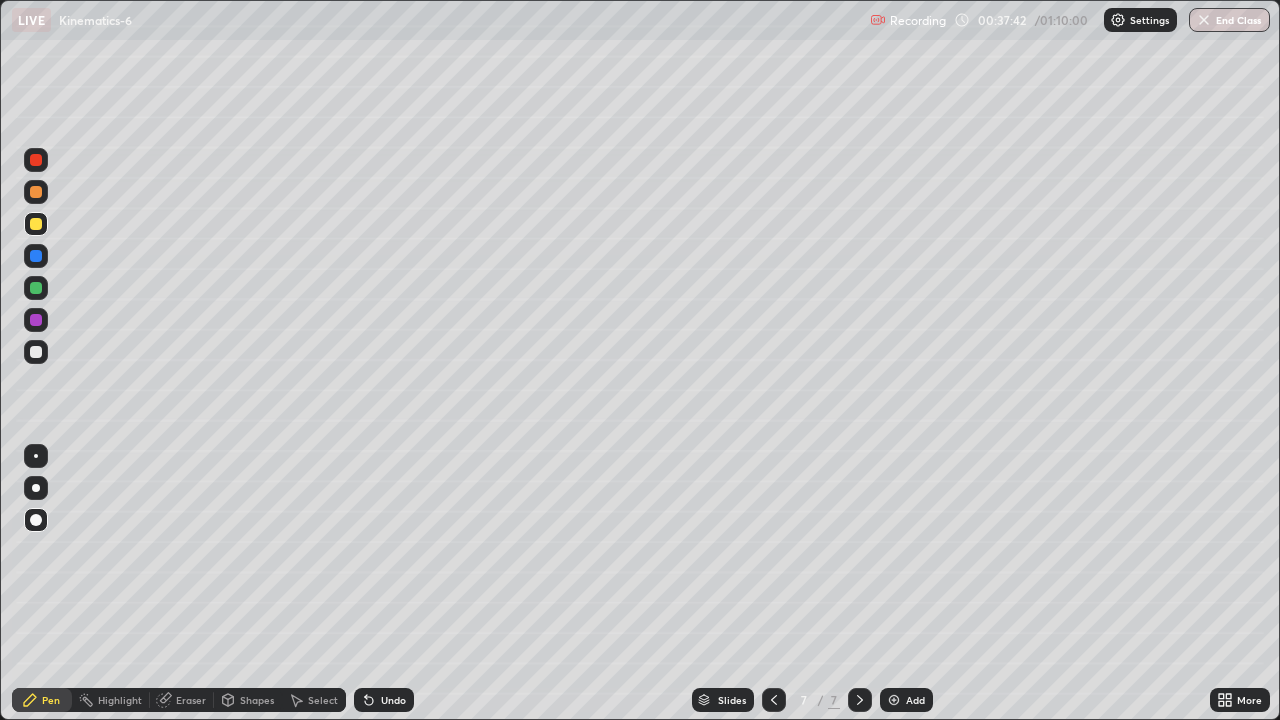 click on "Eraser" at bounding box center [191, 700] 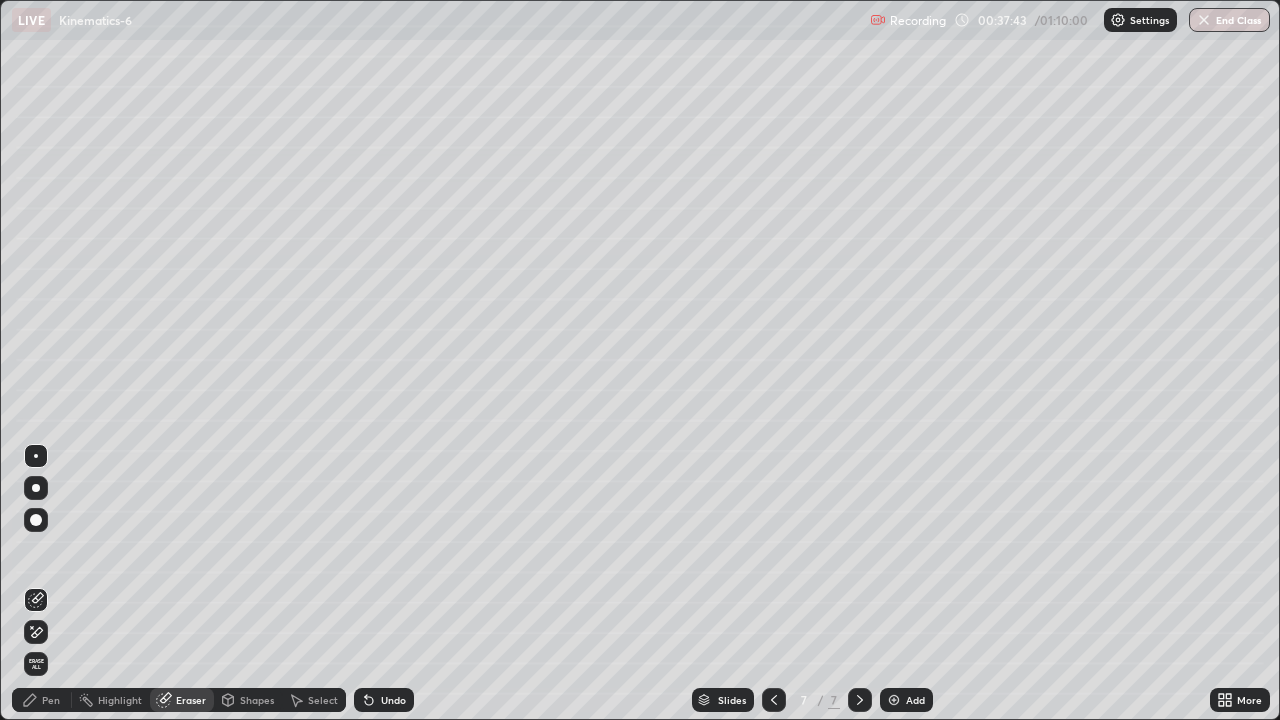 click 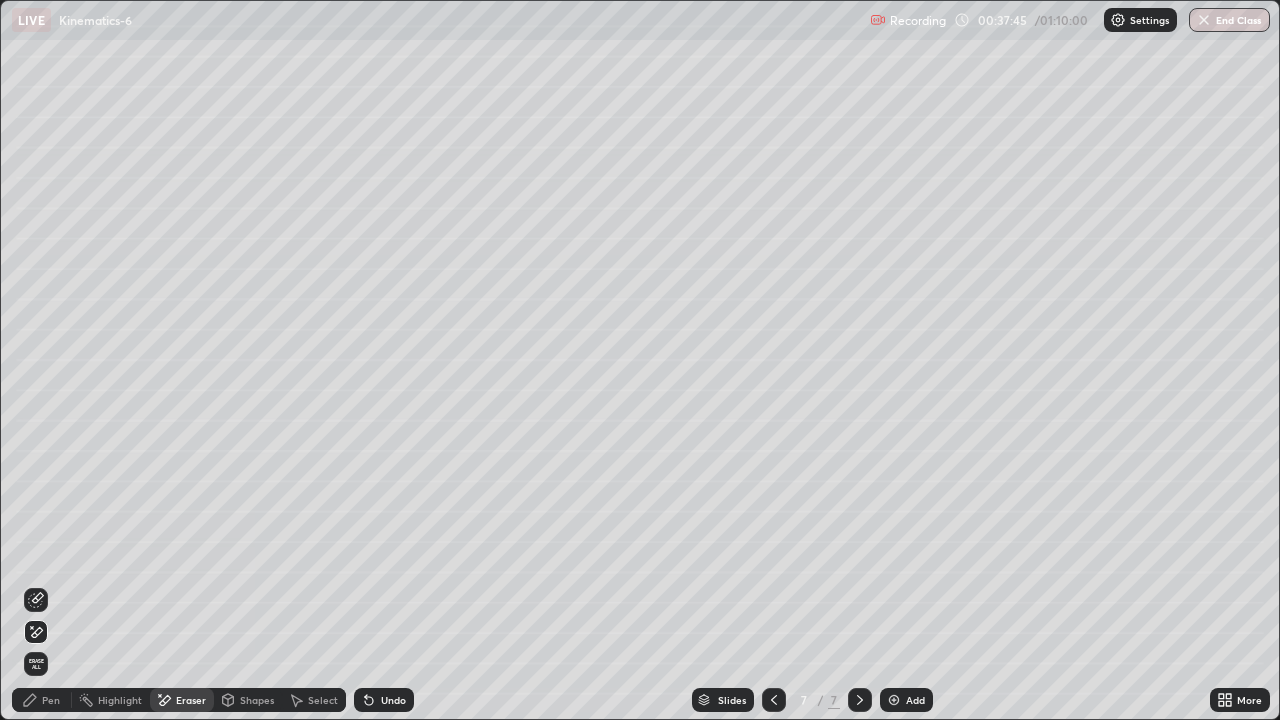 click on "Pen" at bounding box center (51, 700) 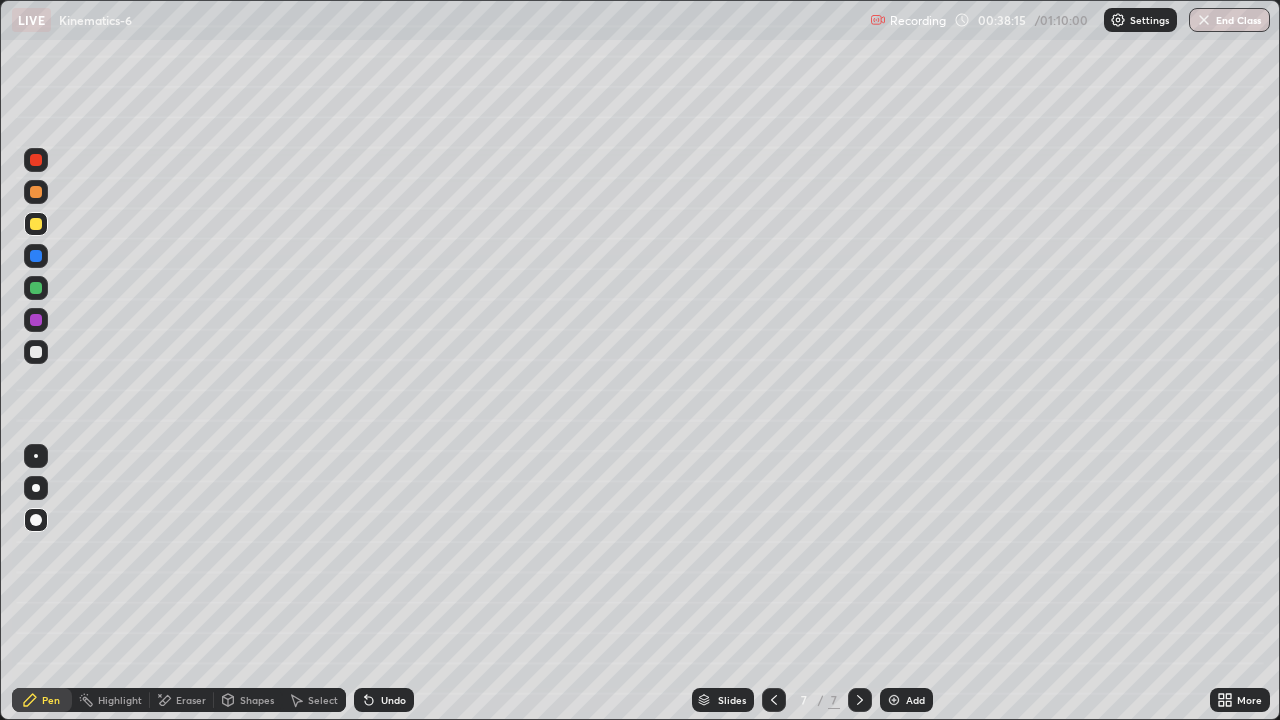 click on "Undo" at bounding box center [384, 700] 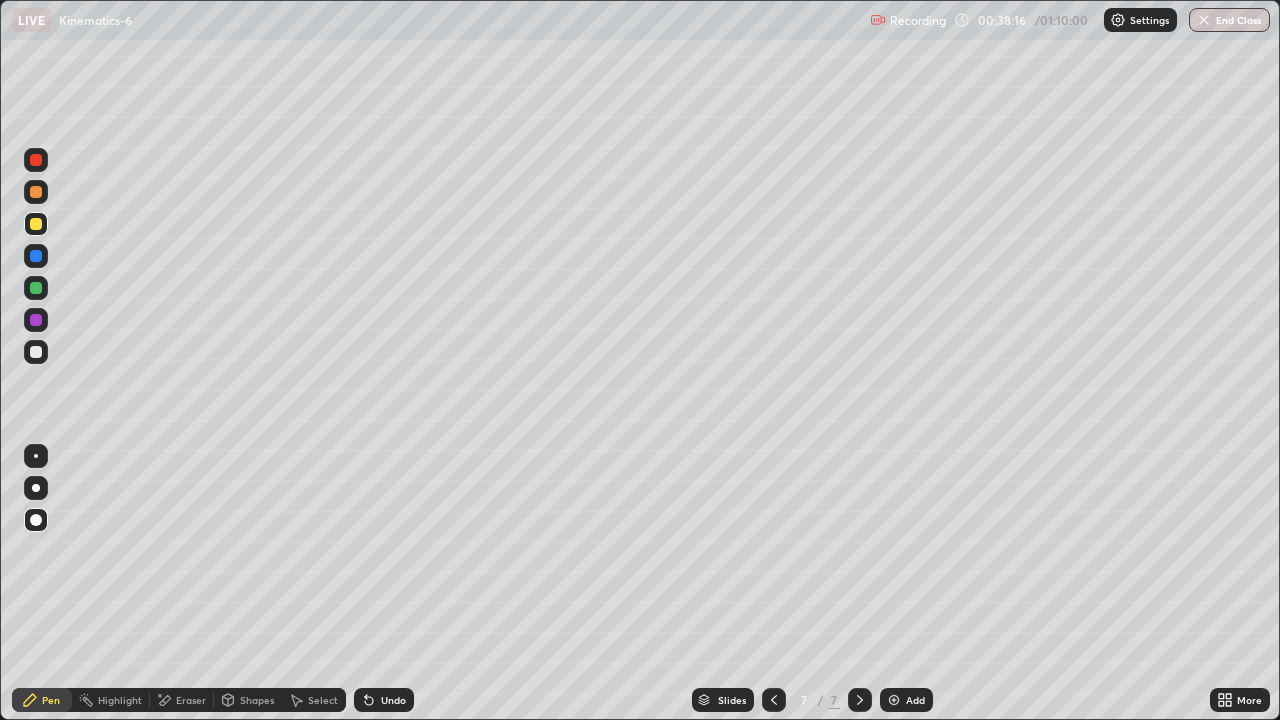 click at bounding box center (36, 192) 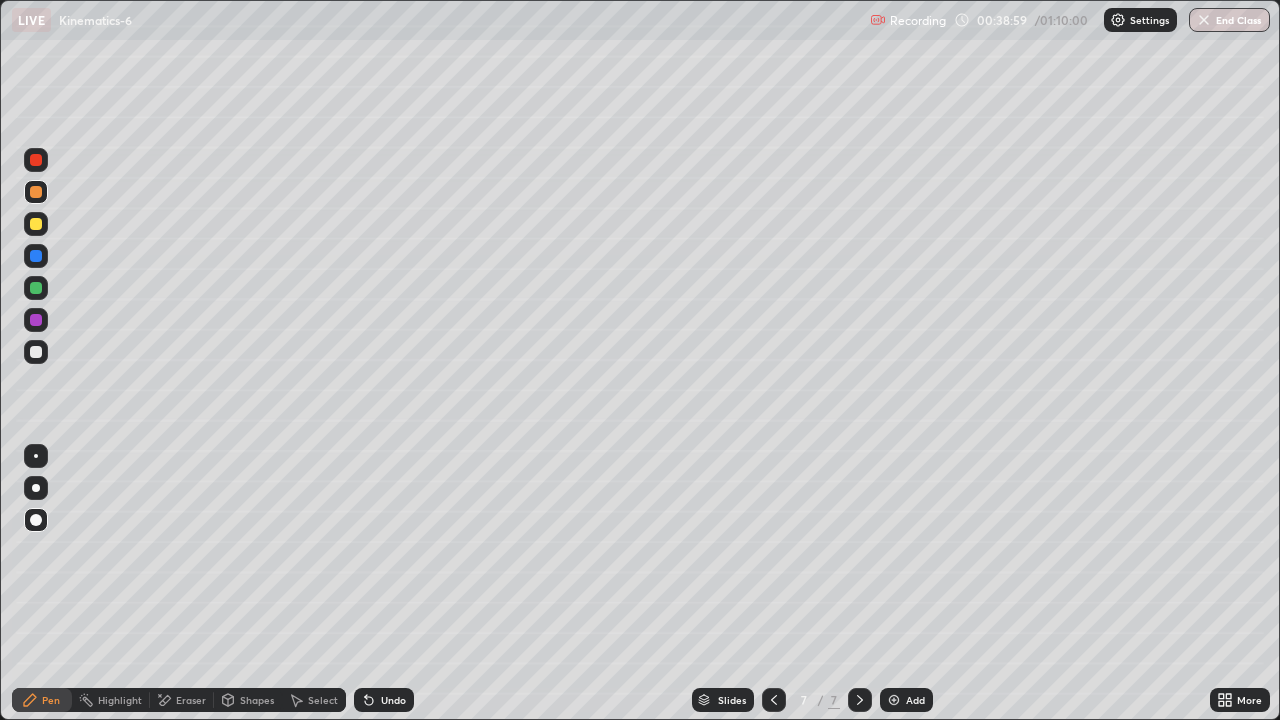 click at bounding box center [36, 352] 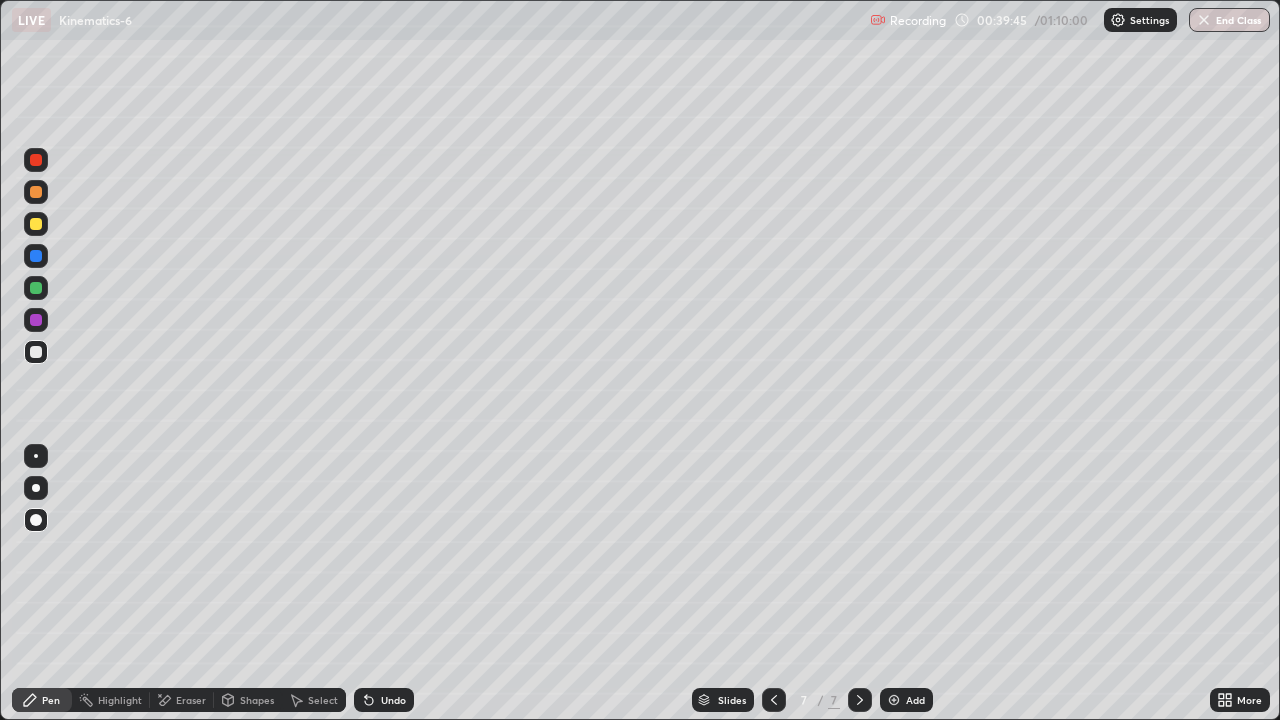 click at bounding box center (36, 192) 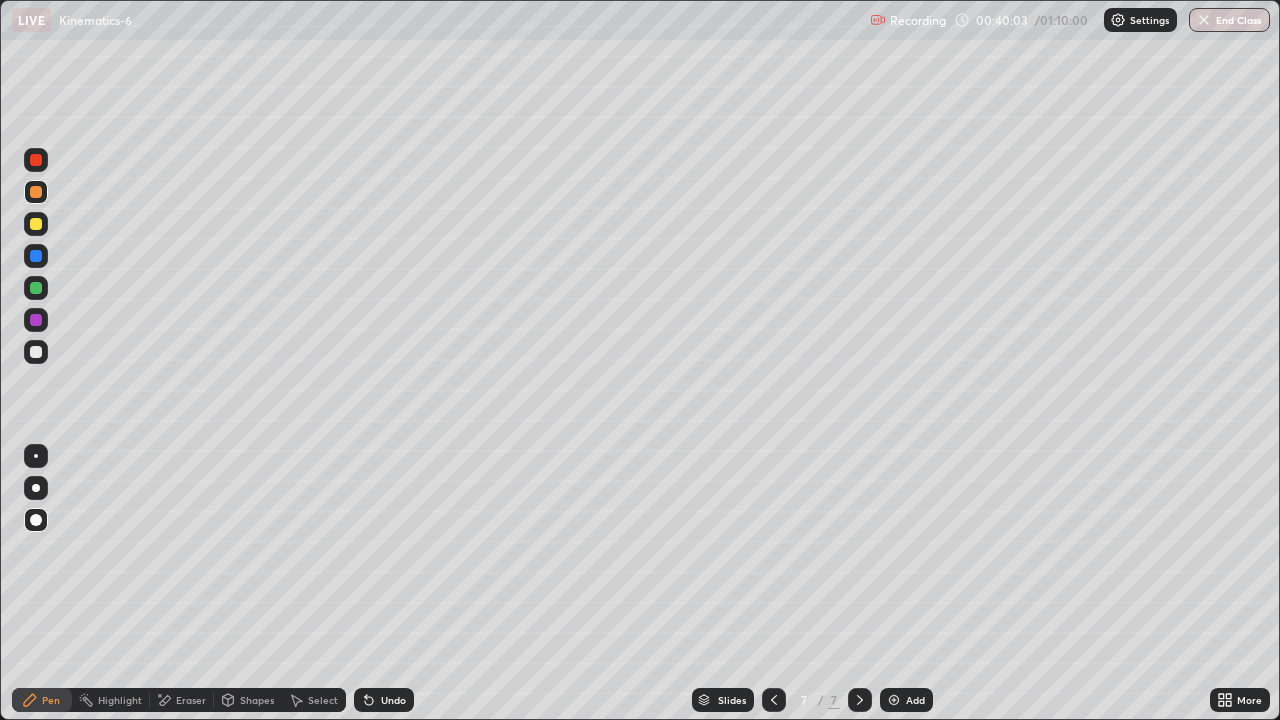 click on "Add" at bounding box center (915, 700) 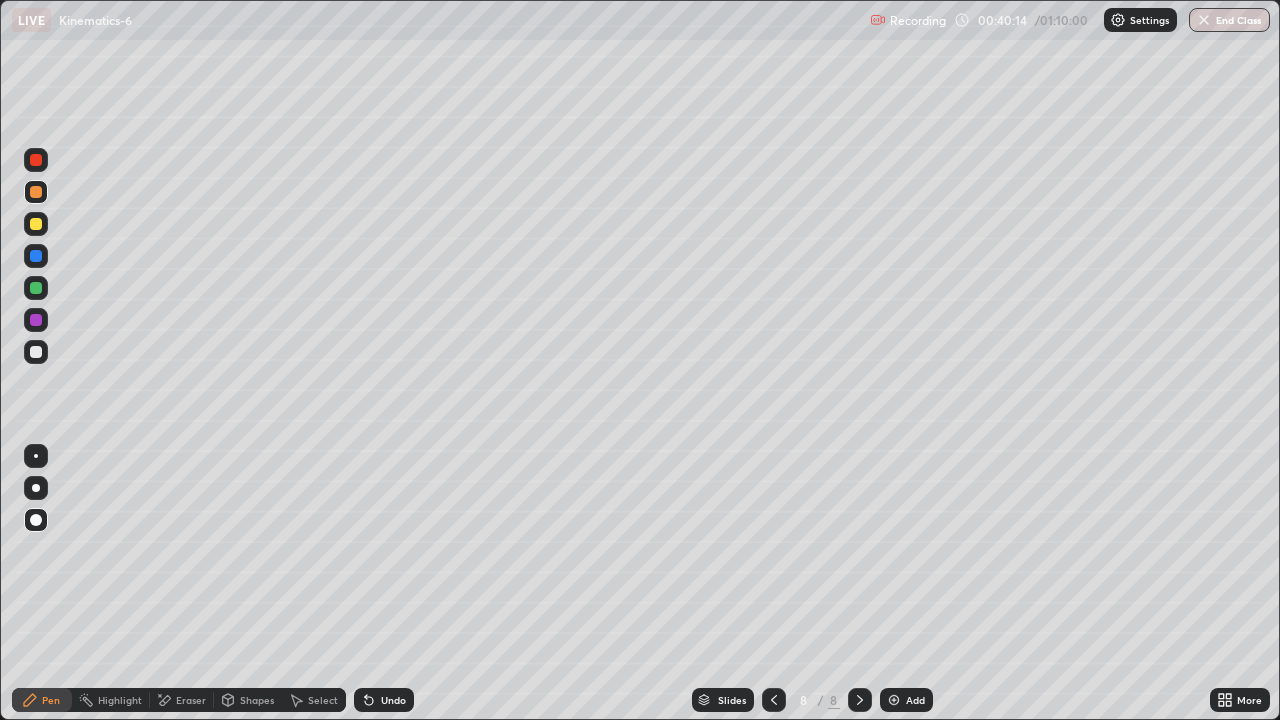 click 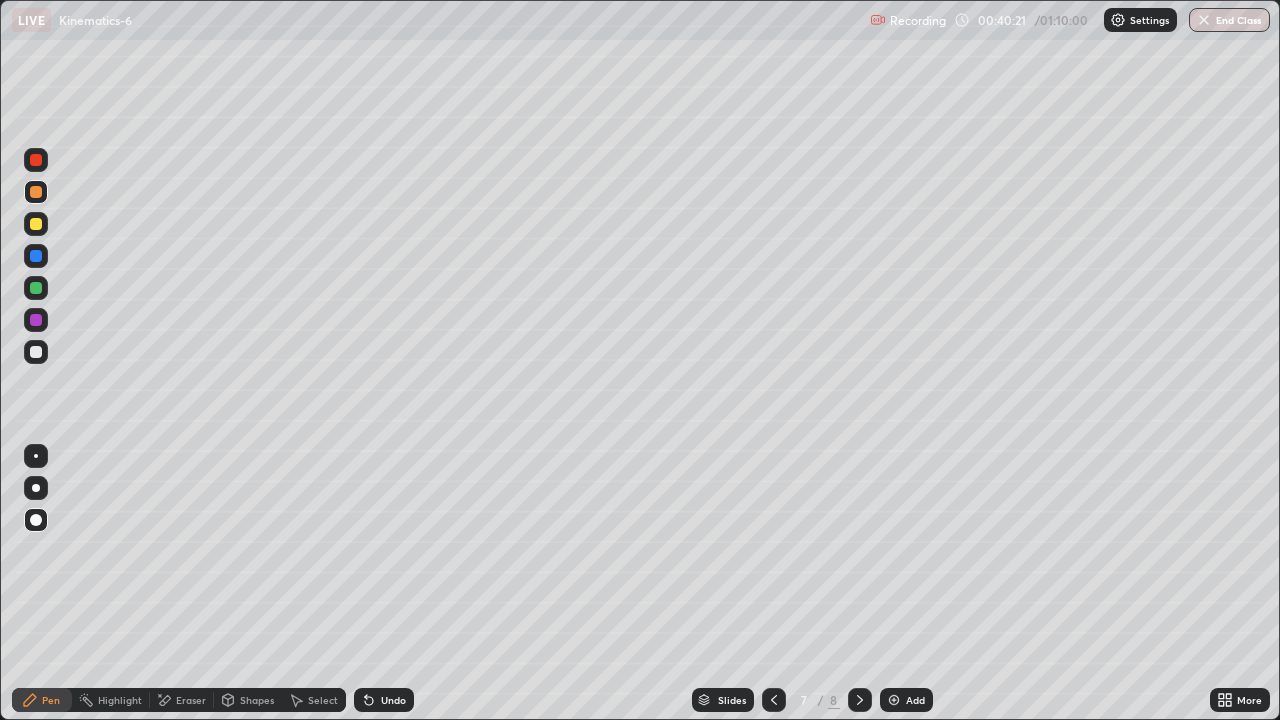 click 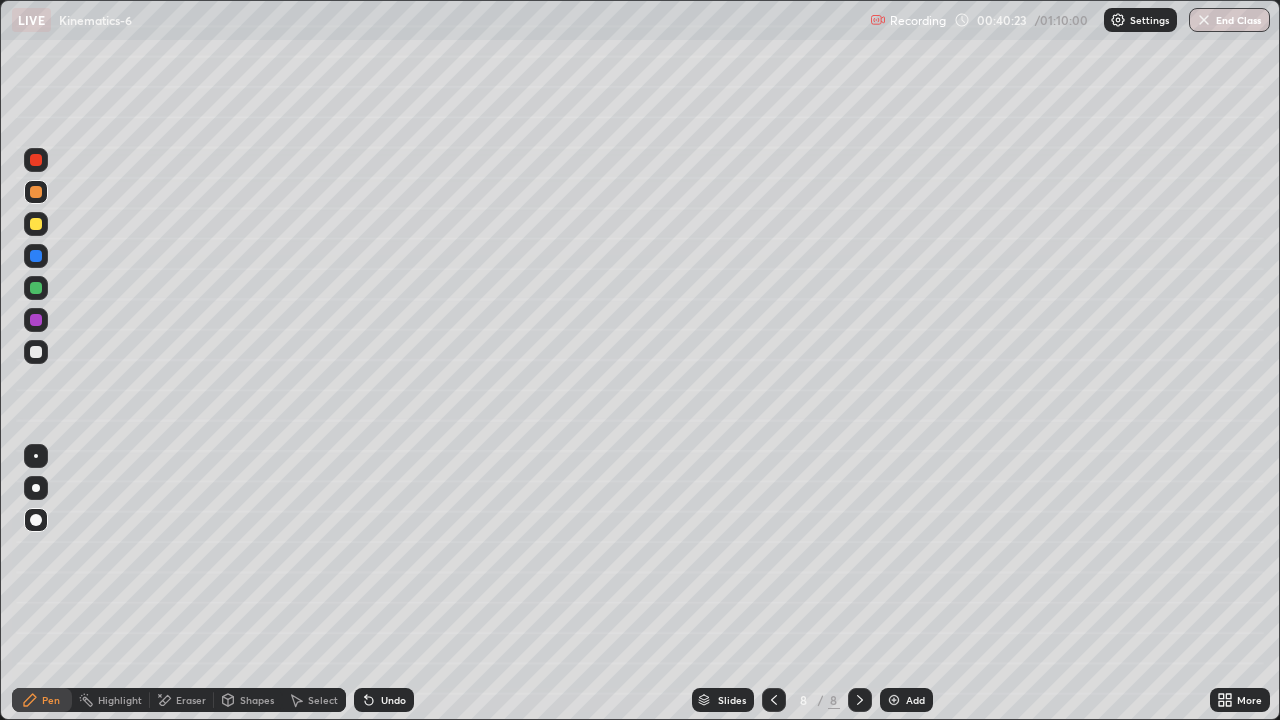 click at bounding box center [36, 352] 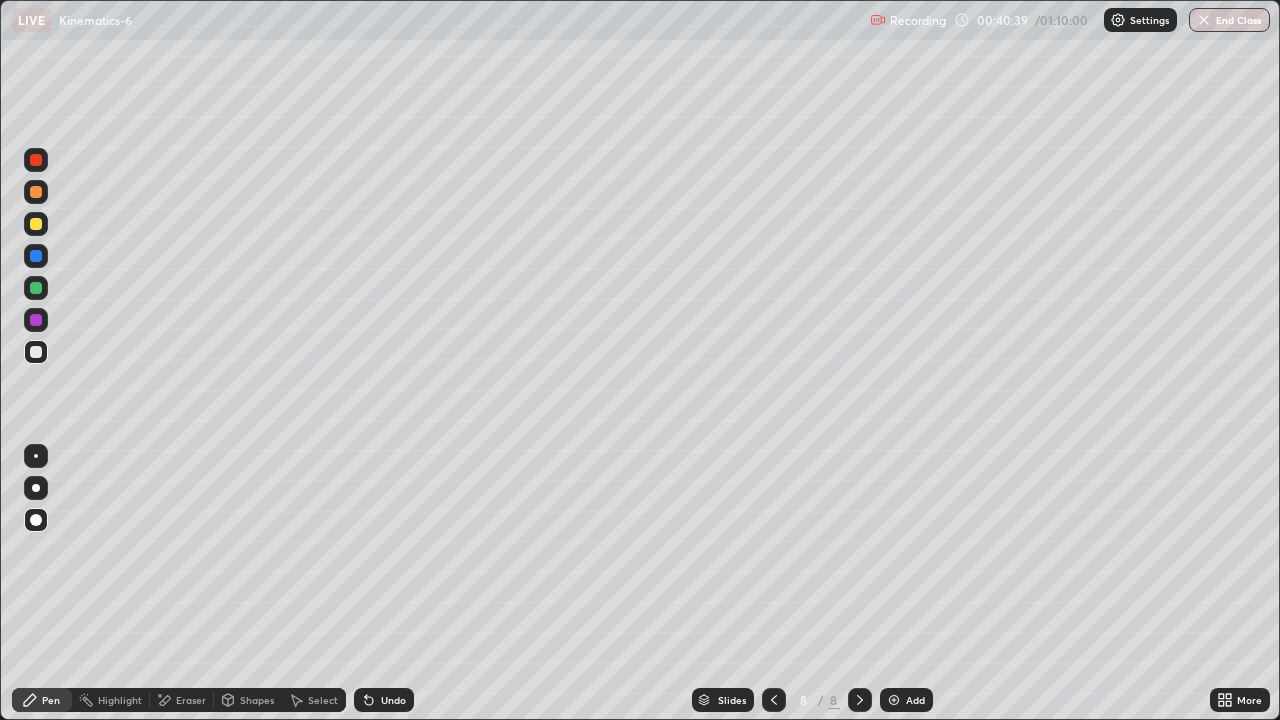 click 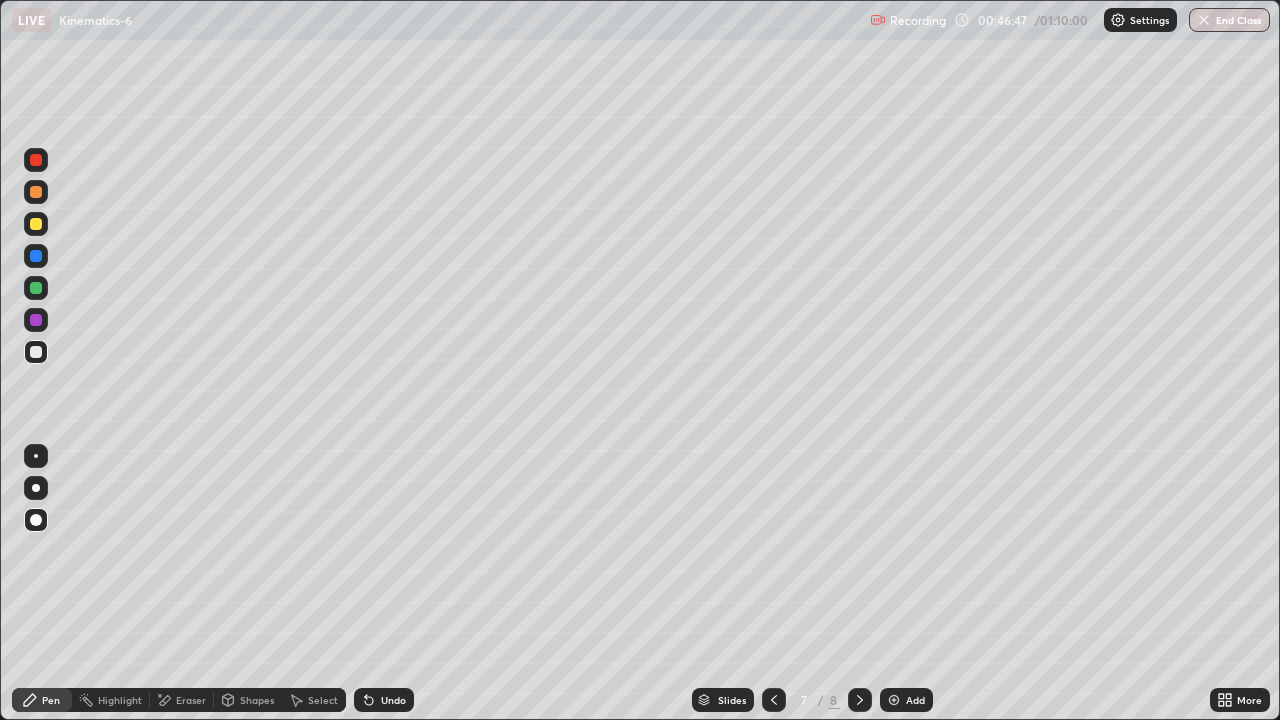 click at bounding box center (860, 700) 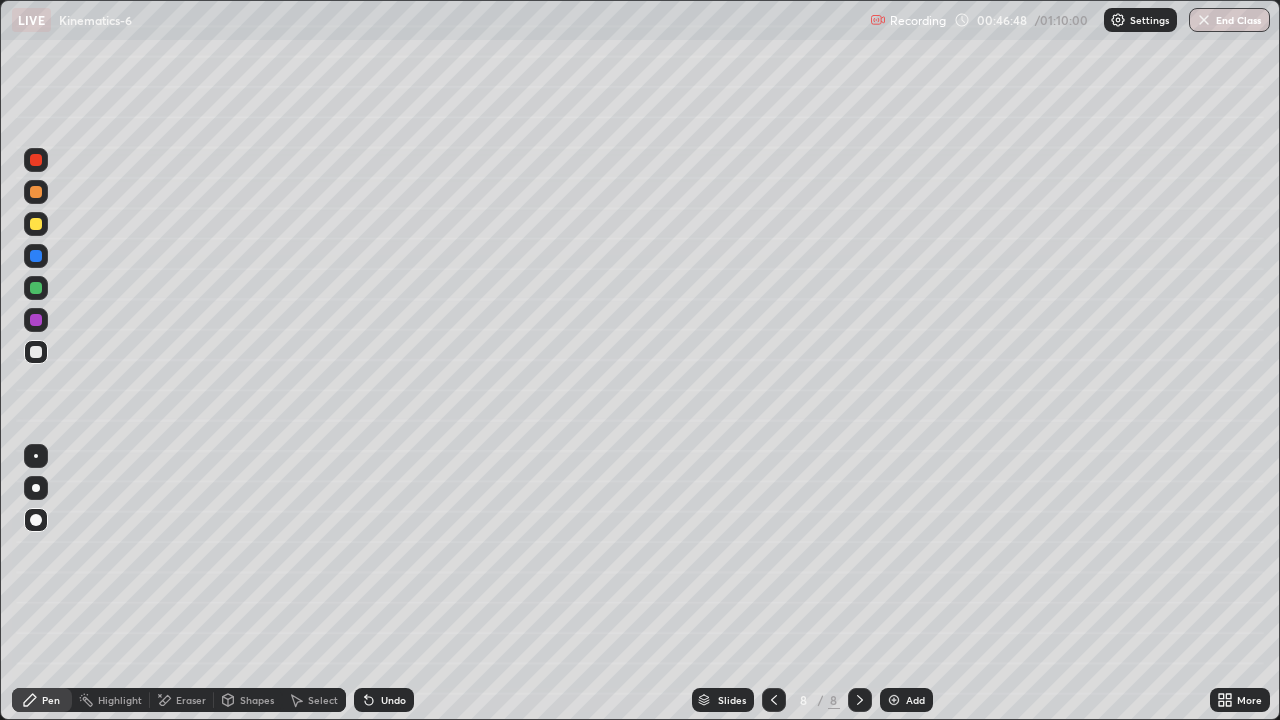 click on "Add" at bounding box center [906, 700] 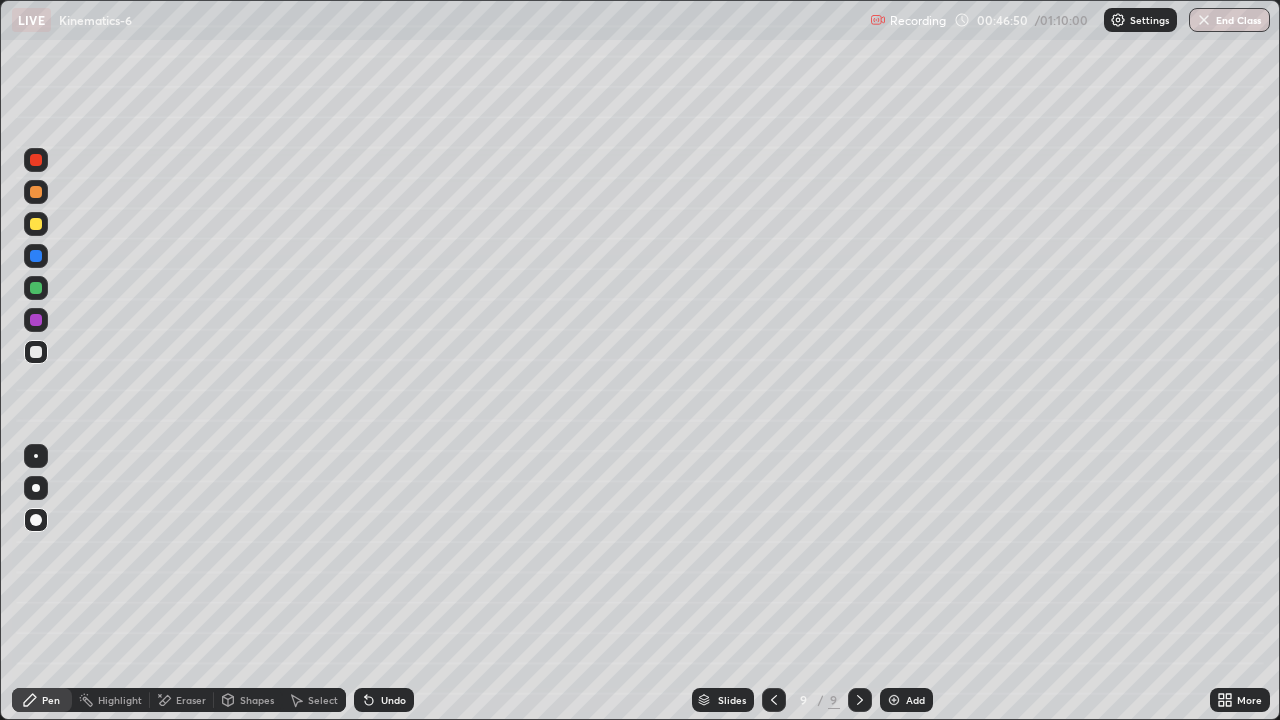 click at bounding box center [36, 192] 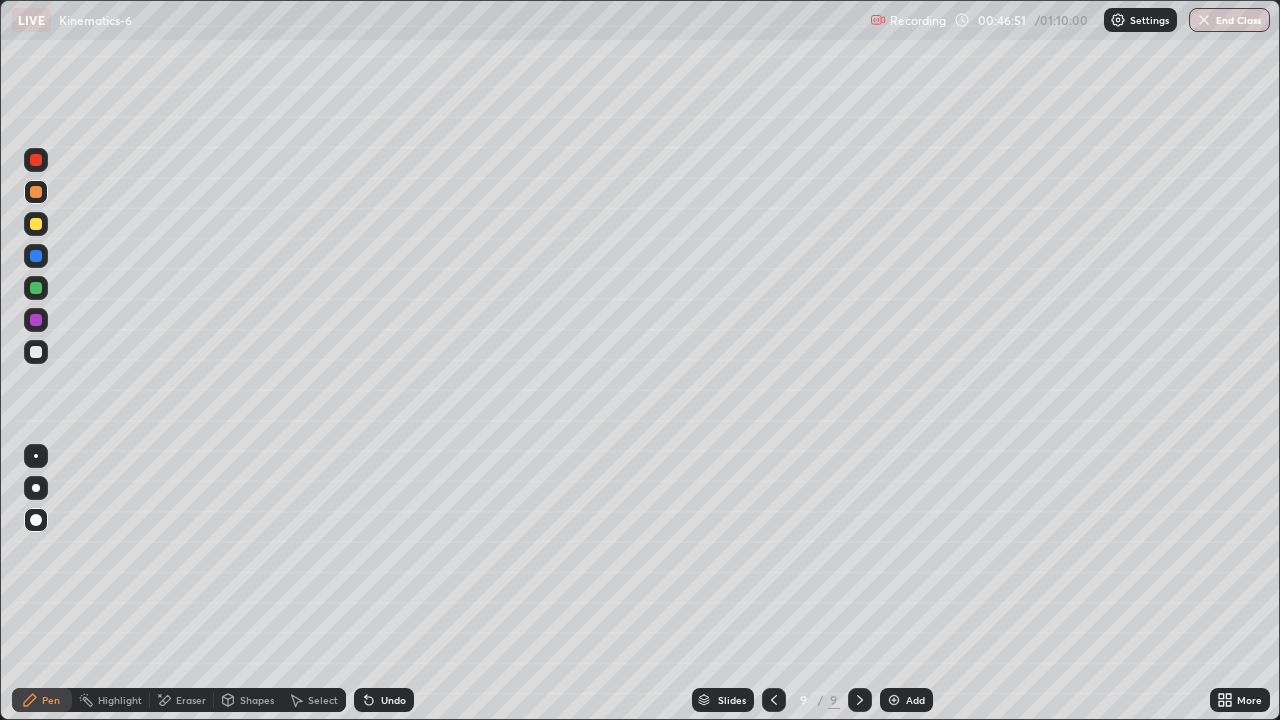 click at bounding box center (36, 224) 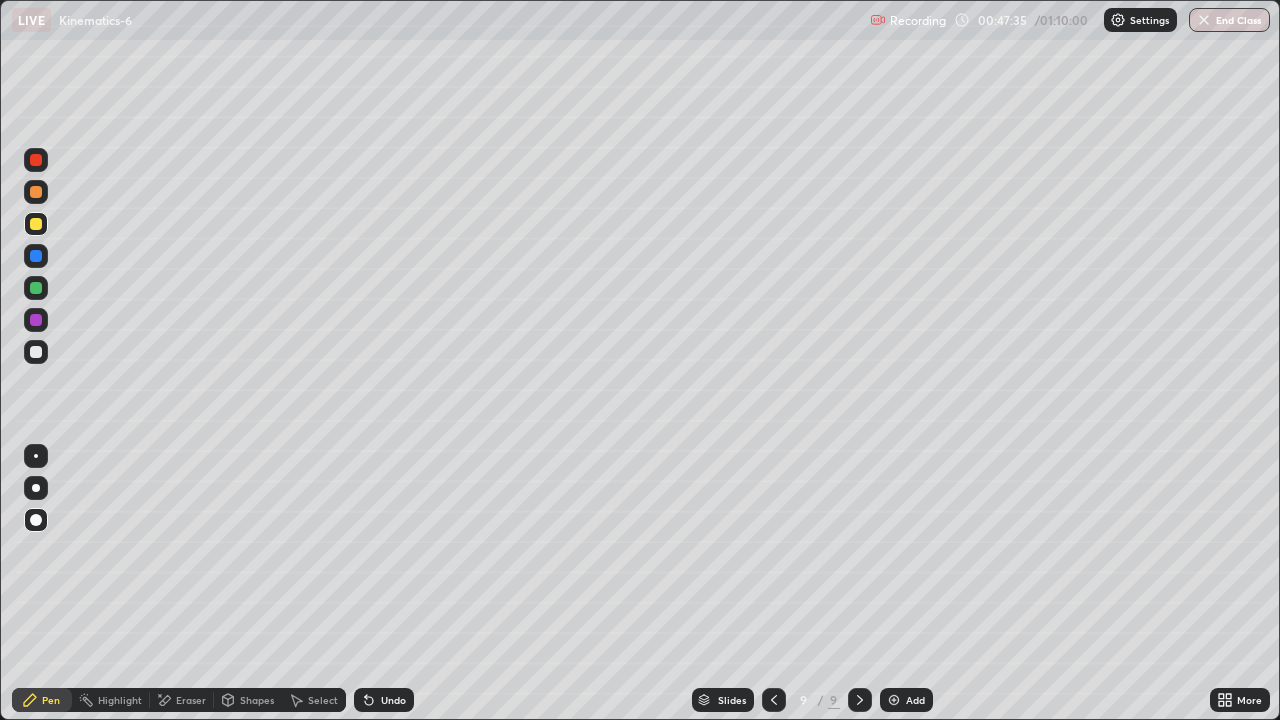 click at bounding box center [36, 352] 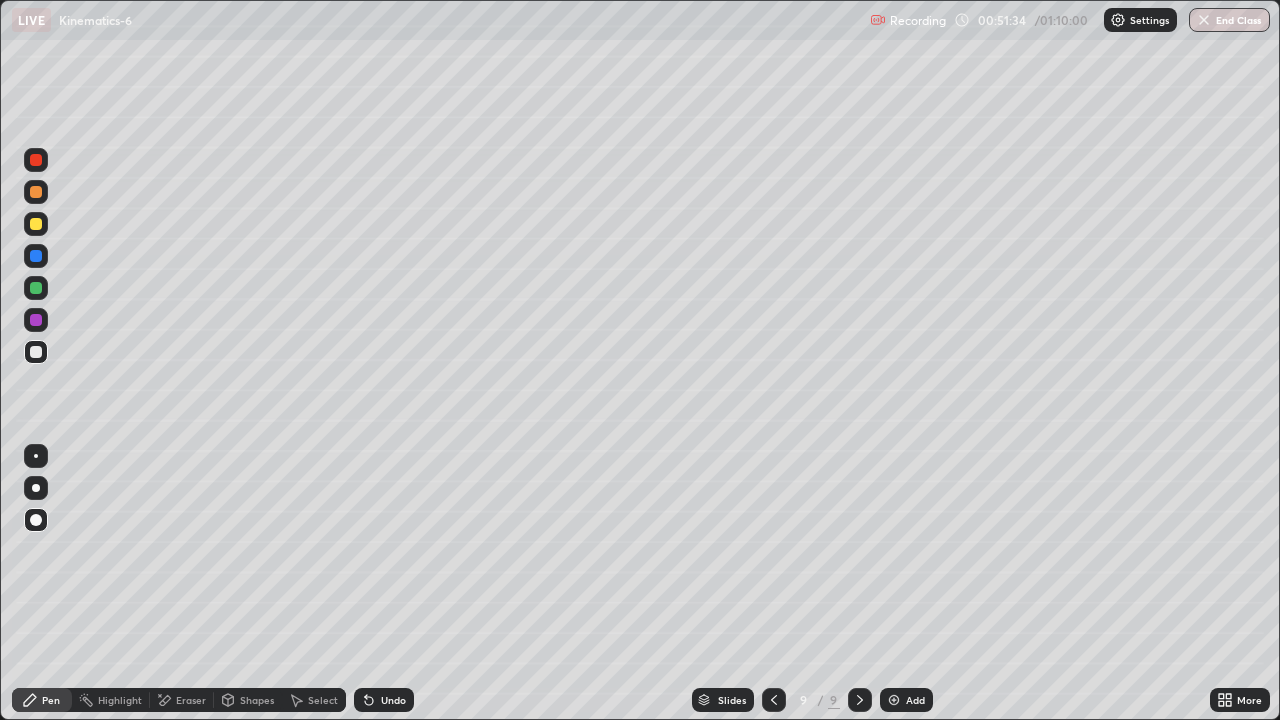 click on "Add" at bounding box center [915, 700] 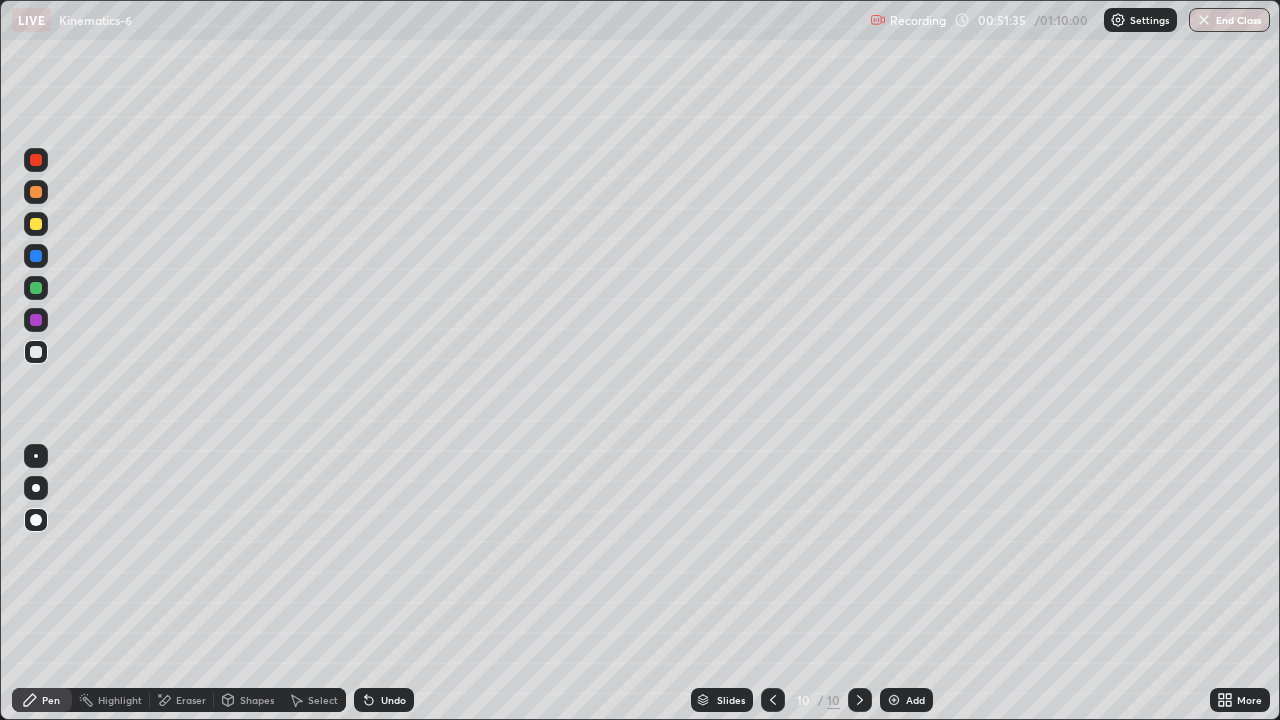 click at bounding box center [36, 288] 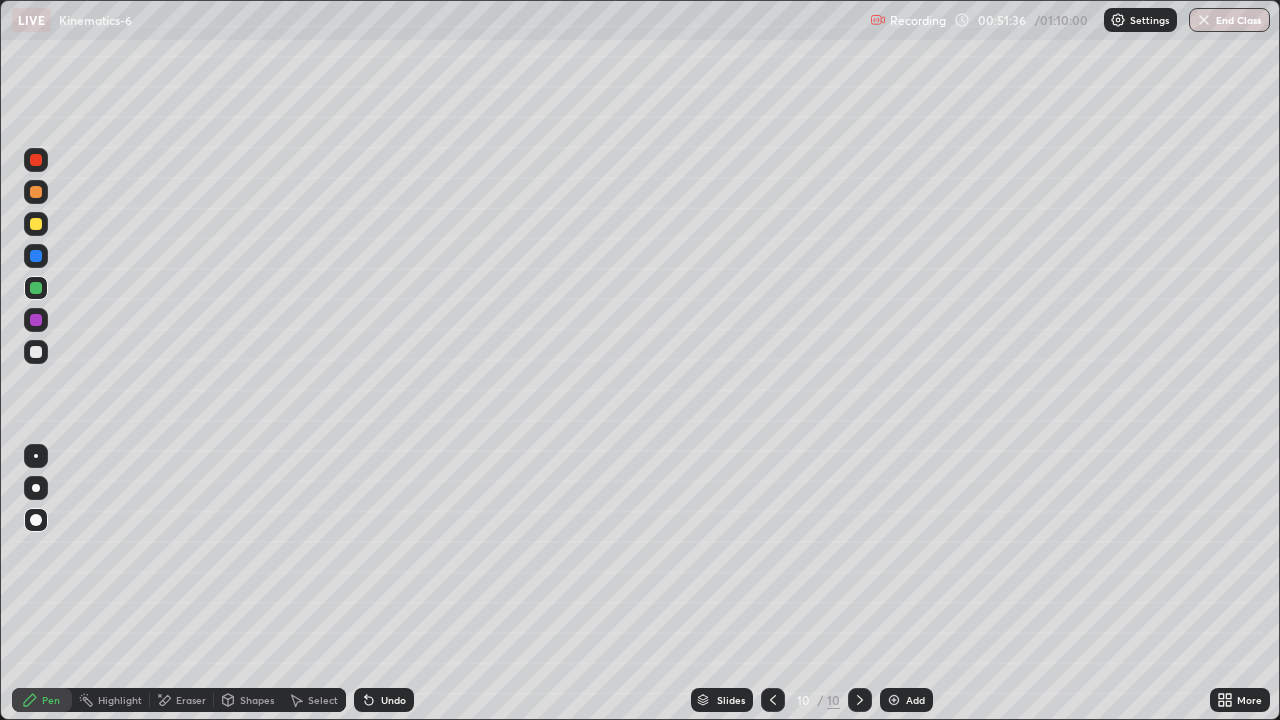 click on "Shapes" at bounding box center [257, 700] 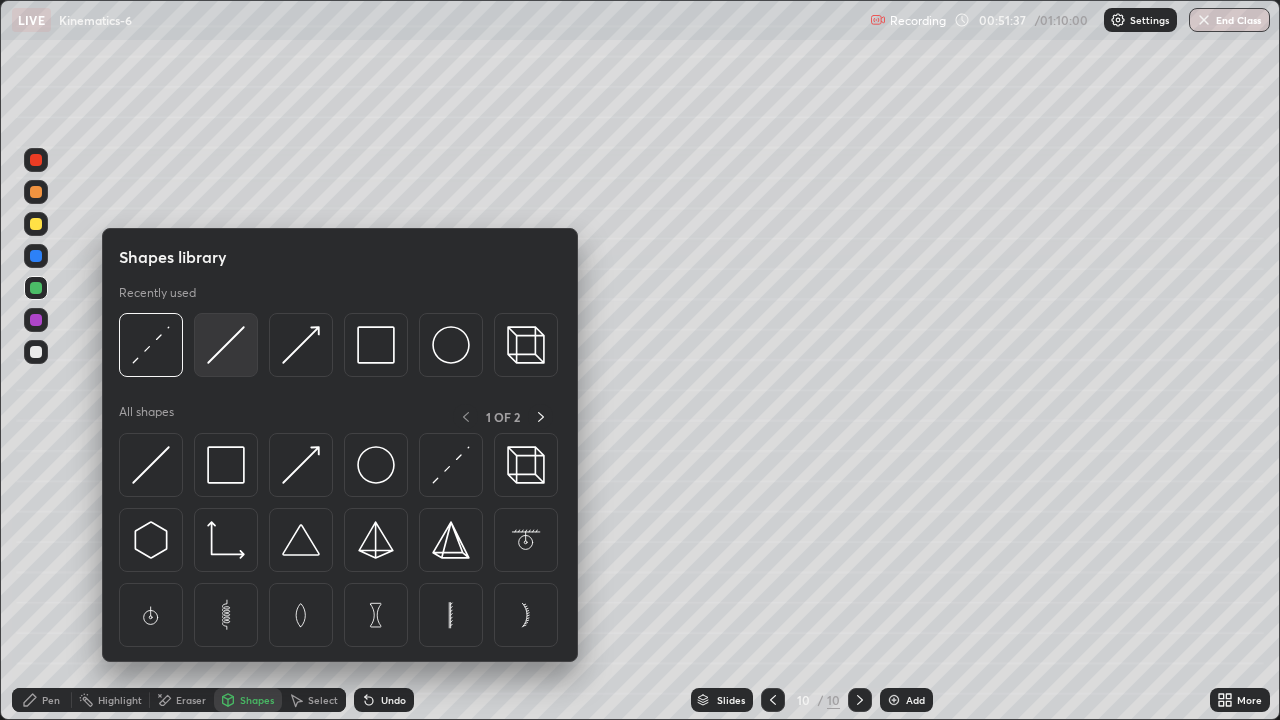 click at bounding box center (226, 345) 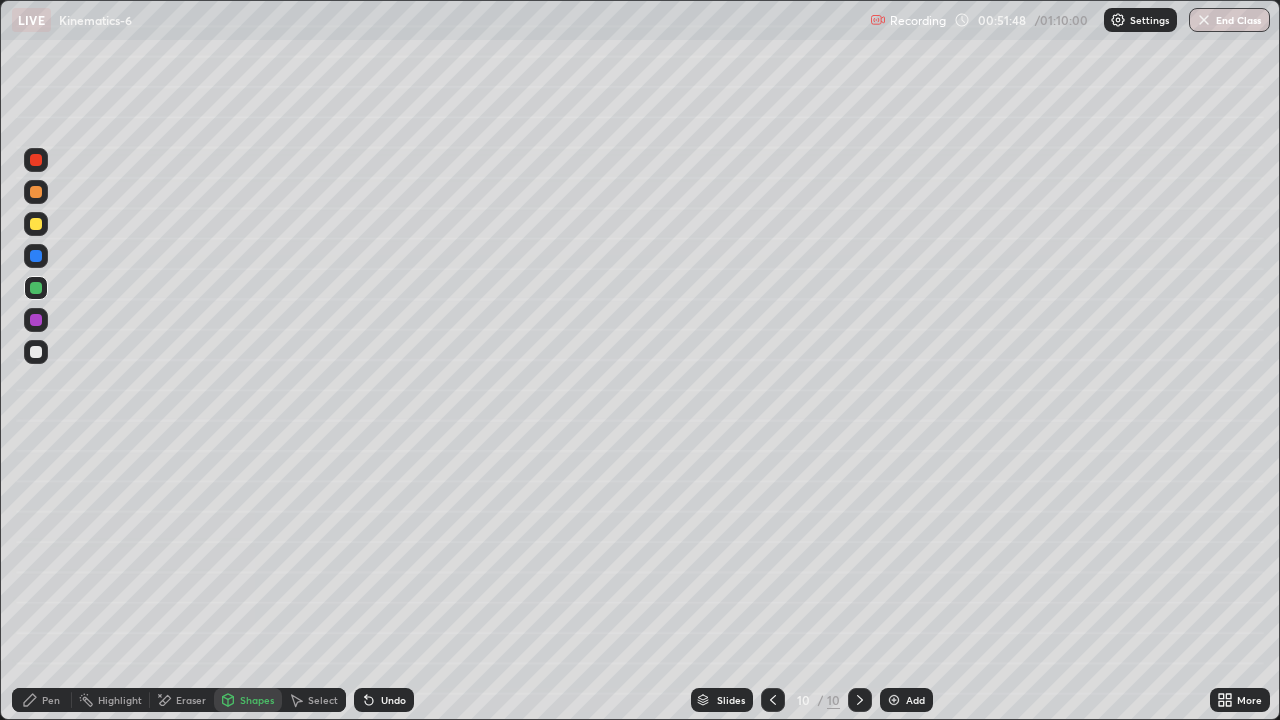 click at bounding box center (36, 352) 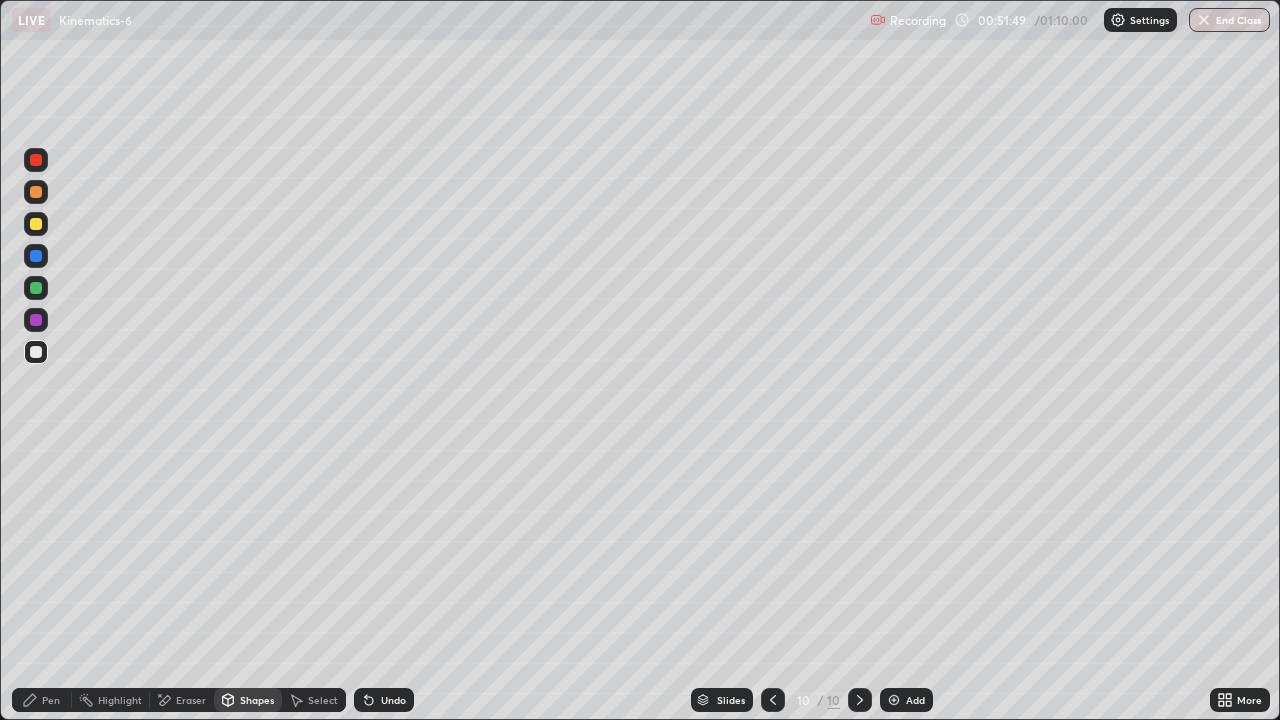 click at bounding box center (36, 256) 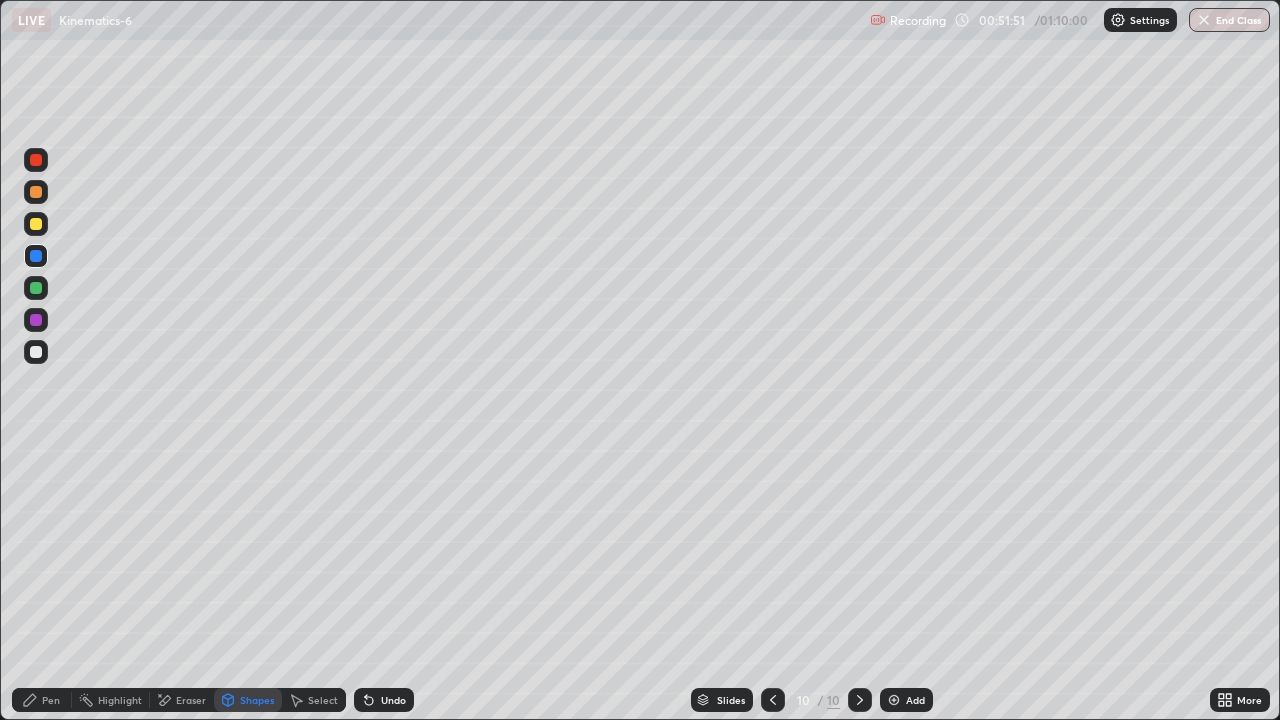 click on "Shapes" at bounding box center [248, 700] 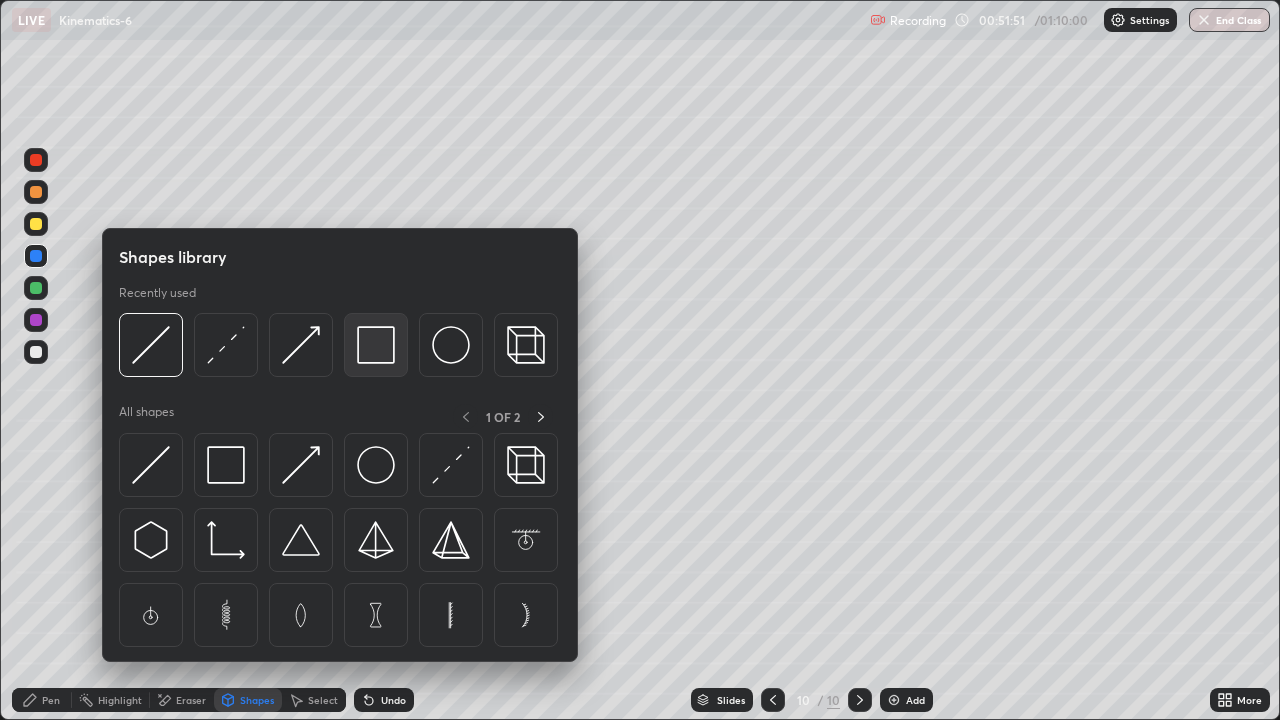 click at bounding box center (376, 345) 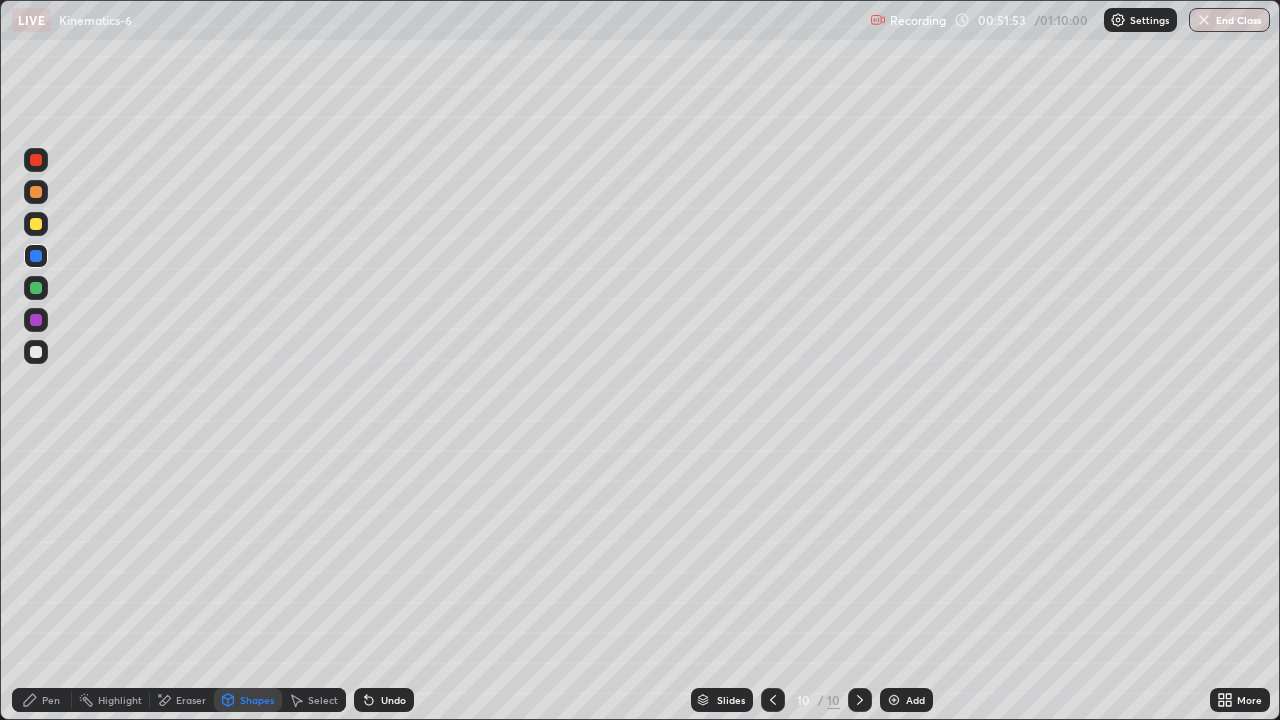 click at bounding box center (36, 320) 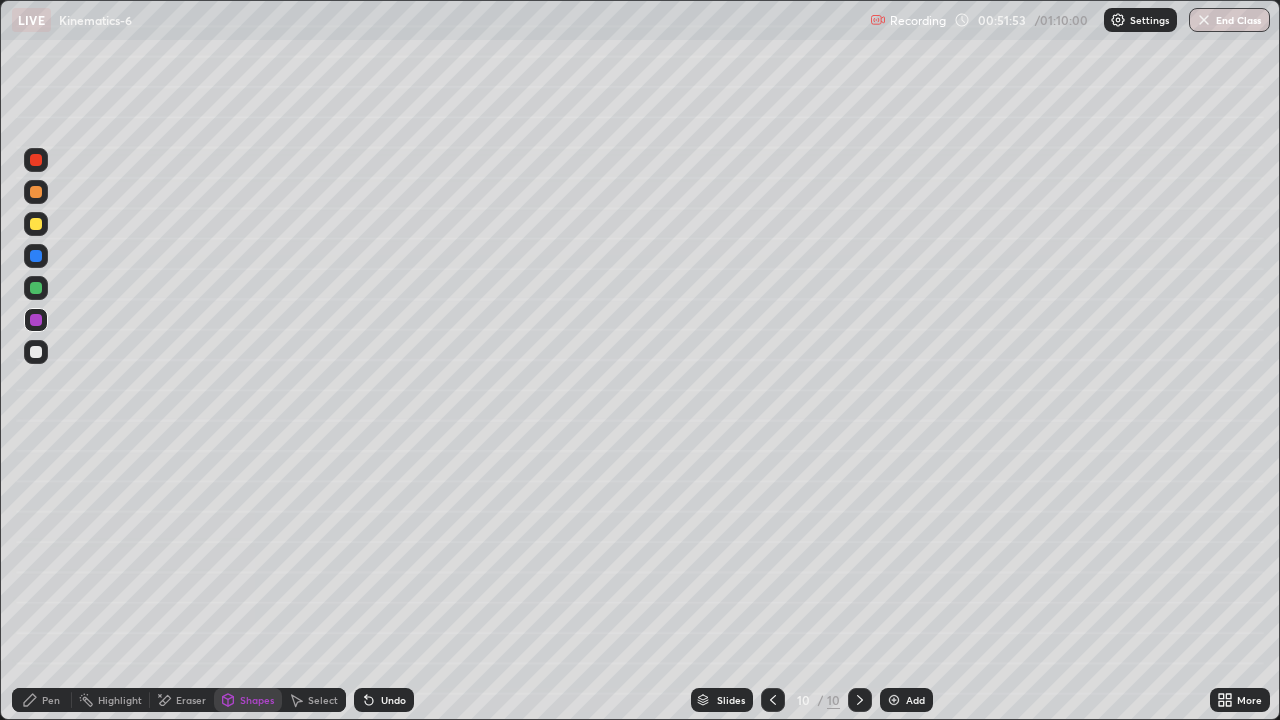click at bounding box center [36, 352] 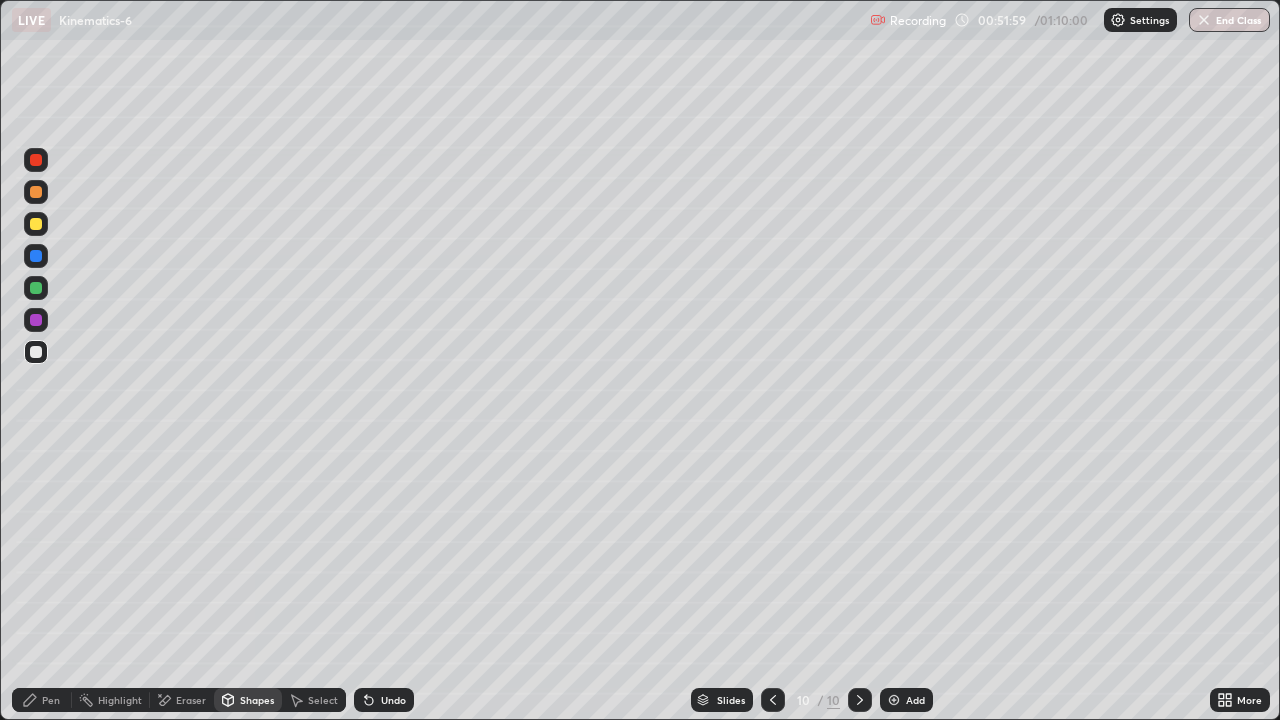 click on "Pen" at bounding box center (51, 700) 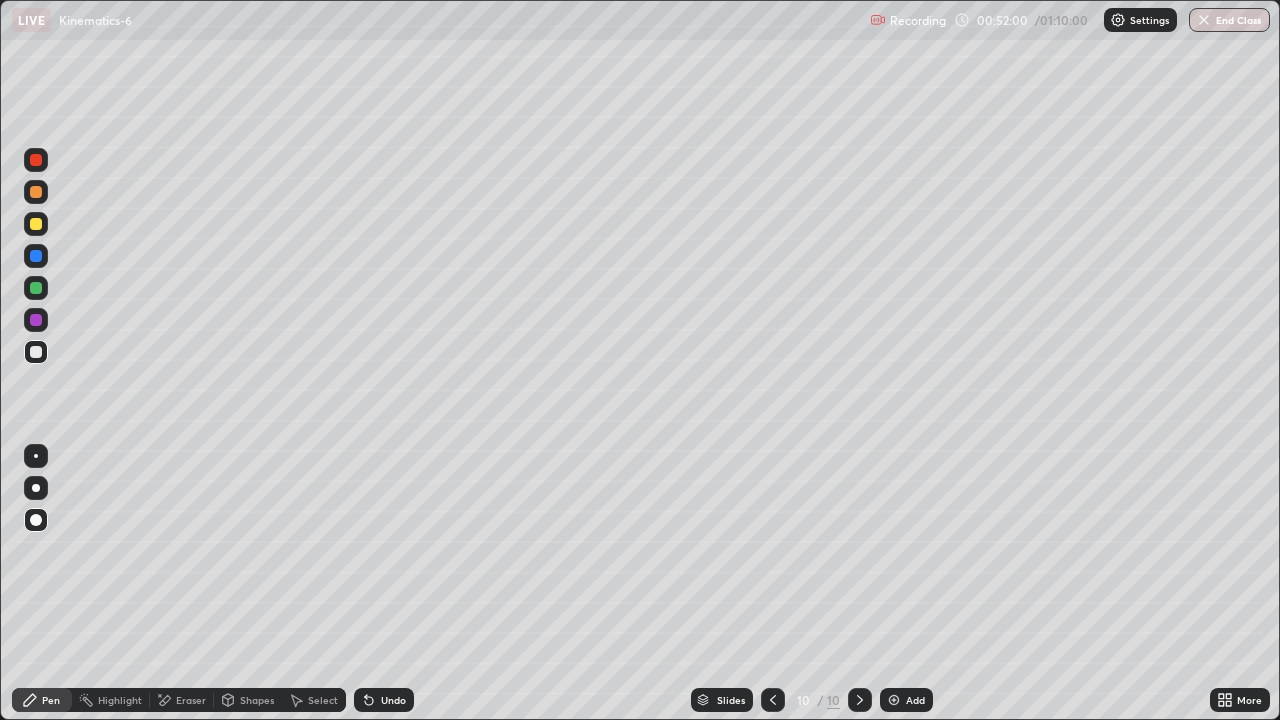click at bounding box center (36, 256) 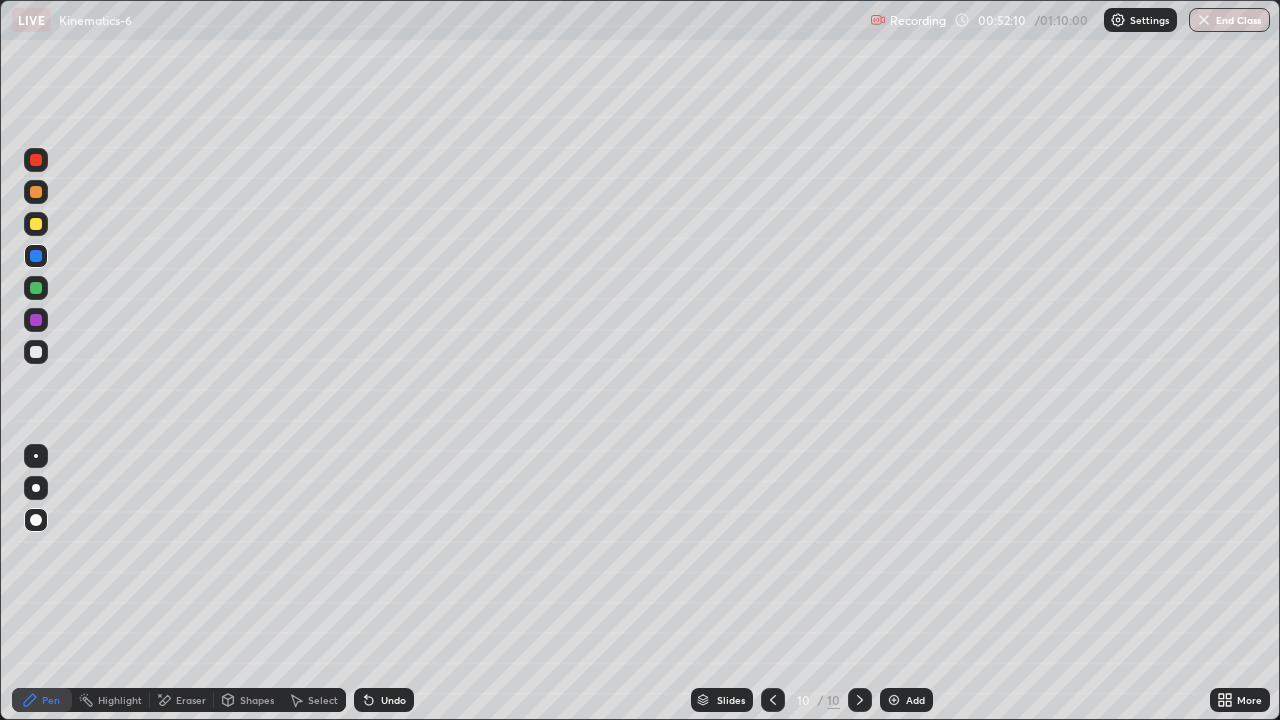 click at bounding box center (36, 352) 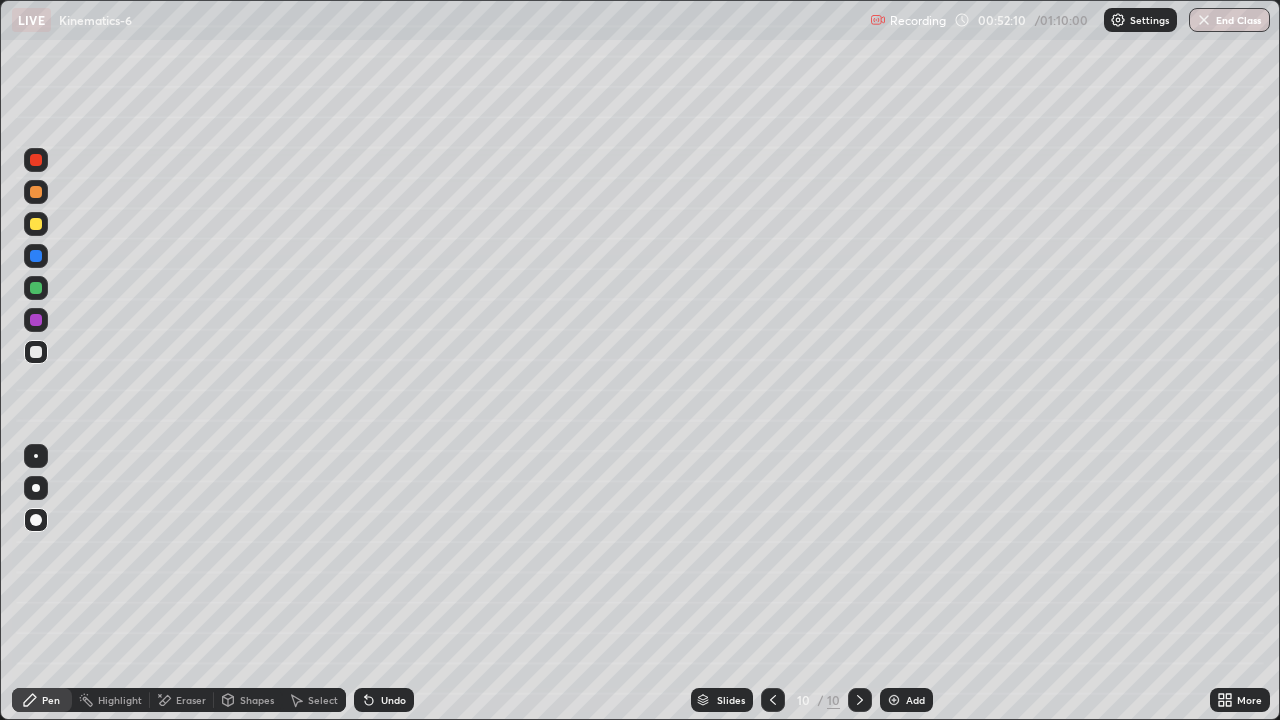 click at bounding box center [36, 288] 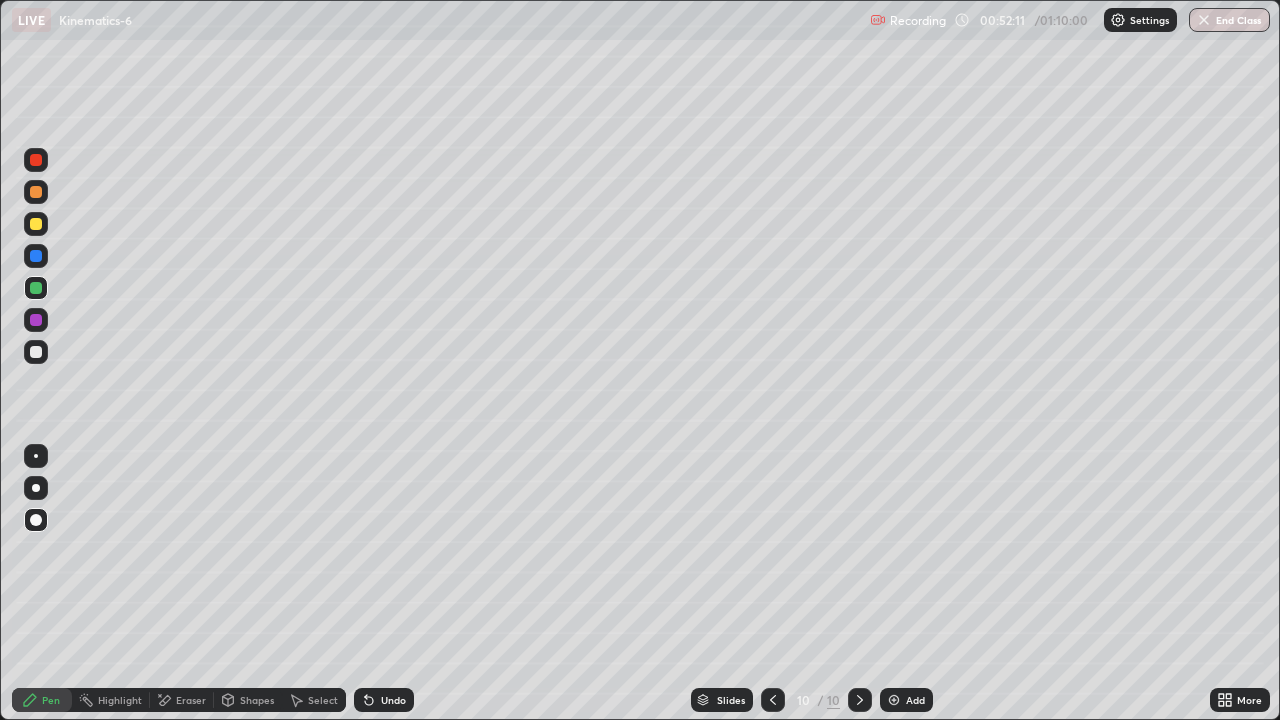 click at bounding box center (36, 256) 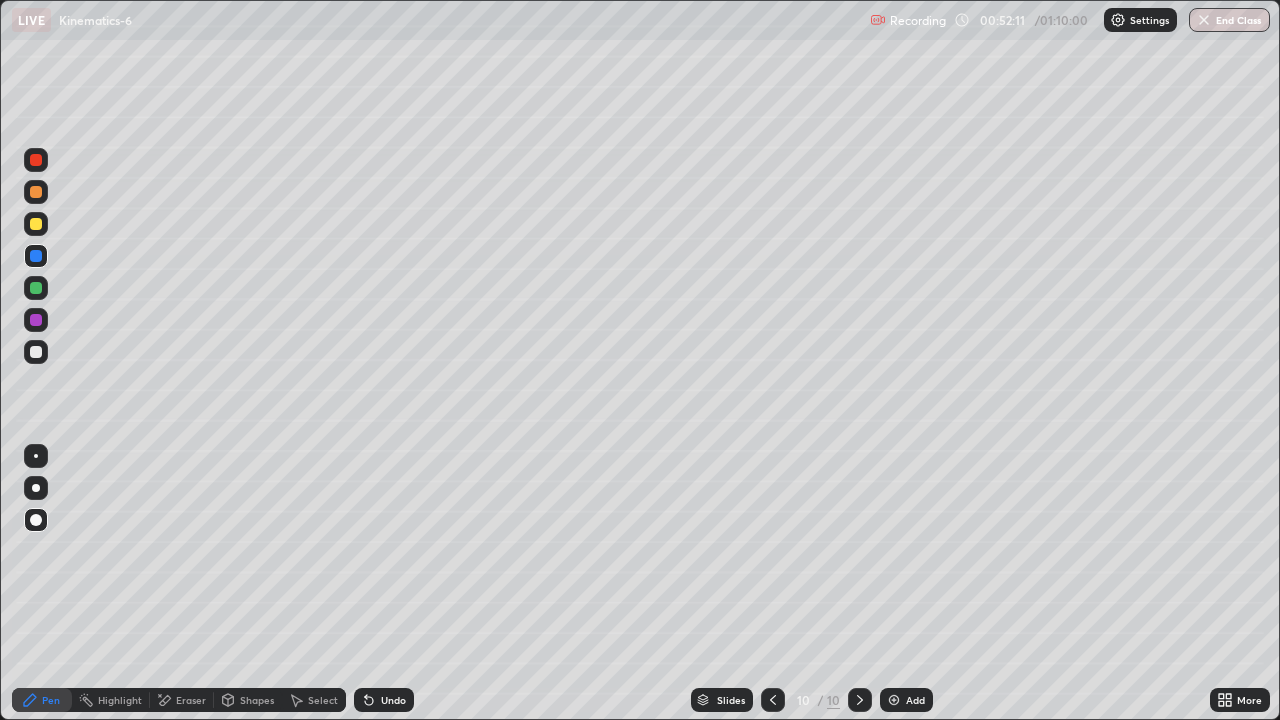 click at bounding box center [36, 224] 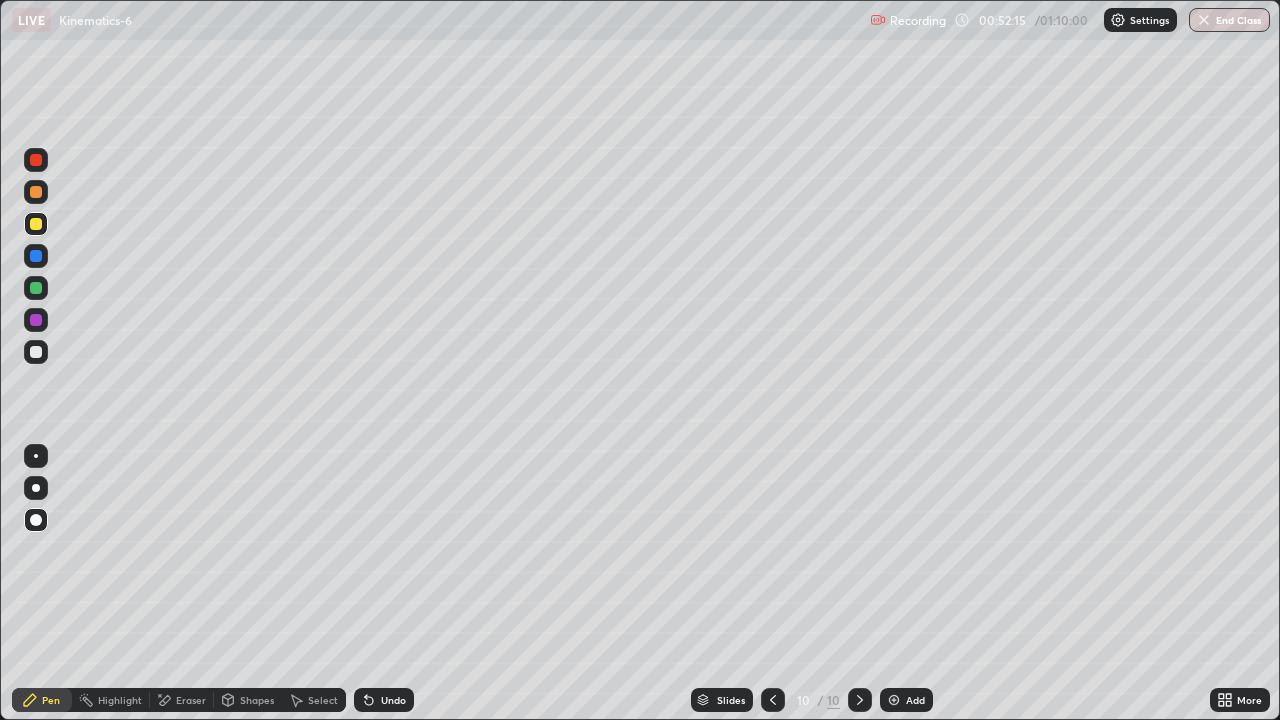 click on "Shapes" at bounding box center [248, 700] 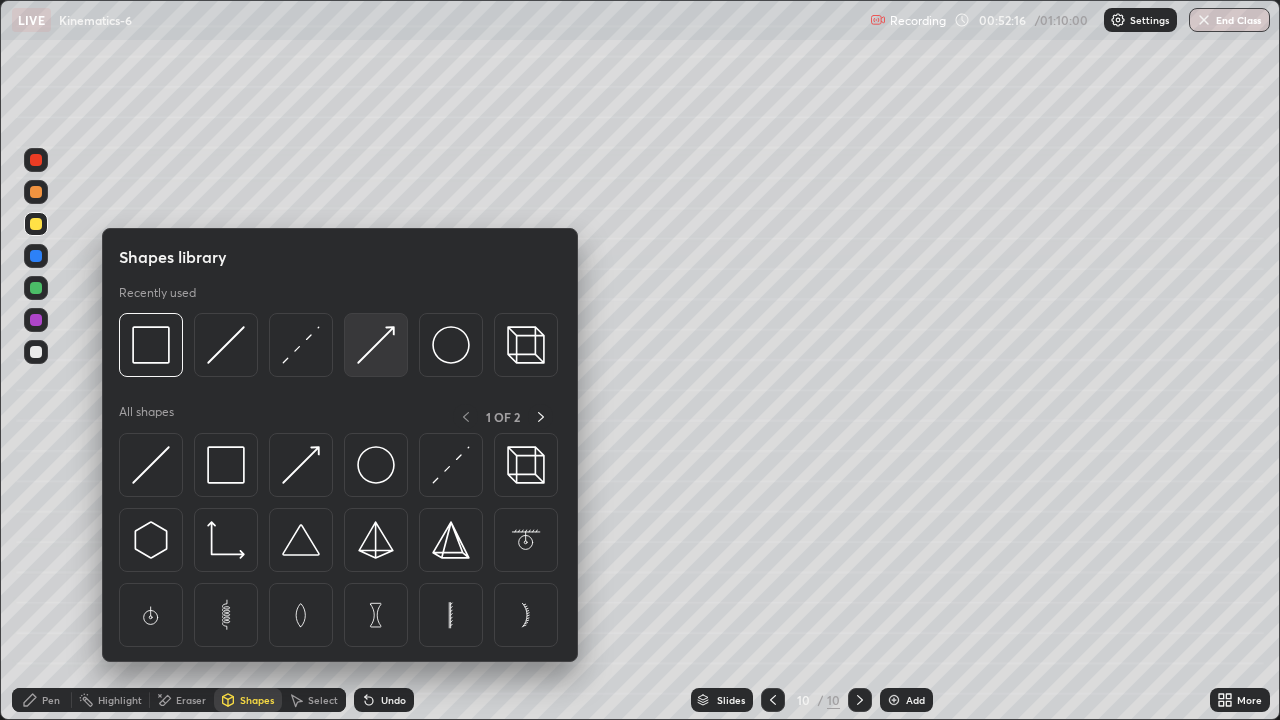click at bounding box center [376, 345] 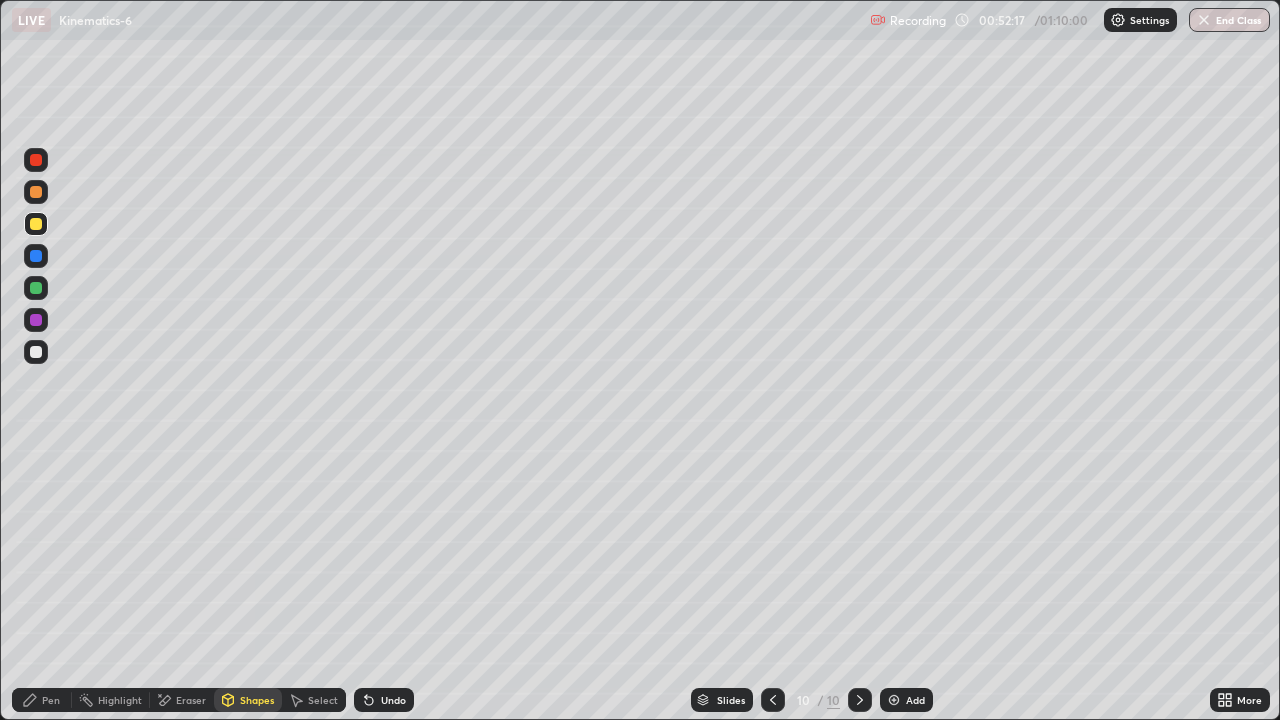 click at bounding box center (36, 192) 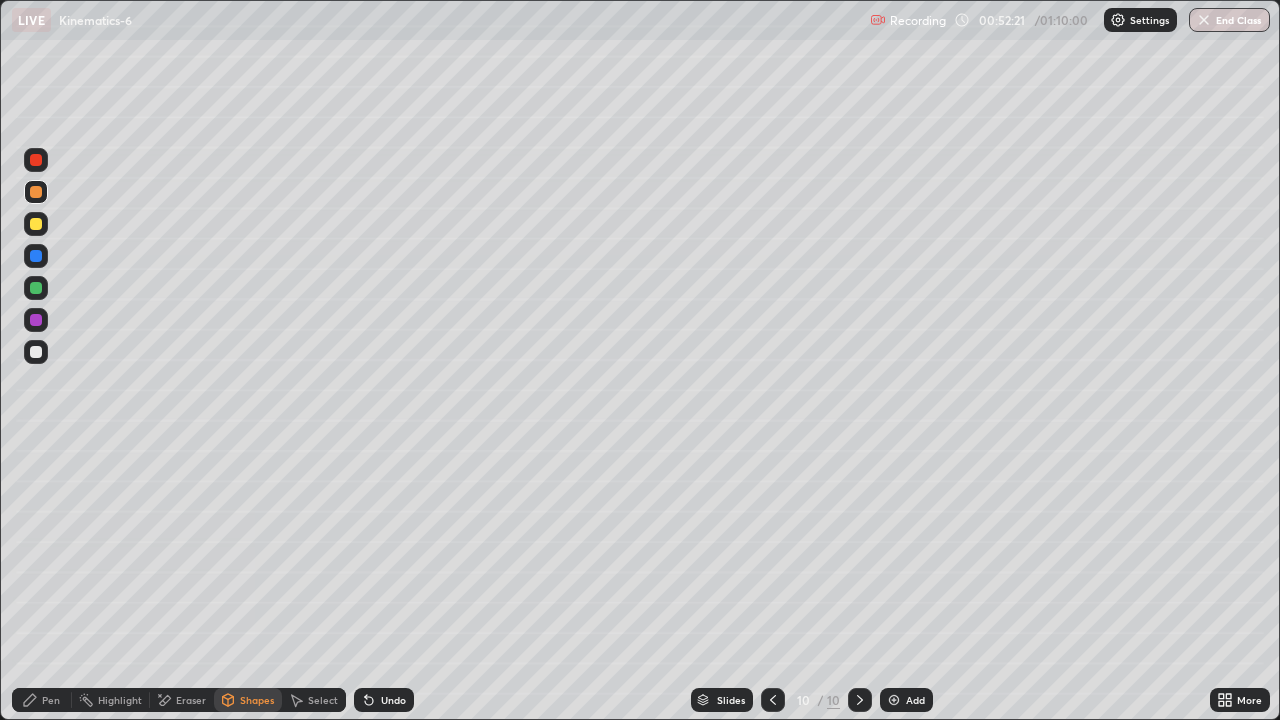 click on "Pen" at bounding box center [51, 700] 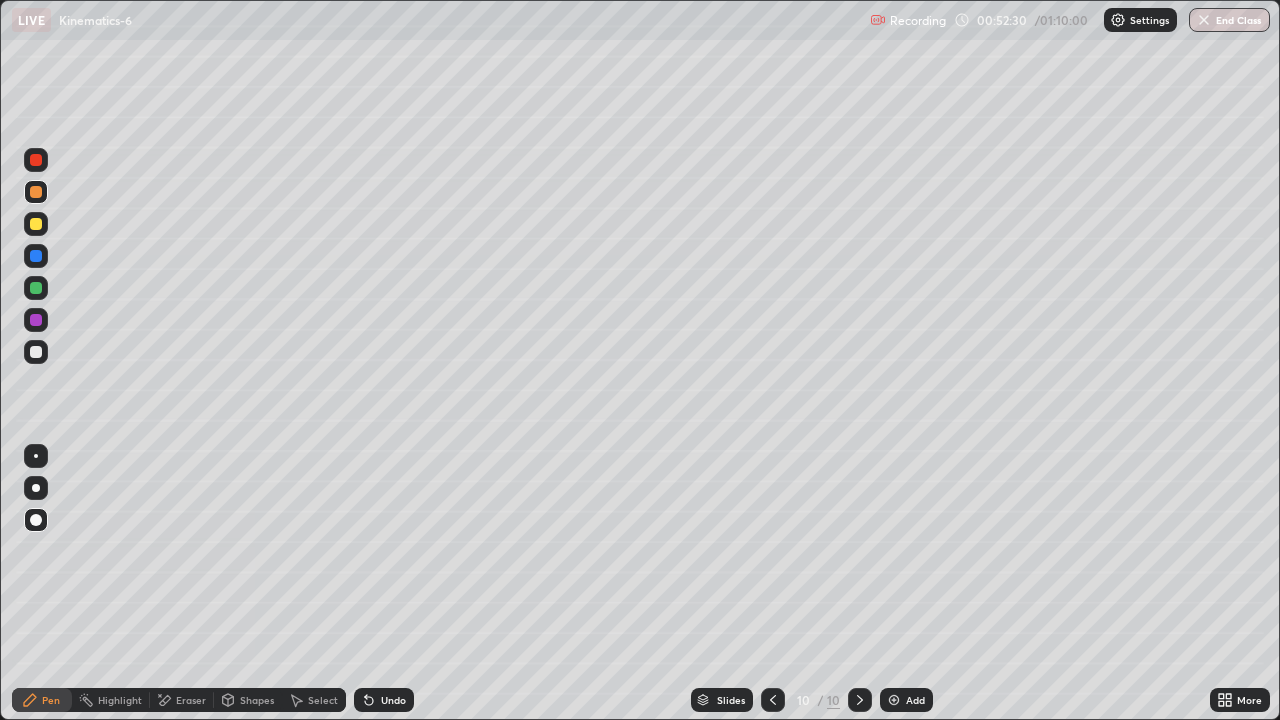 click on "Shapes" at bounding box center (257, 700) 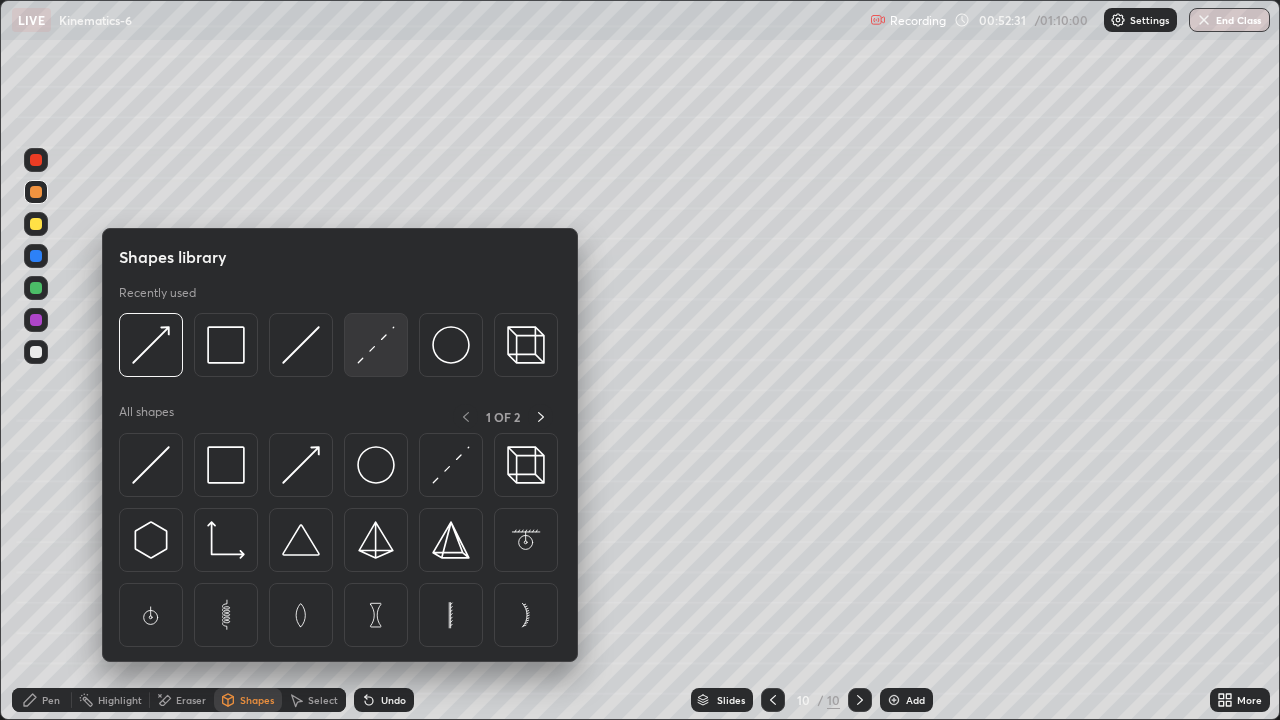 click at bounding box center [376, 345] 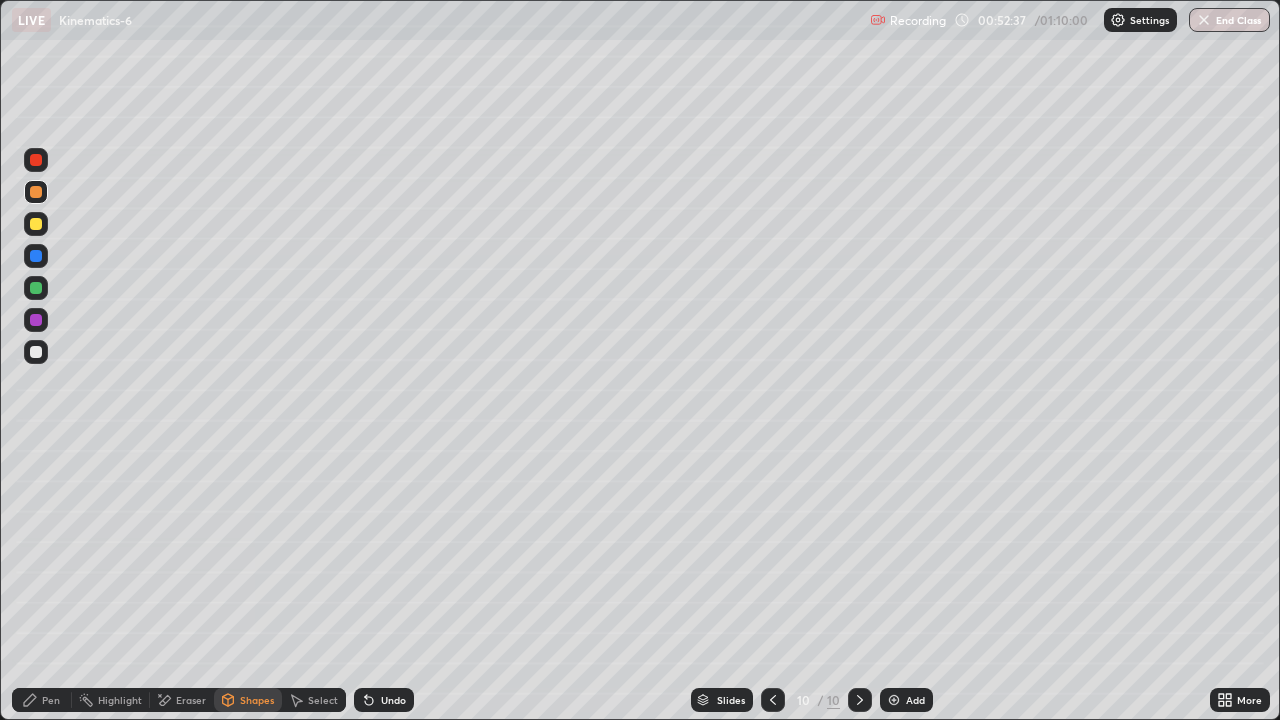 click on "Undo" at bounding box center (384, 700) 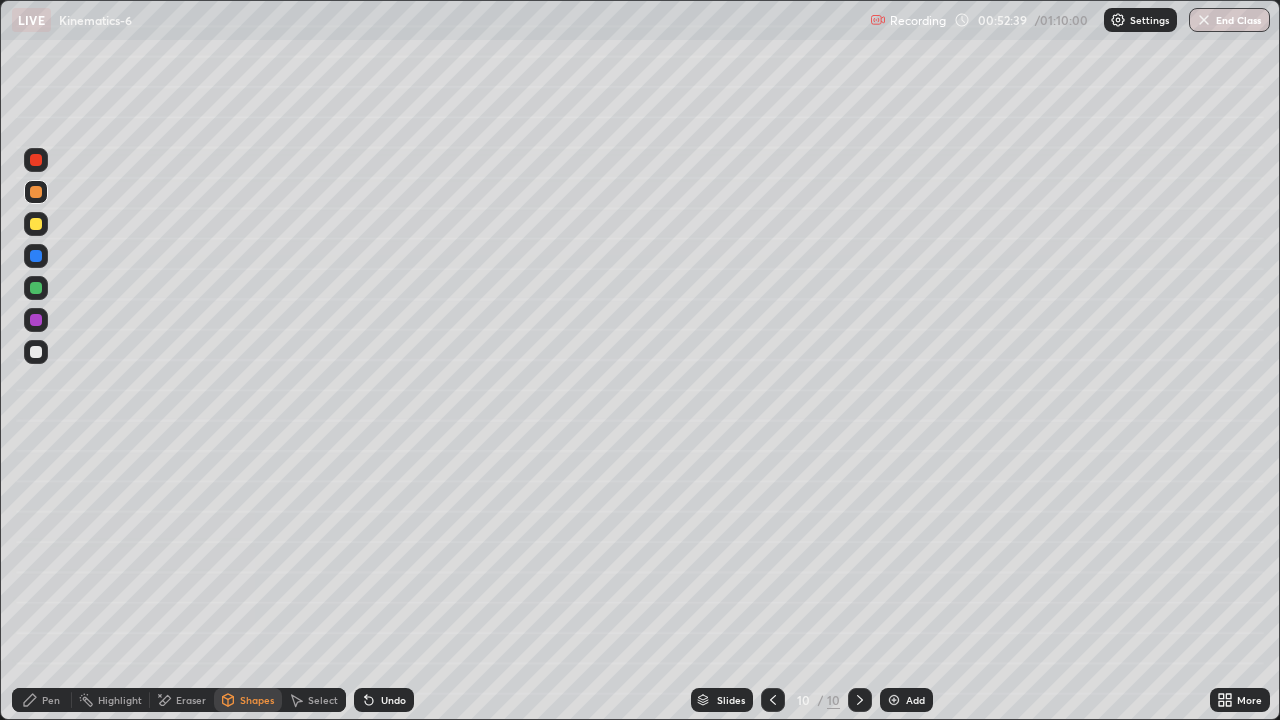 click 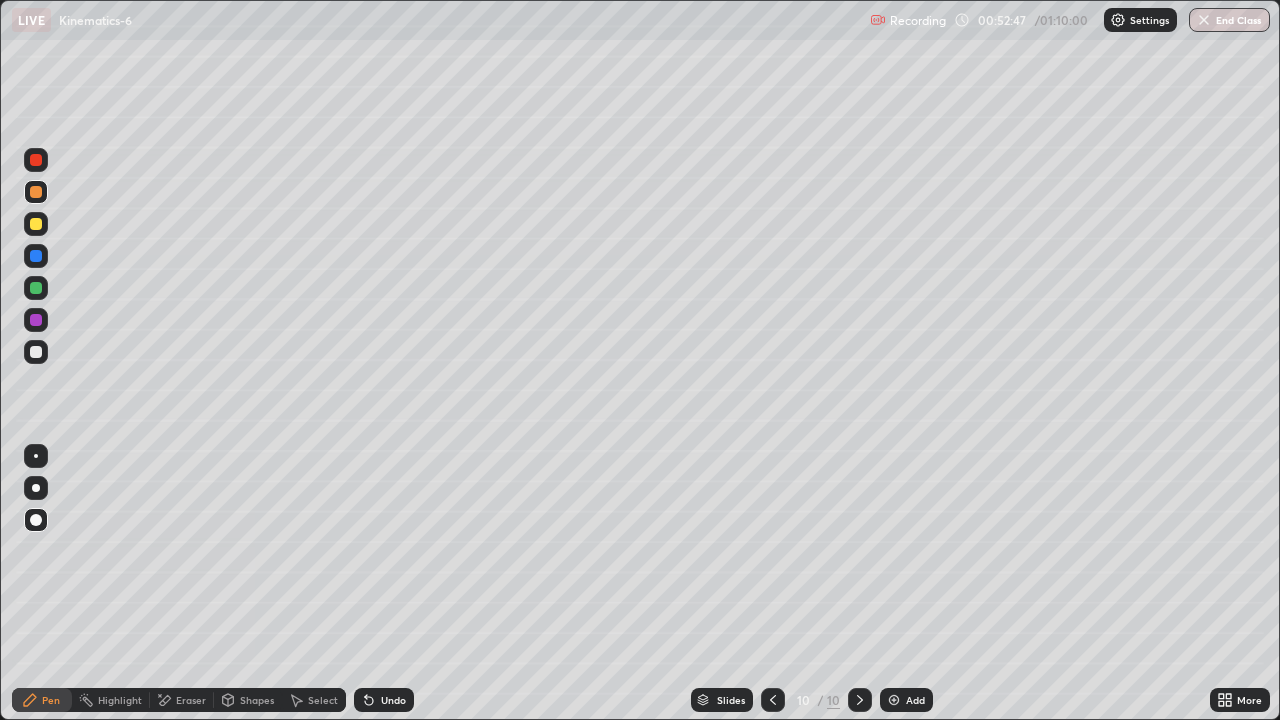 click at bounding box center (773, 700) 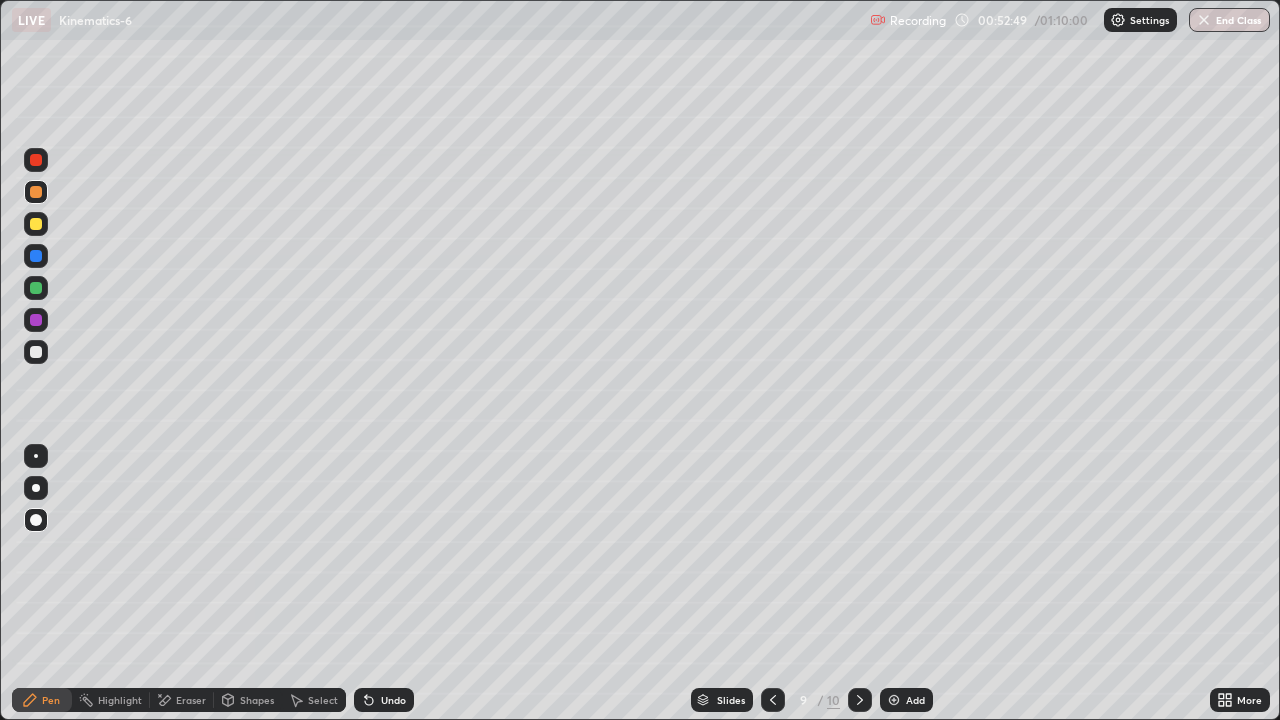 click 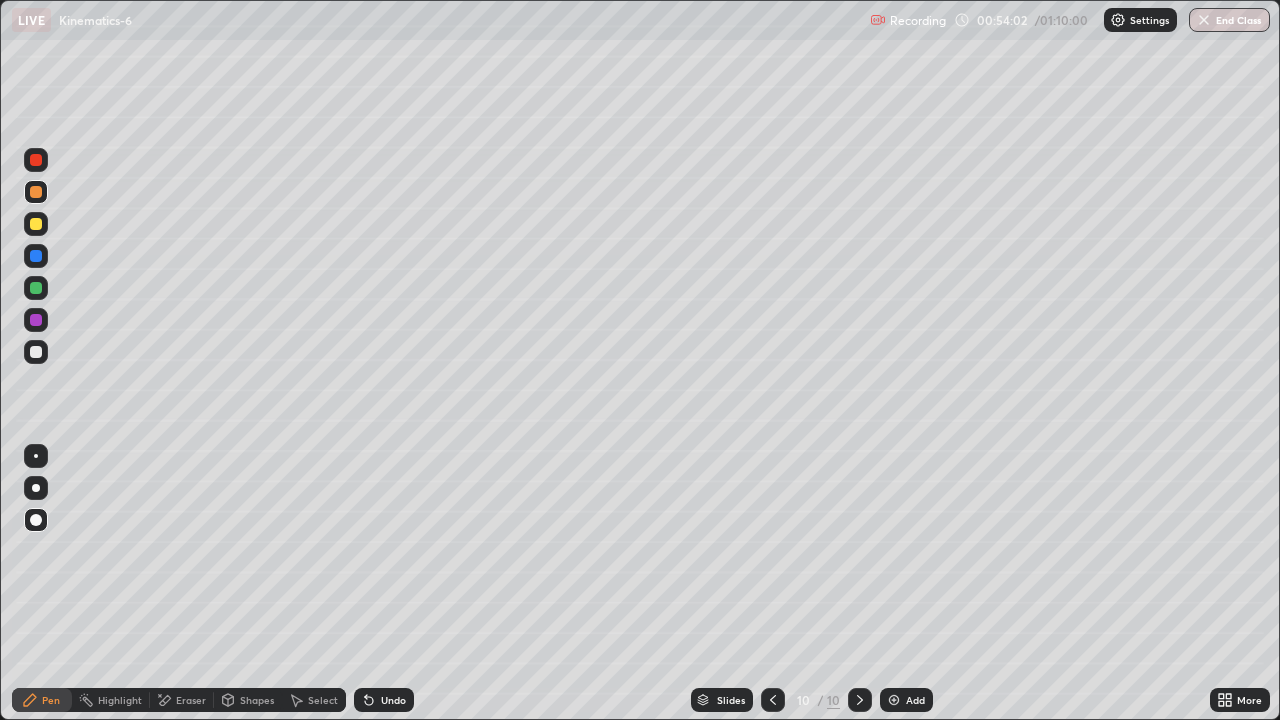 click at bounding box center [36, 352] 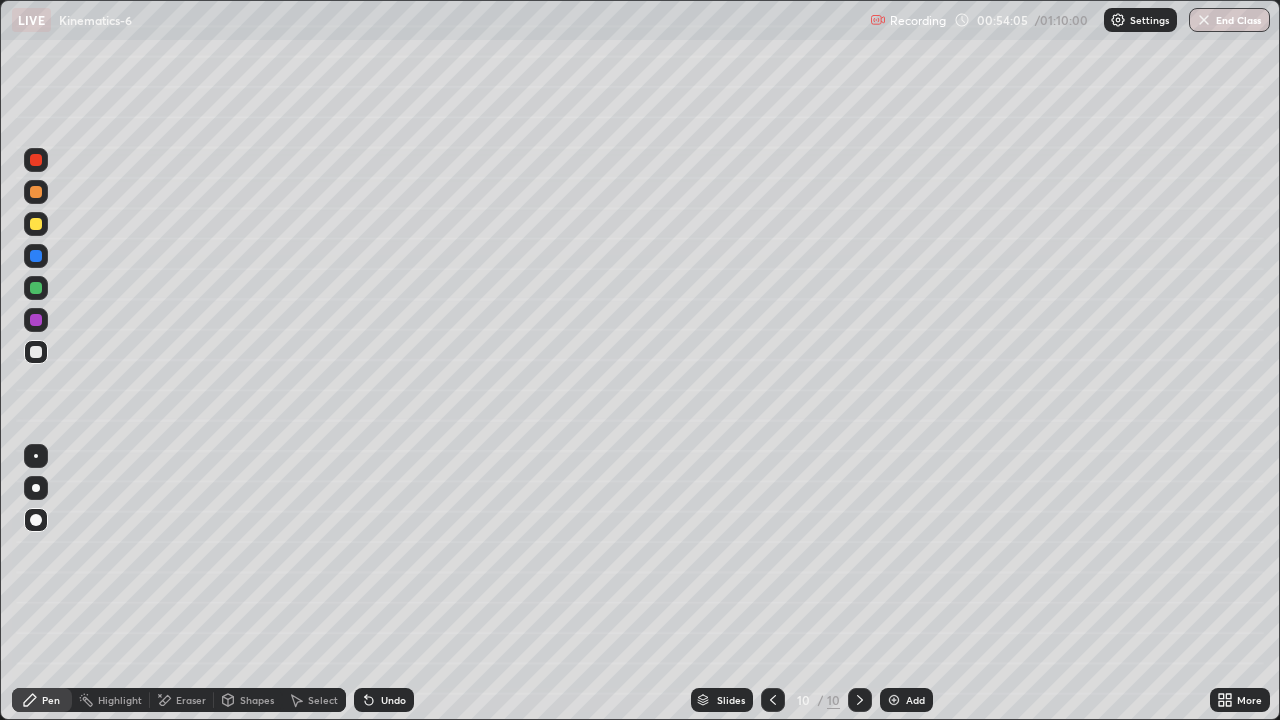 click at bounding box center (36, 192) 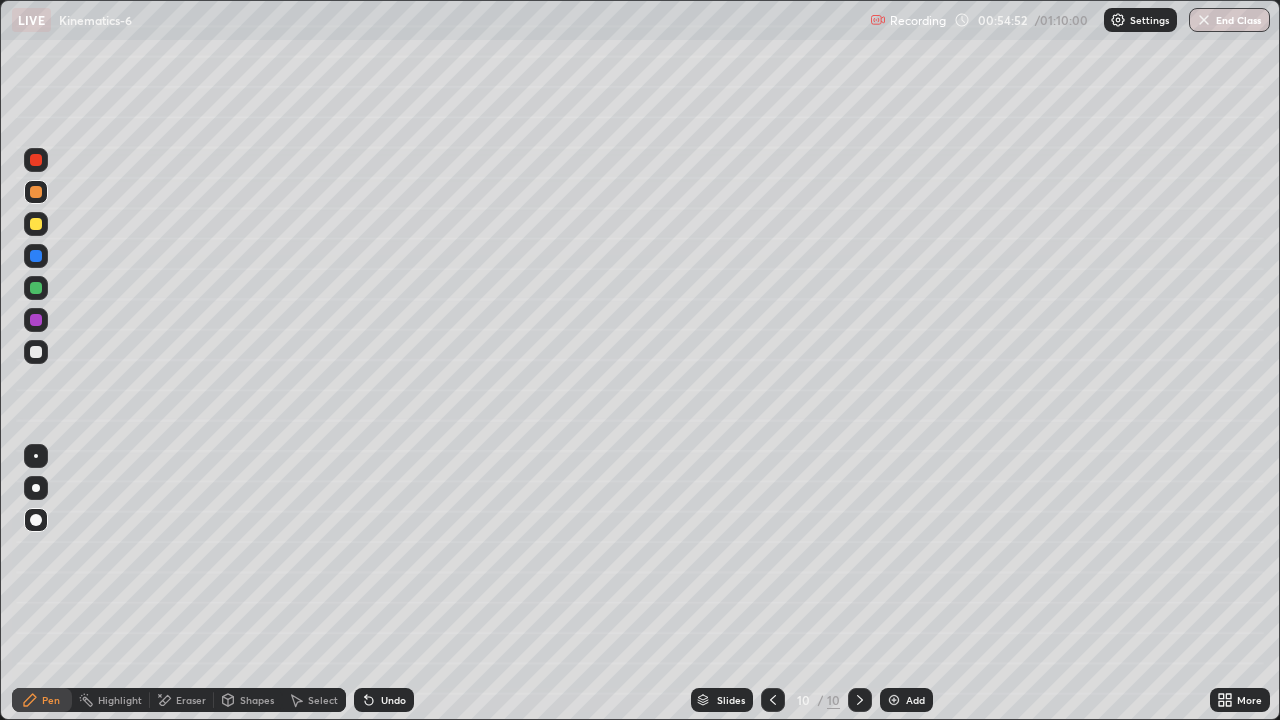 click on "Select" at bounding box center (323, 700) 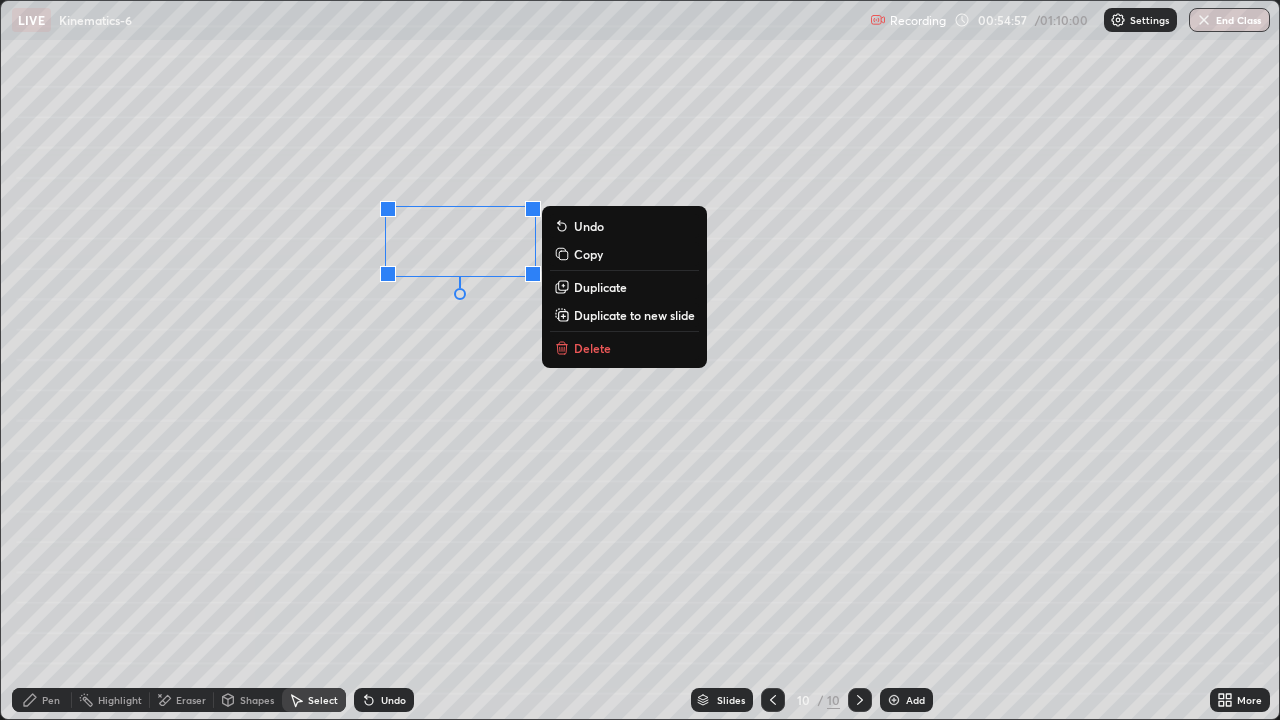 click on "Pen" at bounding box center (42, 700) 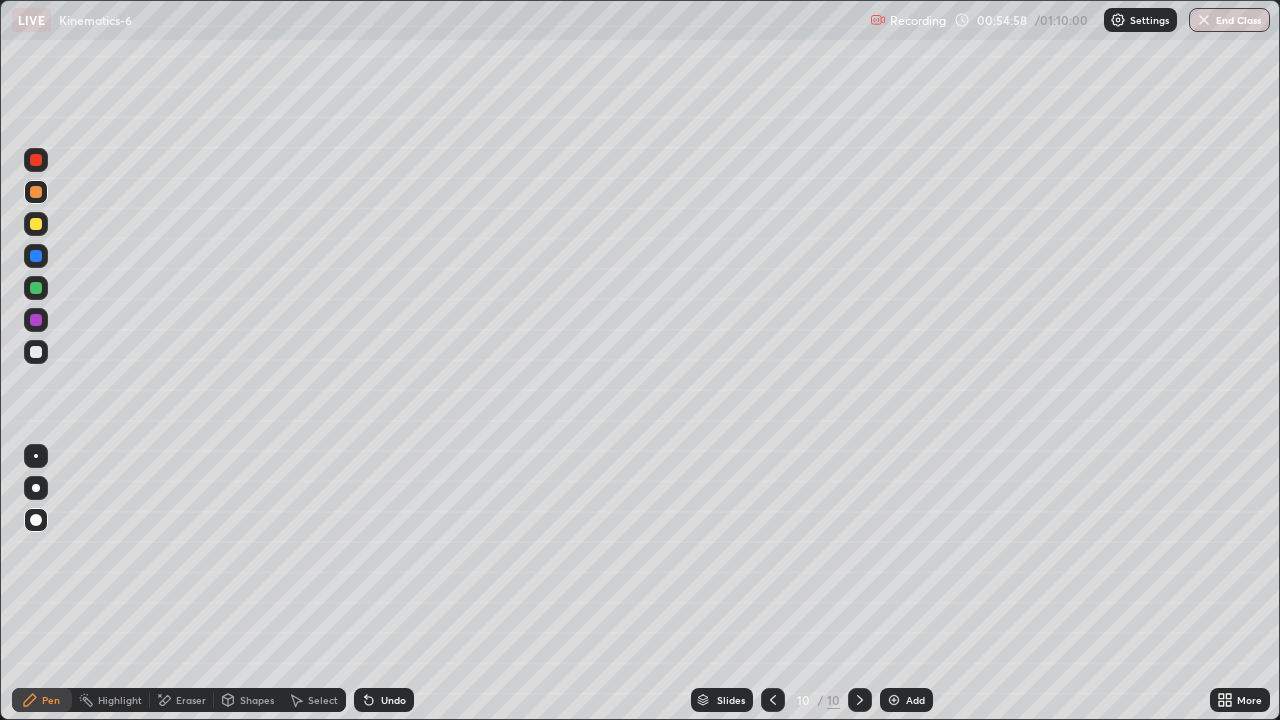 click at bounding box center [36, 224] 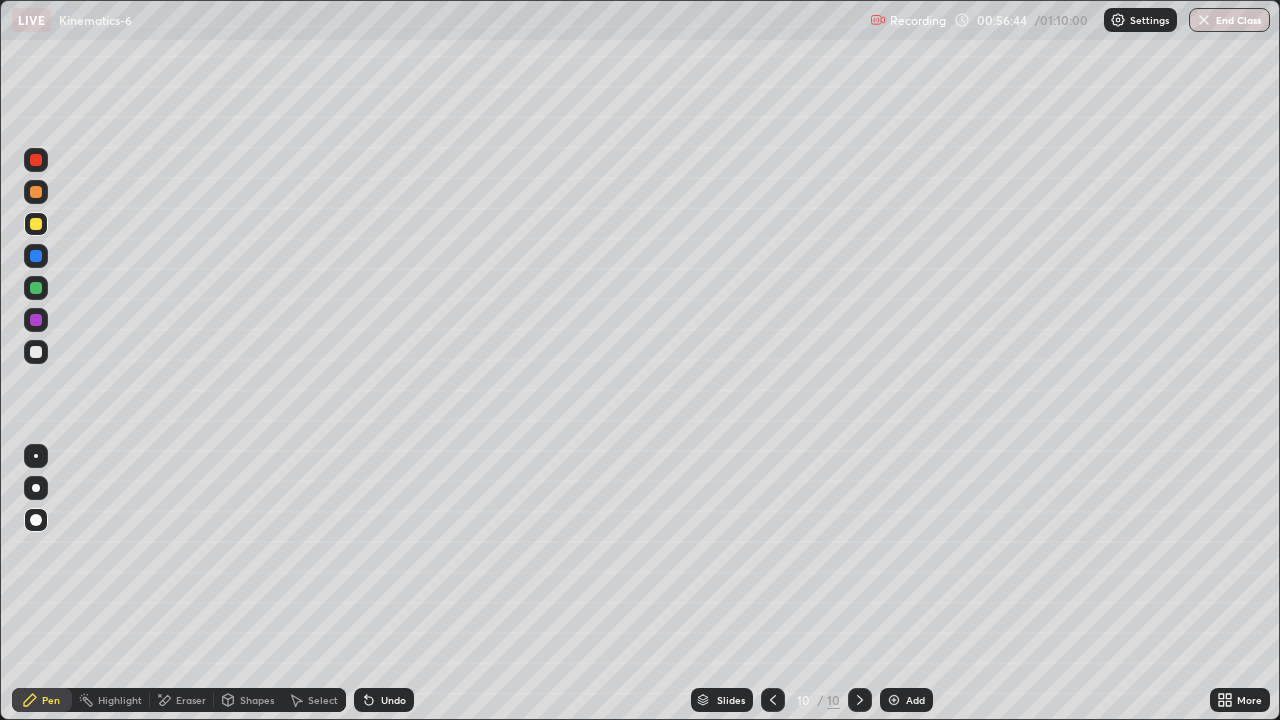 click 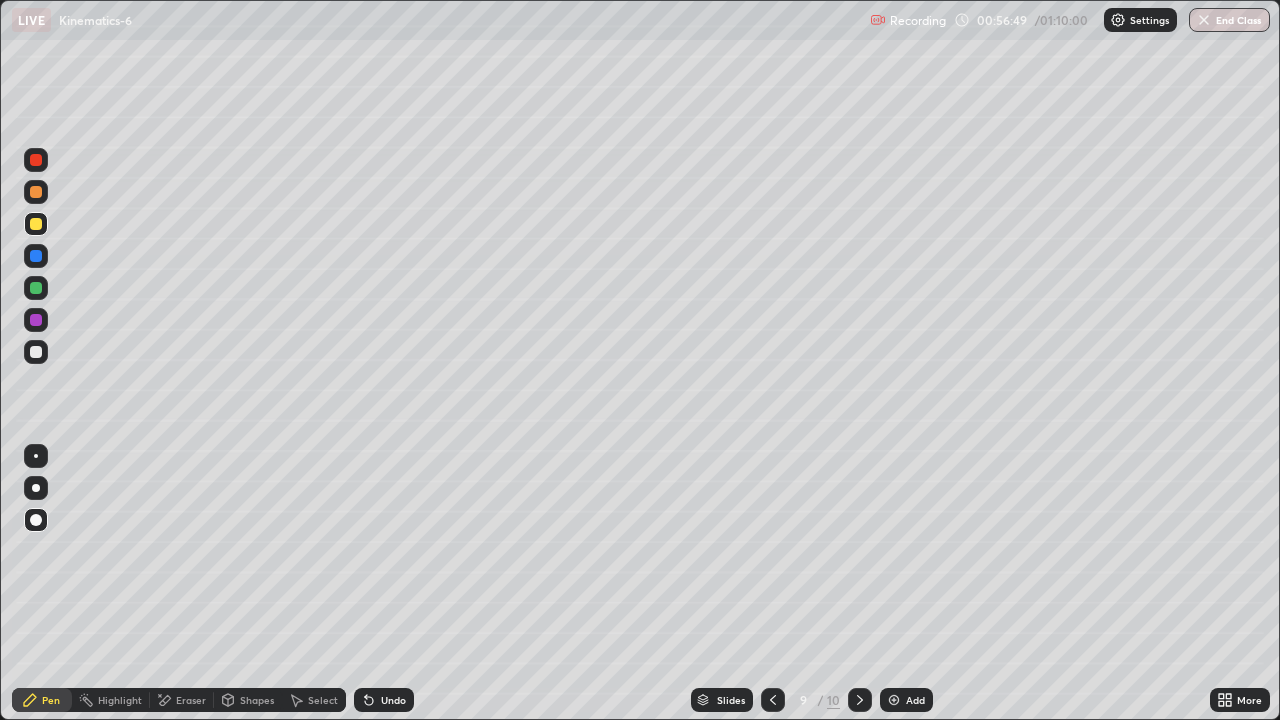 click at bounding box center (36, 192) 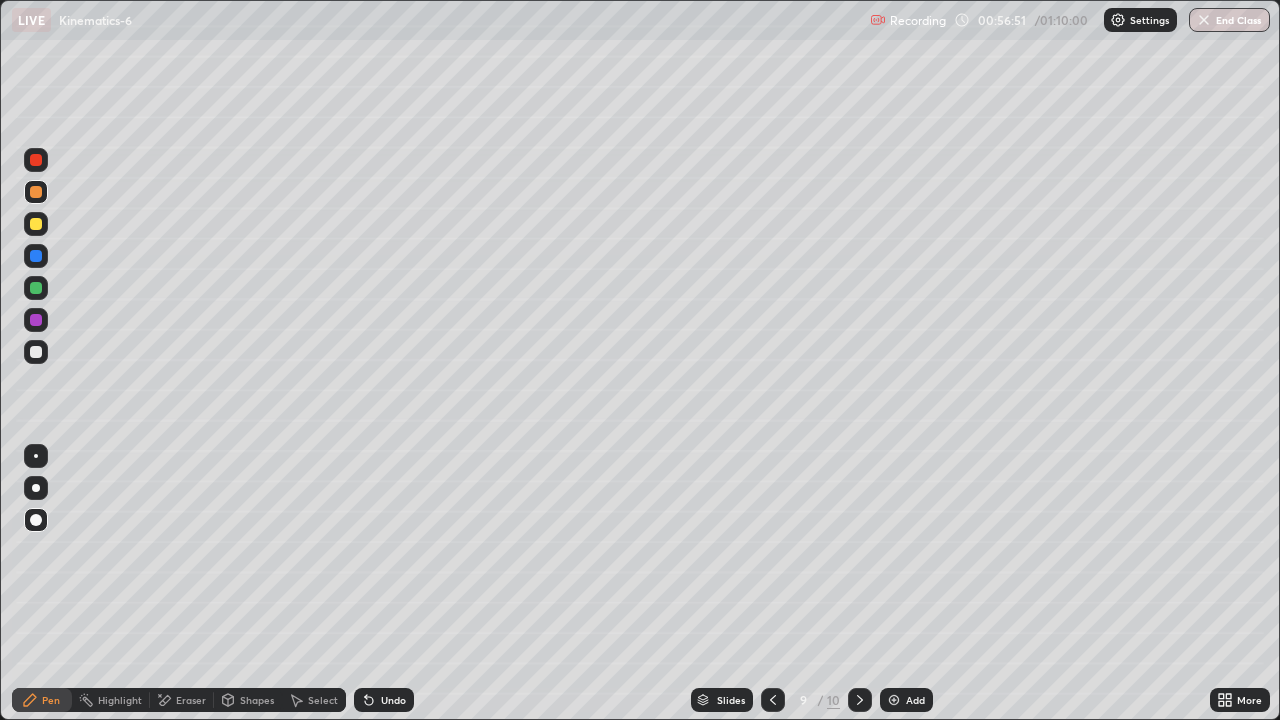 click on "Shapes" at bounding box center (248, 700) 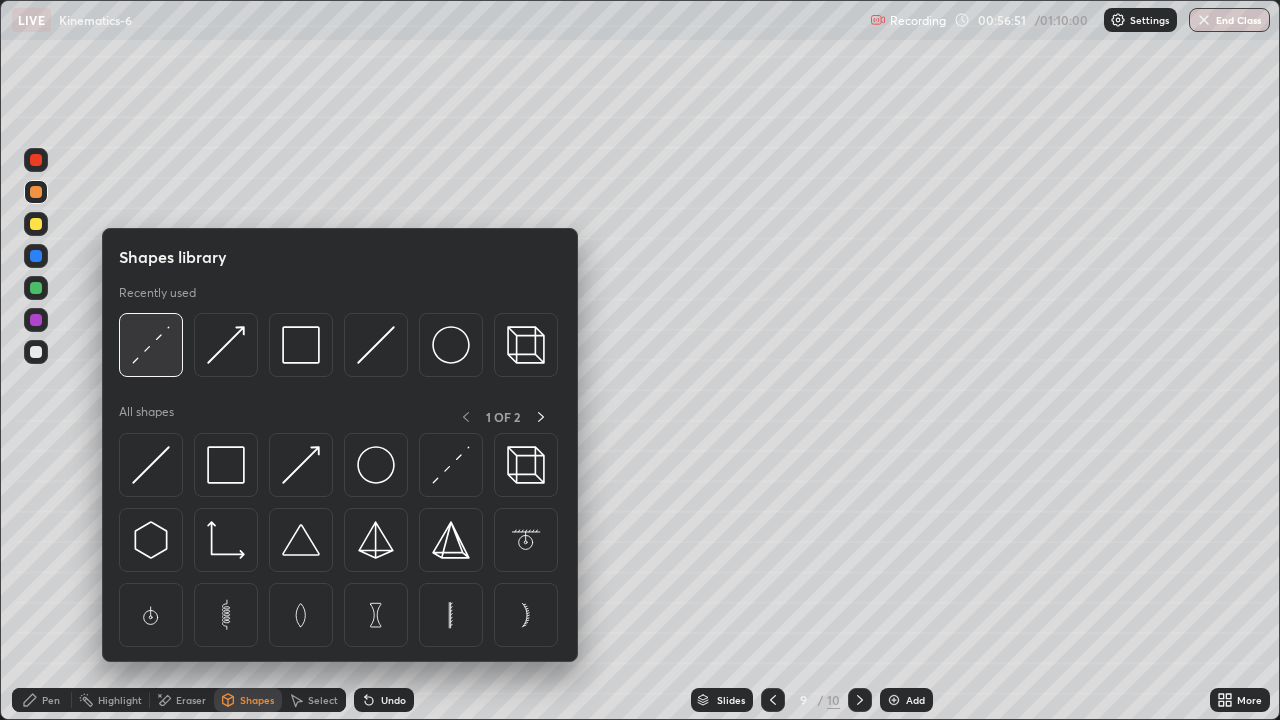 click at bounding box center (151, 345) 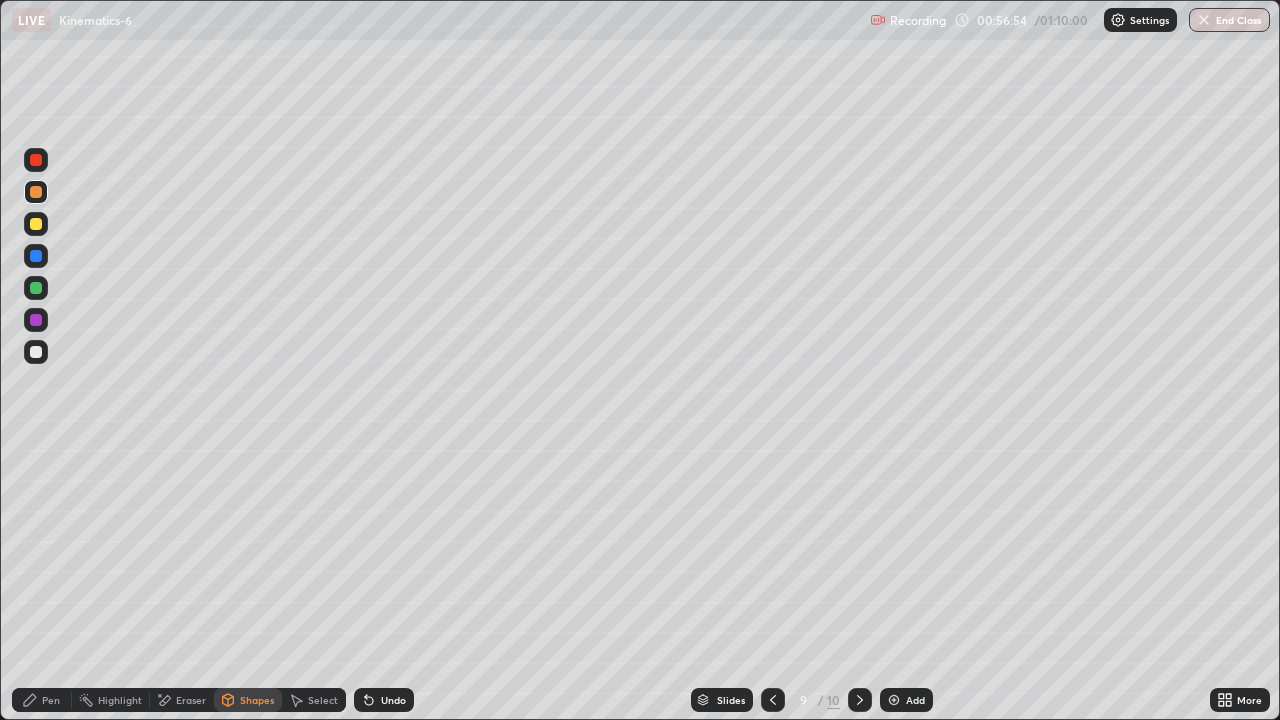click 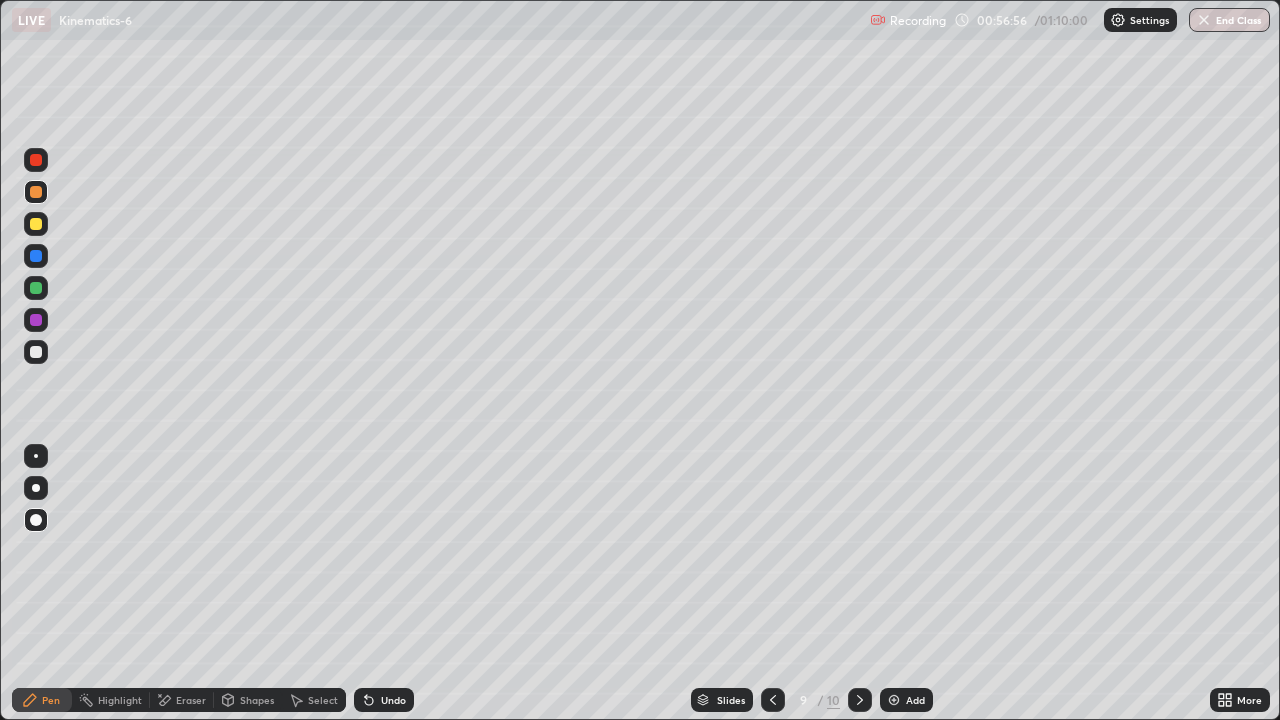 click 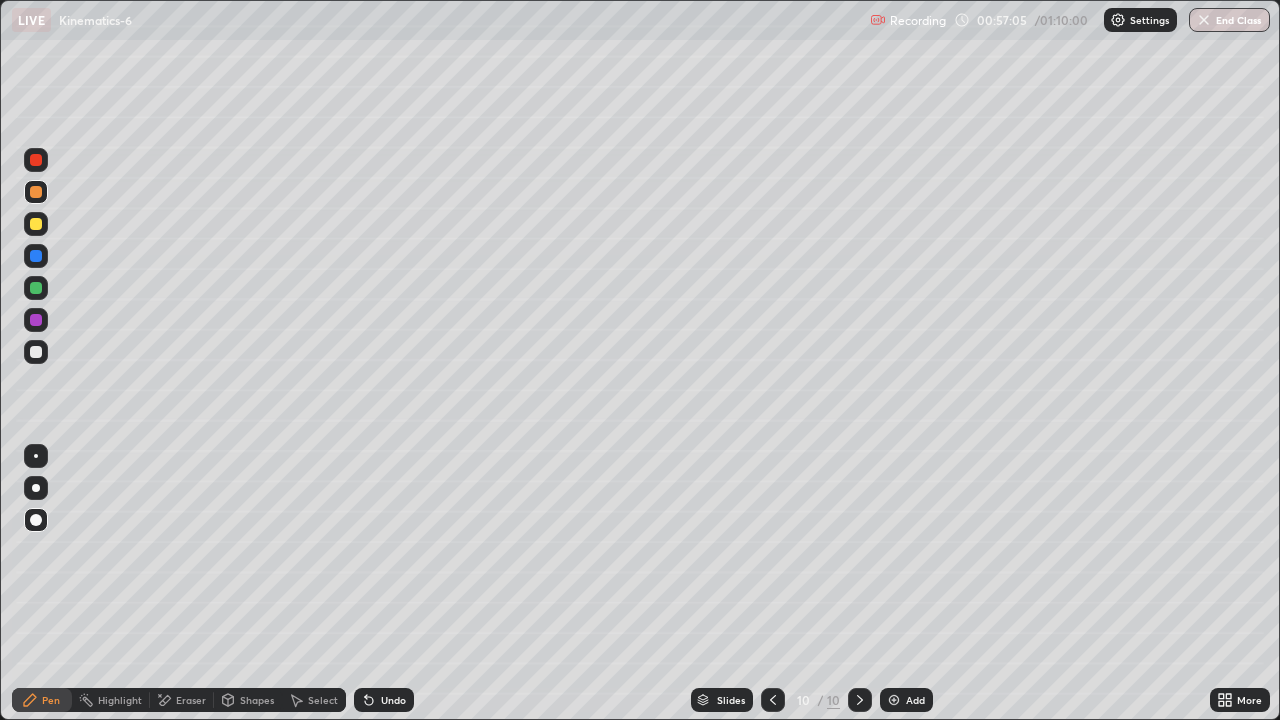 click 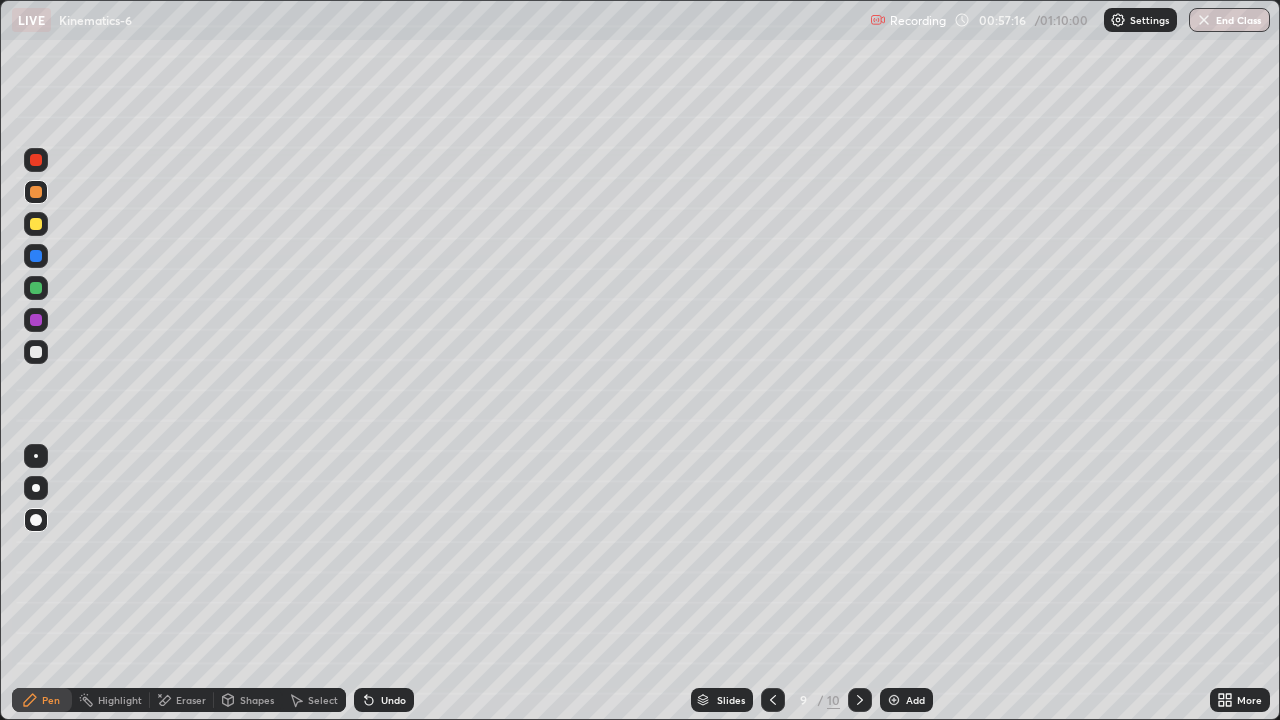 click 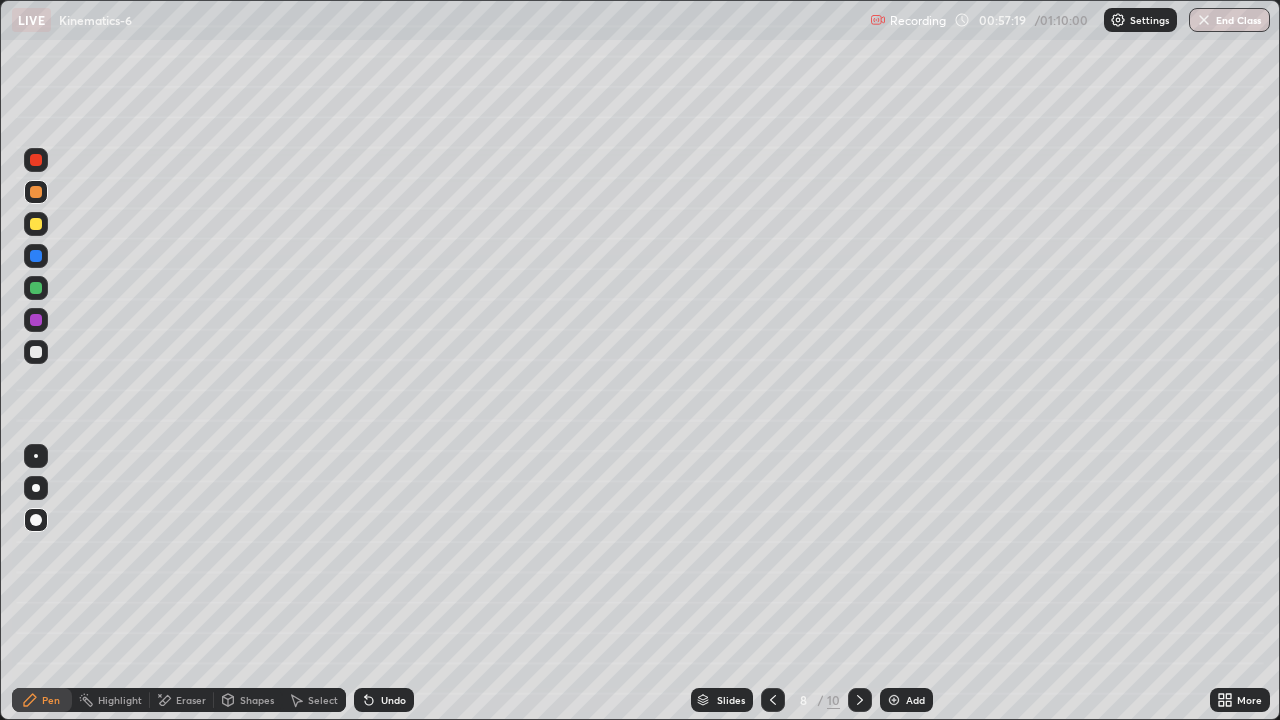 click 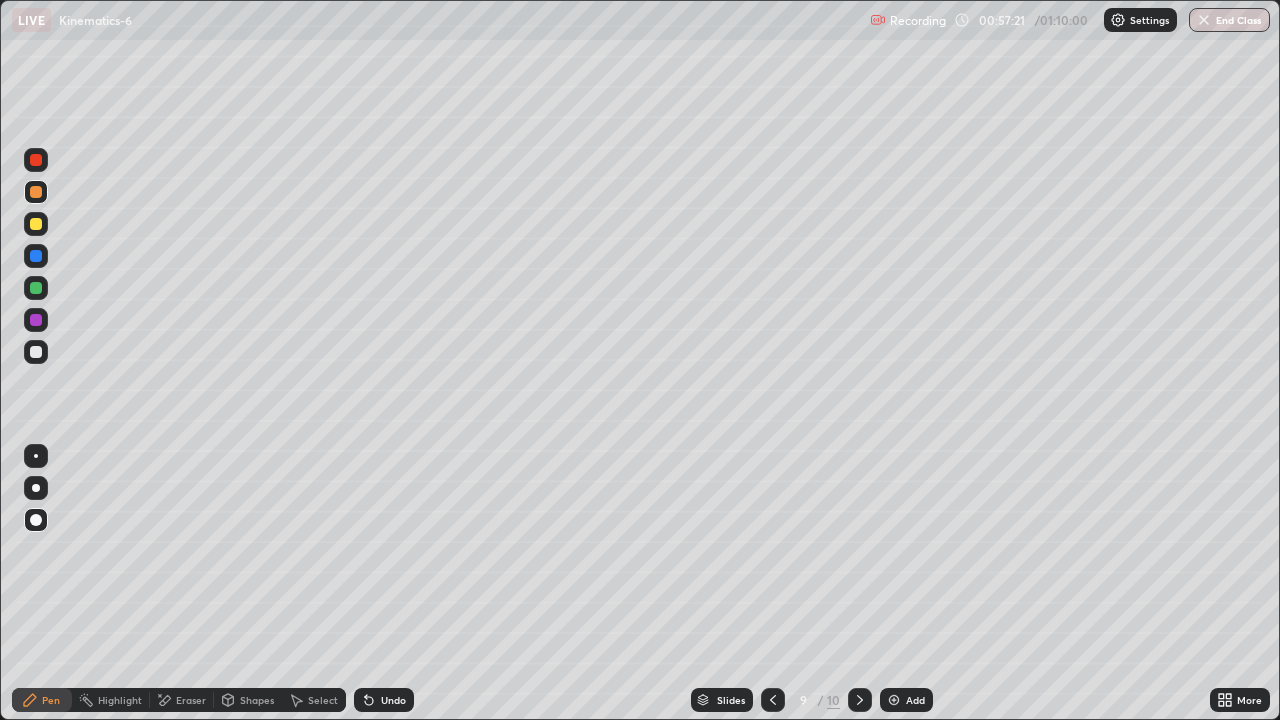 click 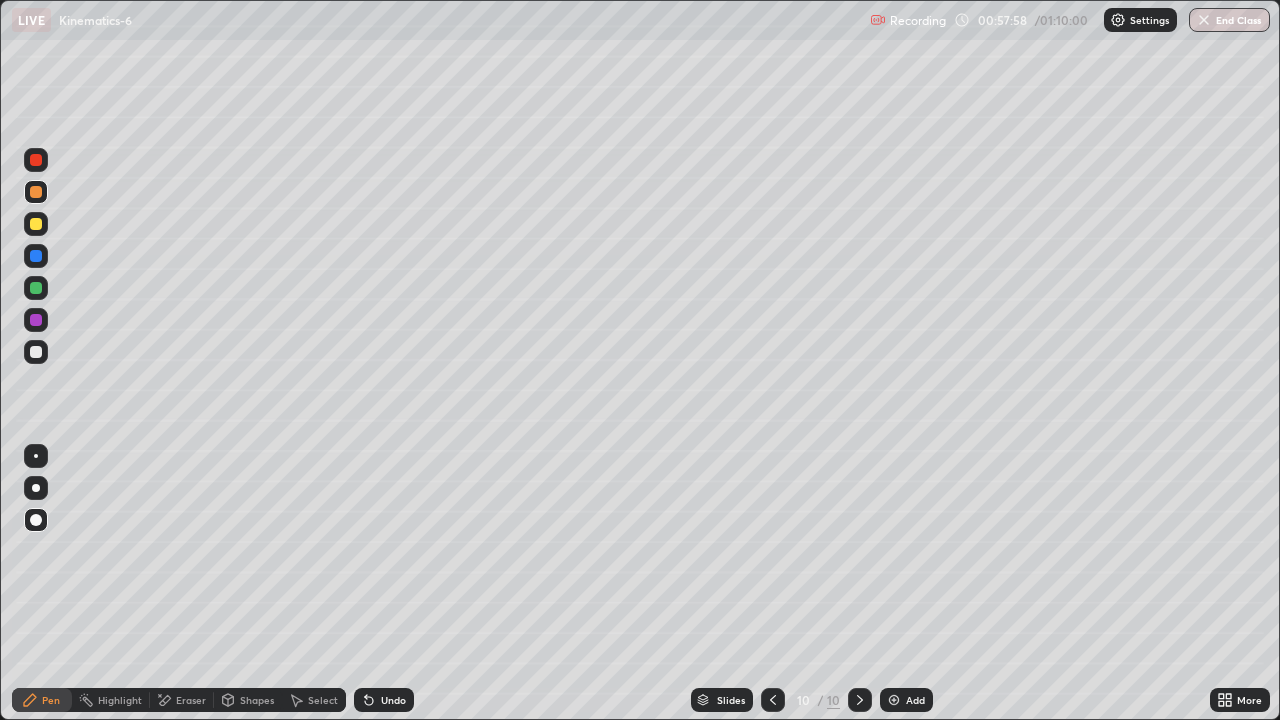 click 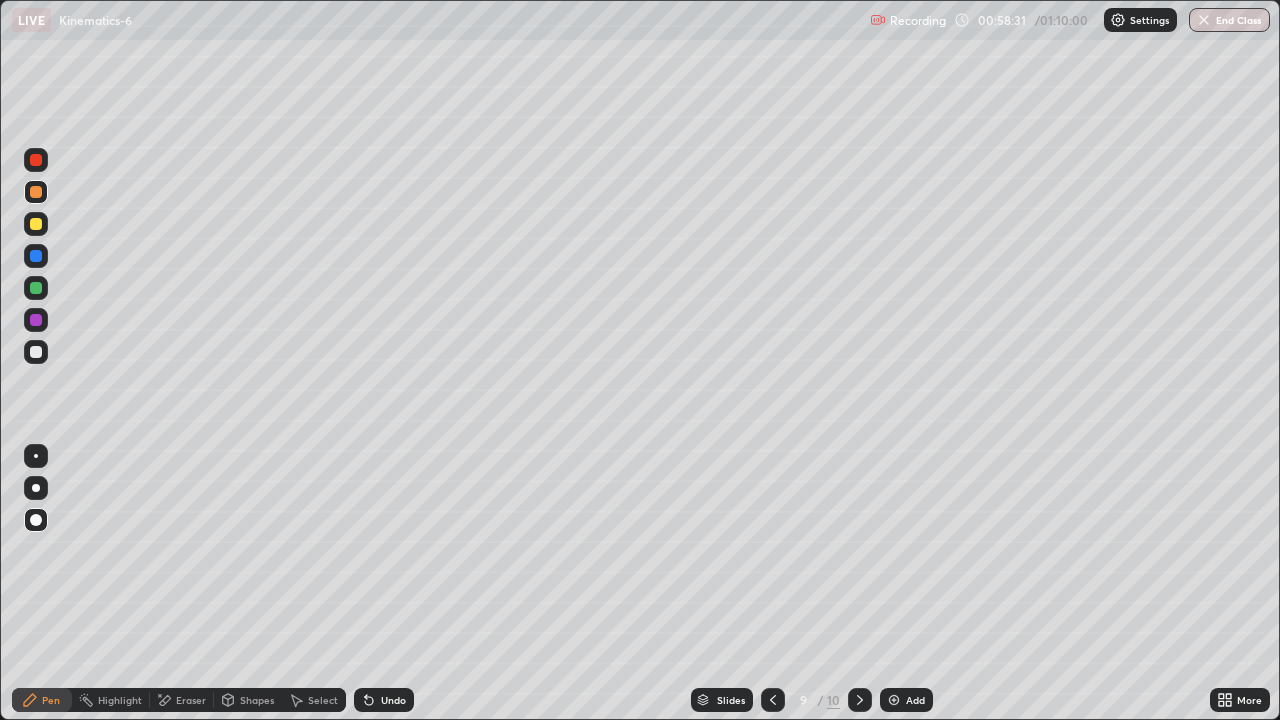 click on "Undo" at bounding box center [393, 700] 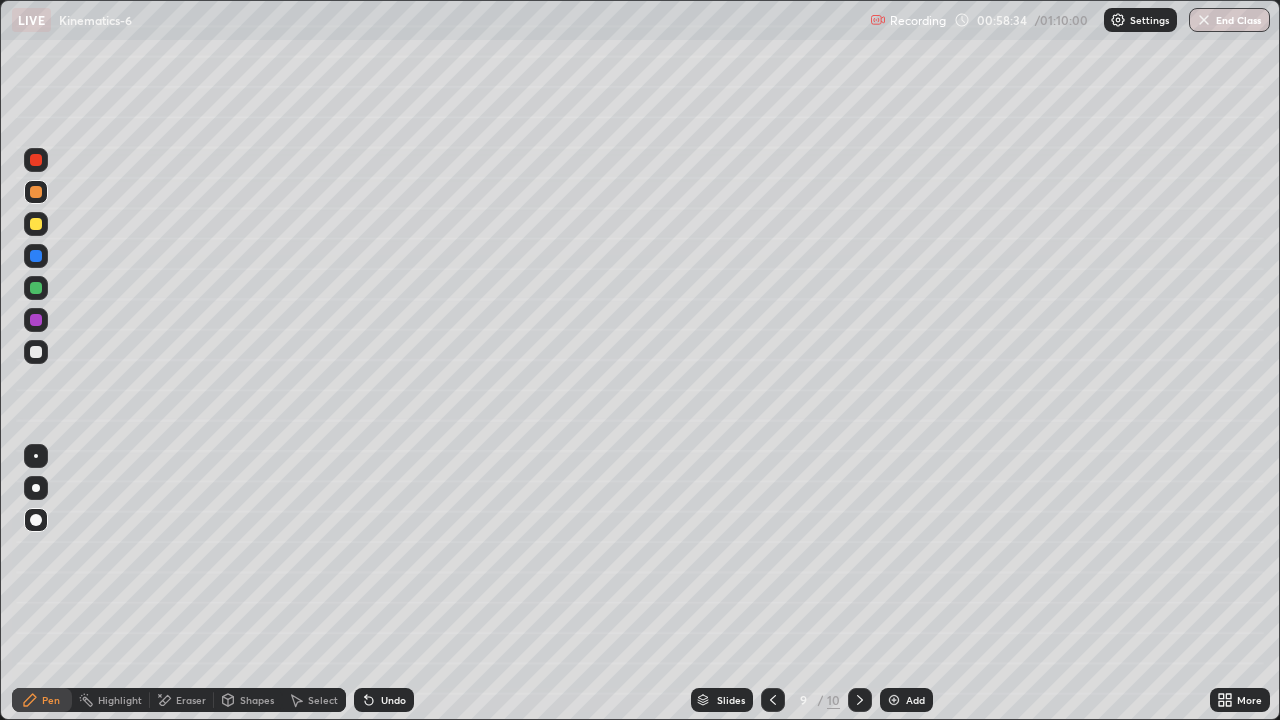 click at bounding box center [36, 224] 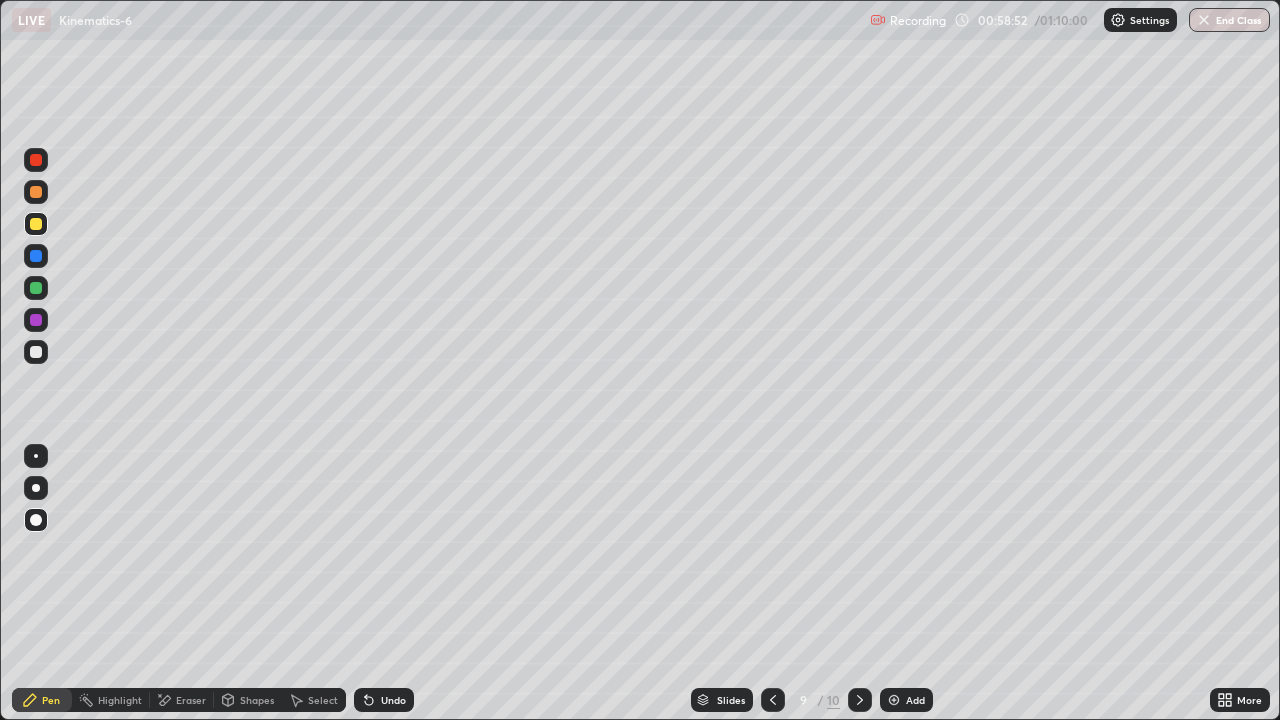 click on "Eraser" at bounding box center [191, 700] 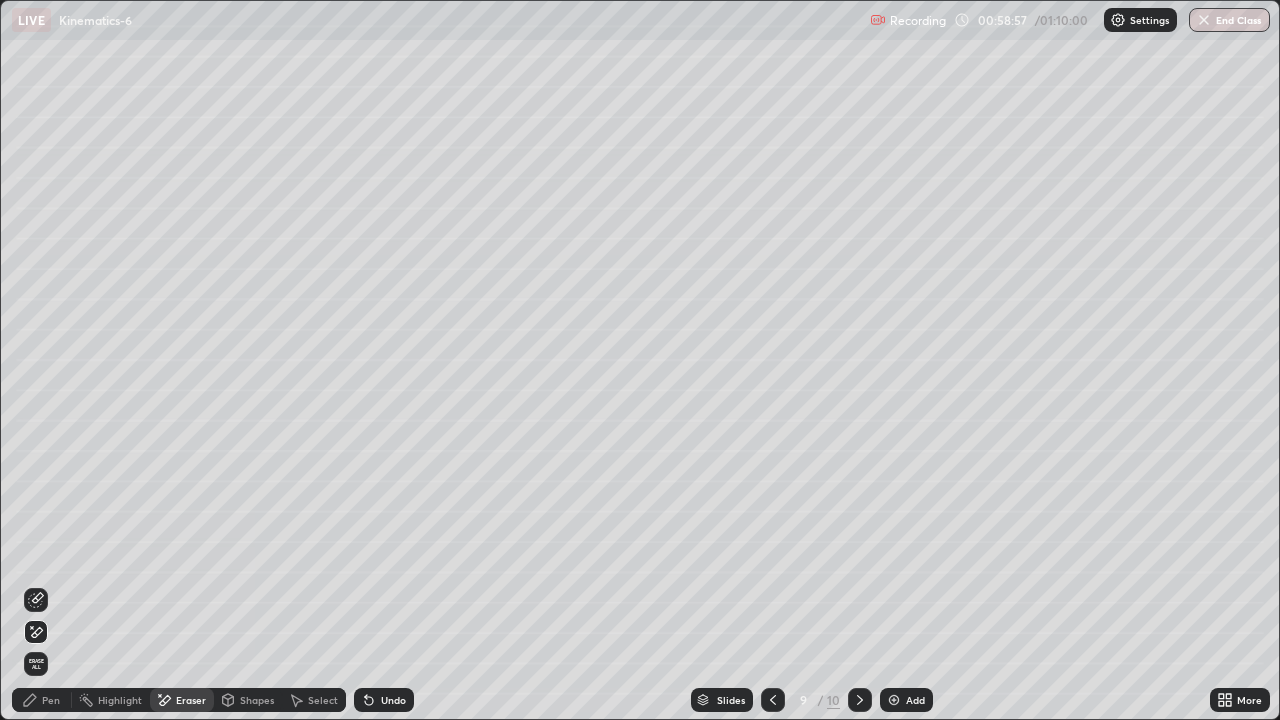 click 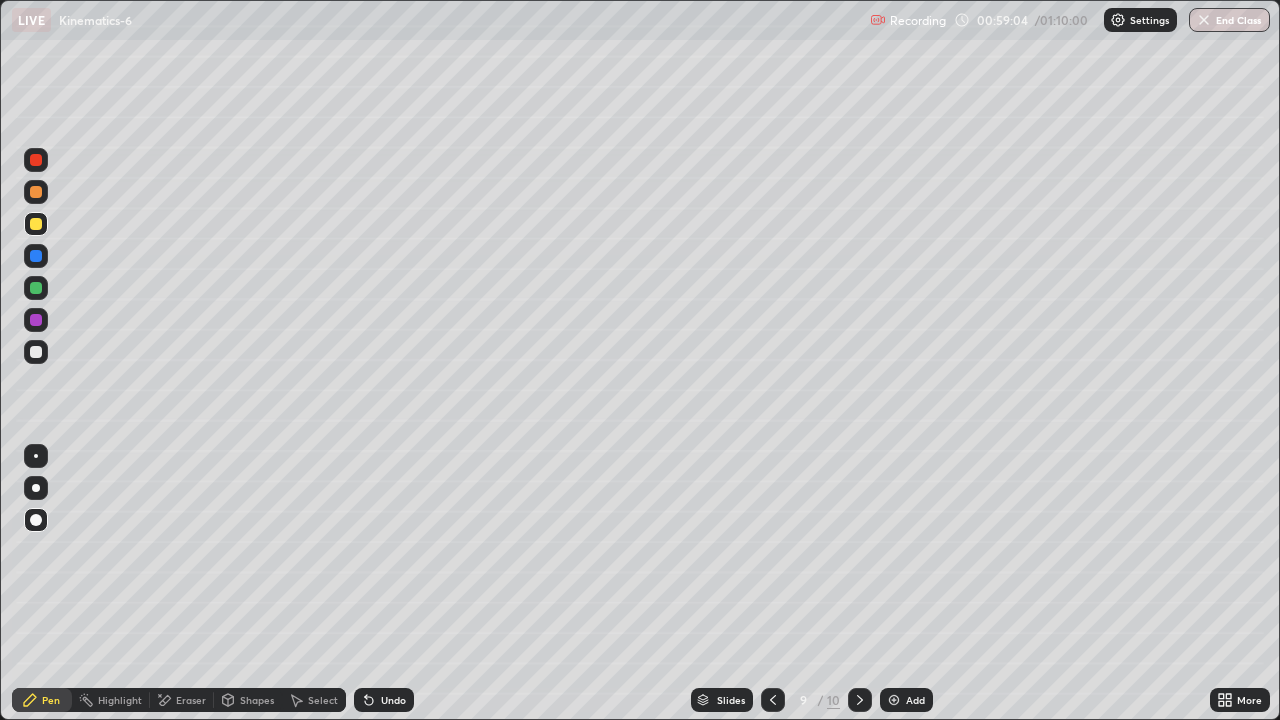 click on "Undo" at bounding box center (393, 700) 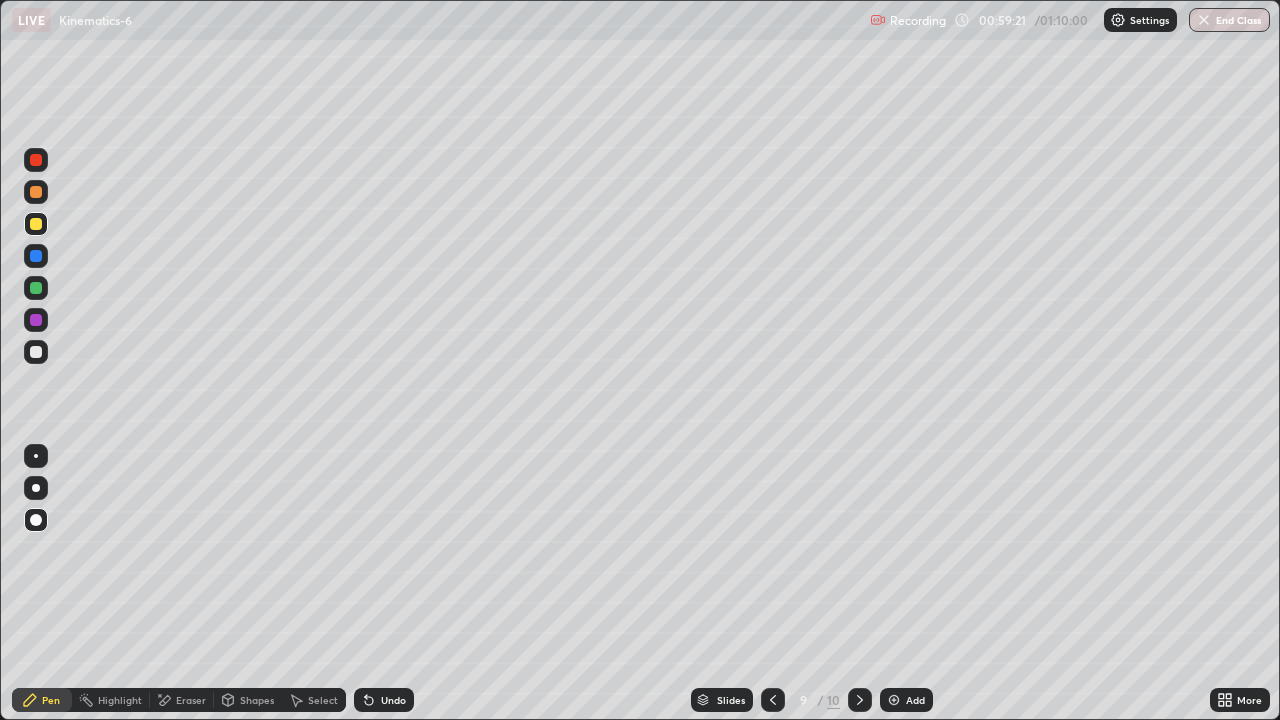 click at bounding box center (36, 352) 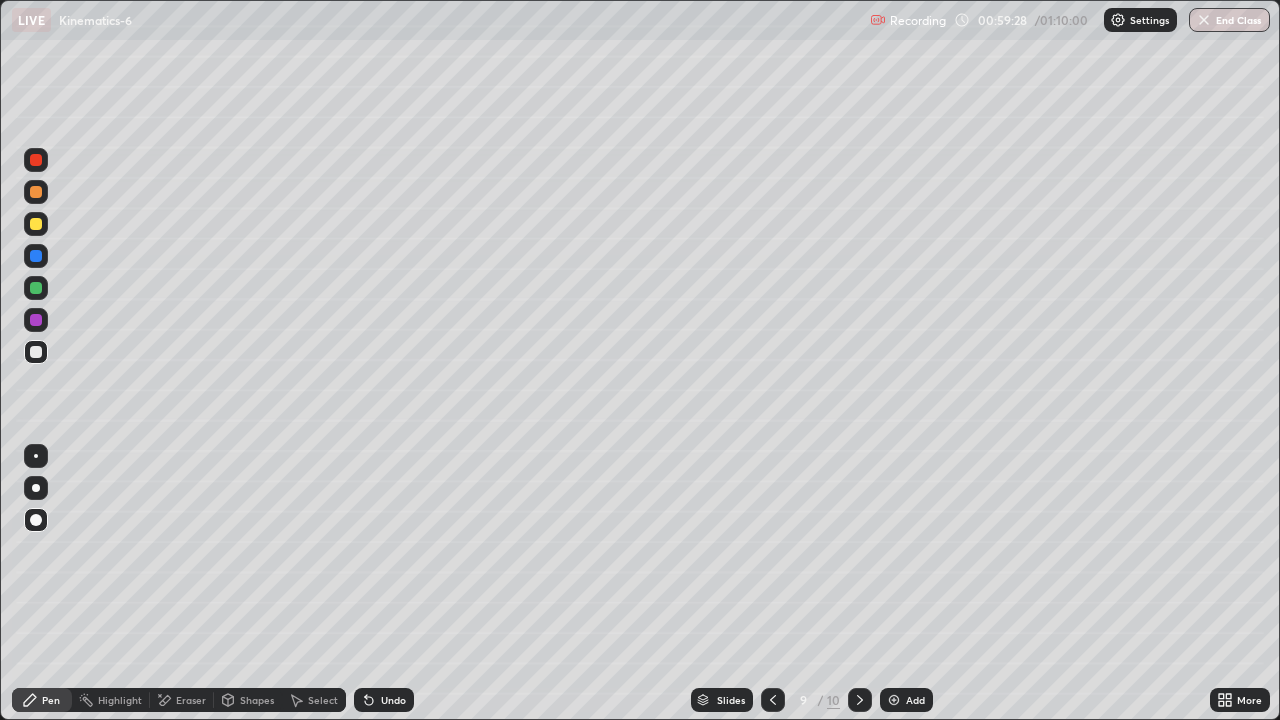 click at bounding box center [36, 224] 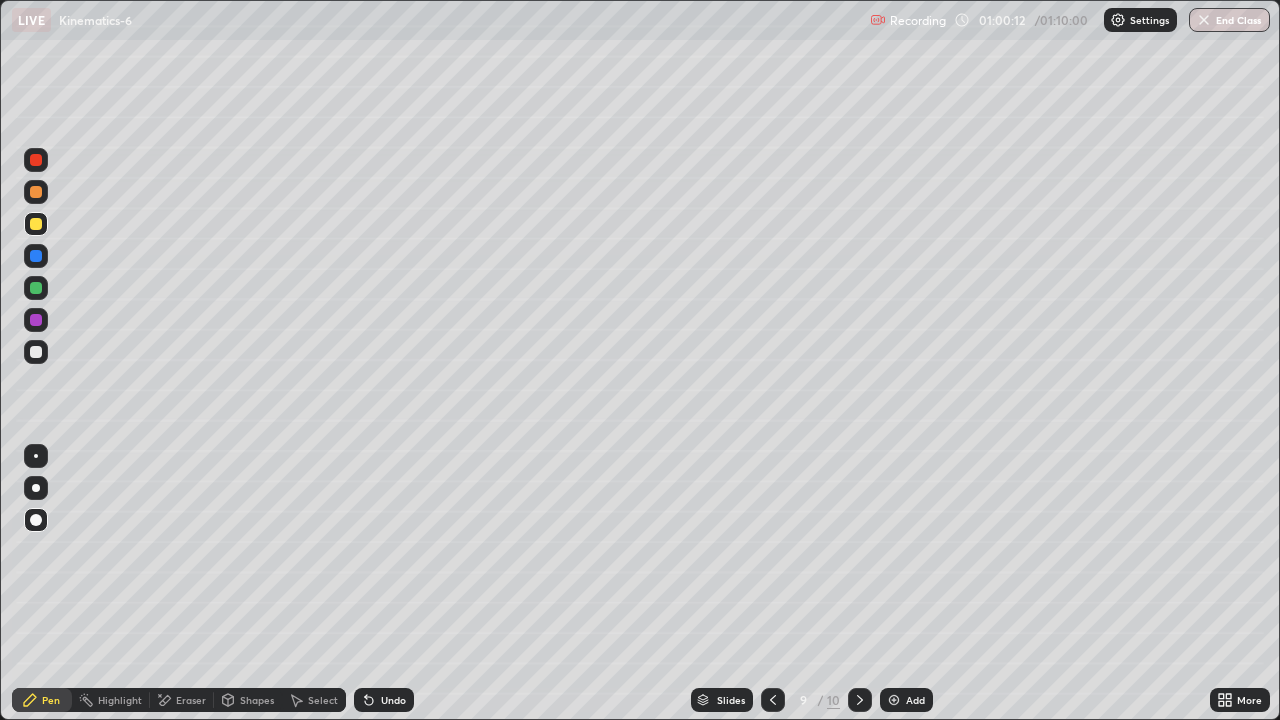 click 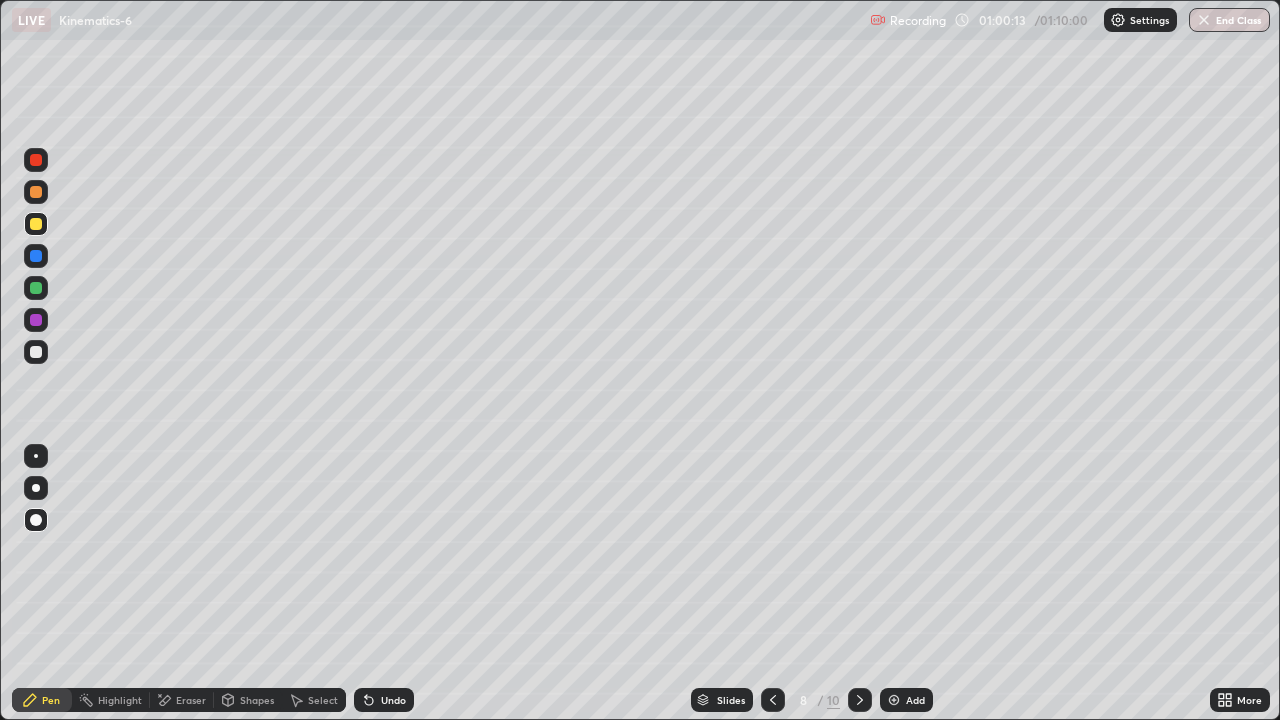 click 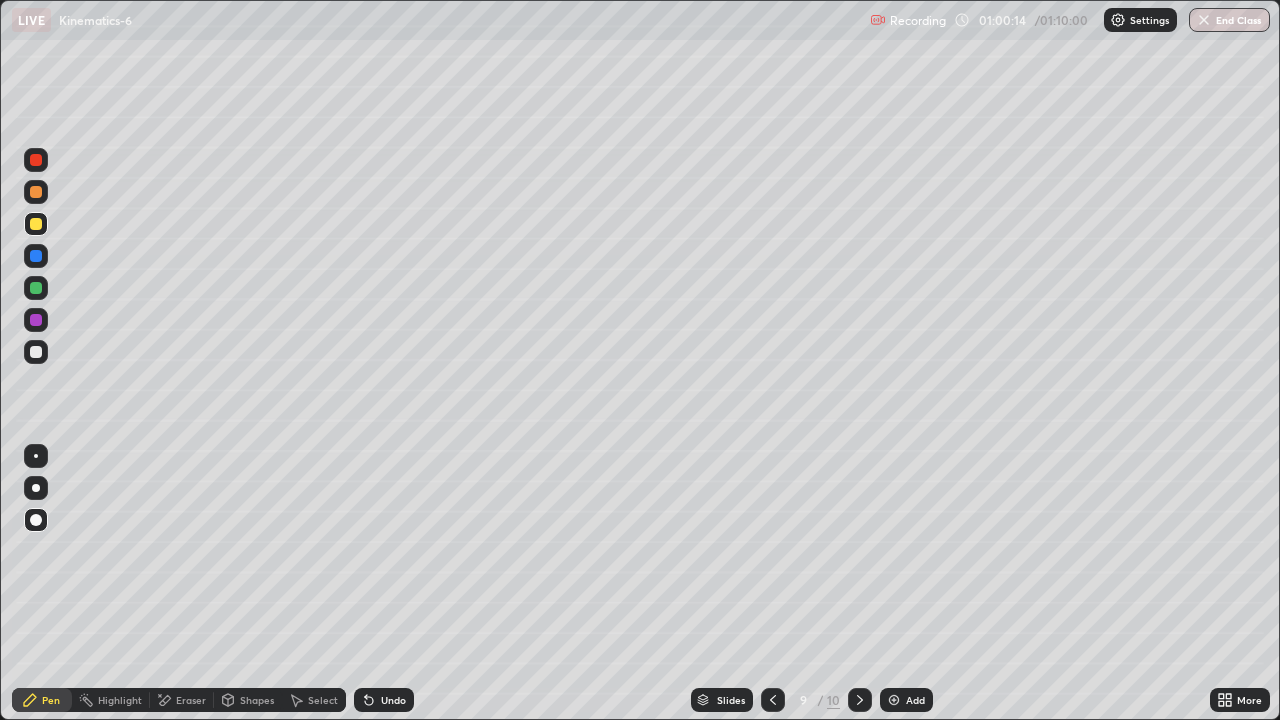 click 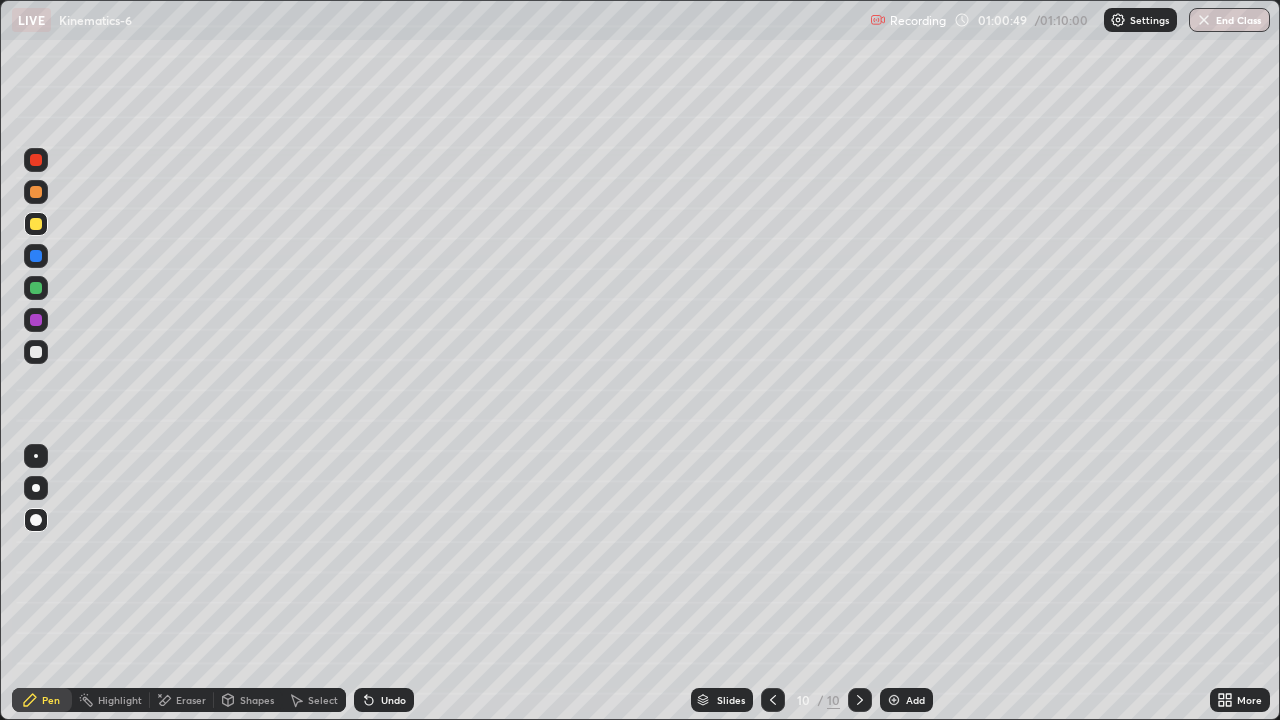 click 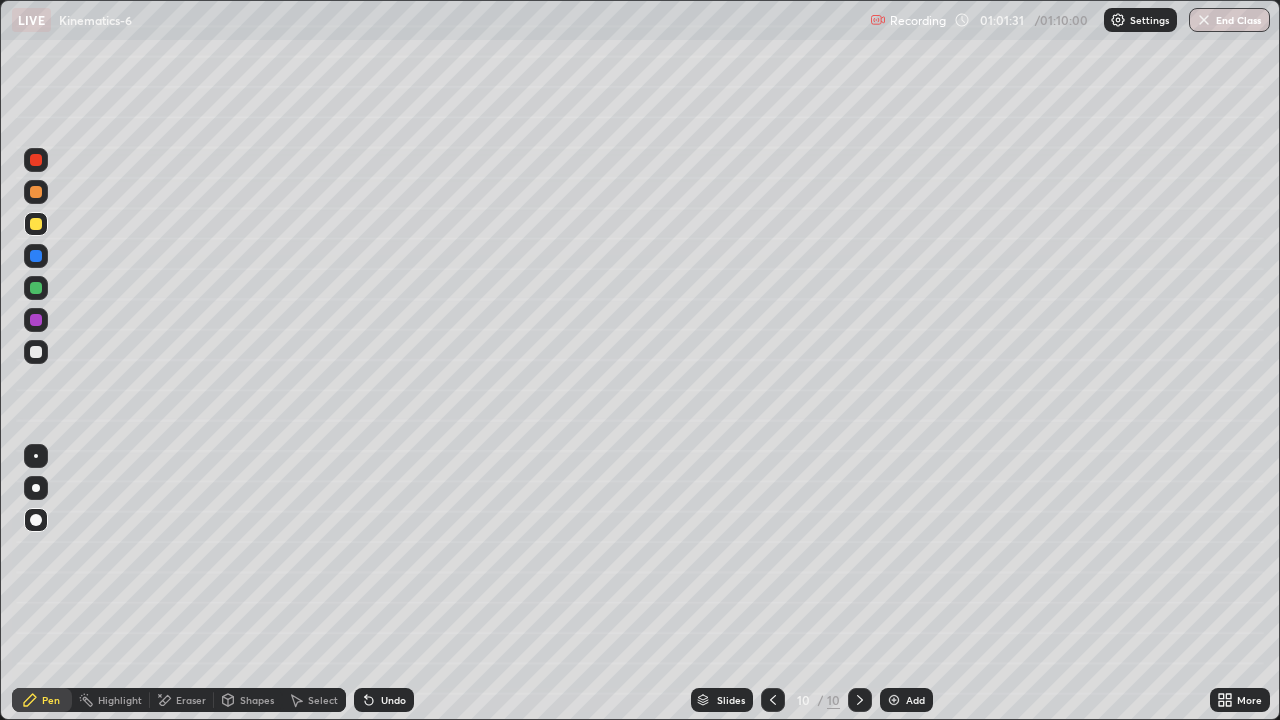 click at bounding box center [773, 700] 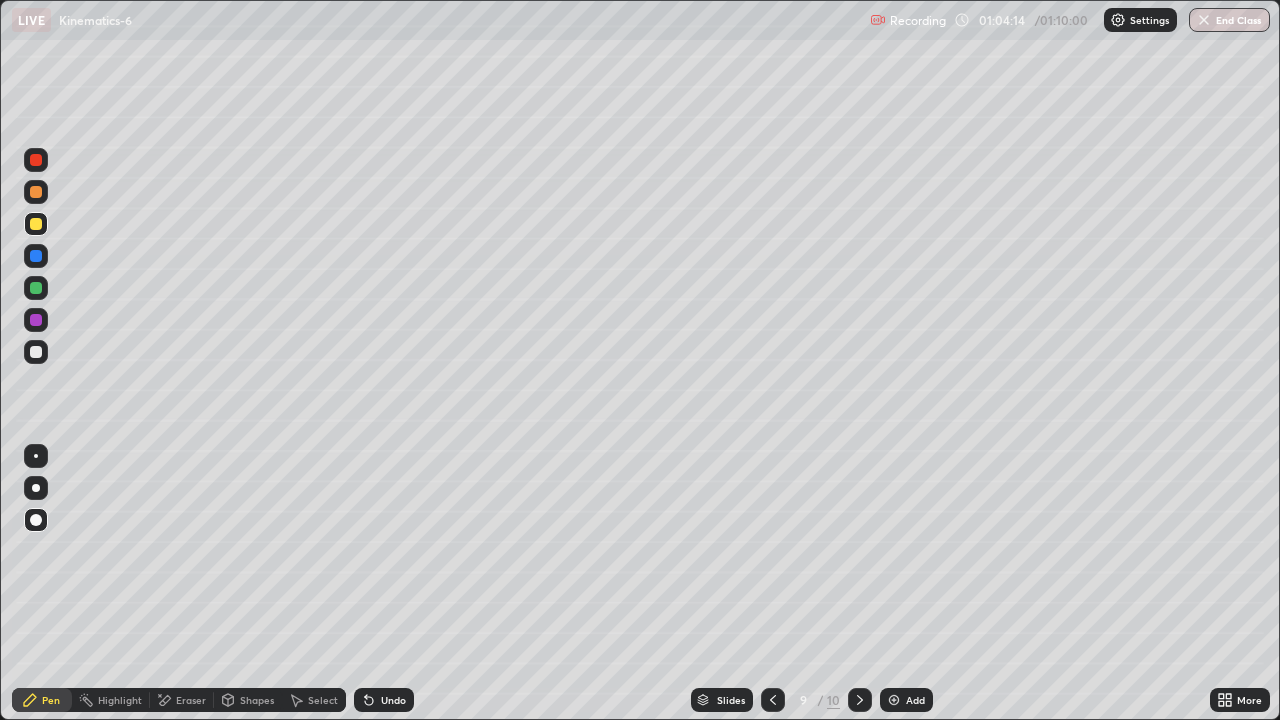 click 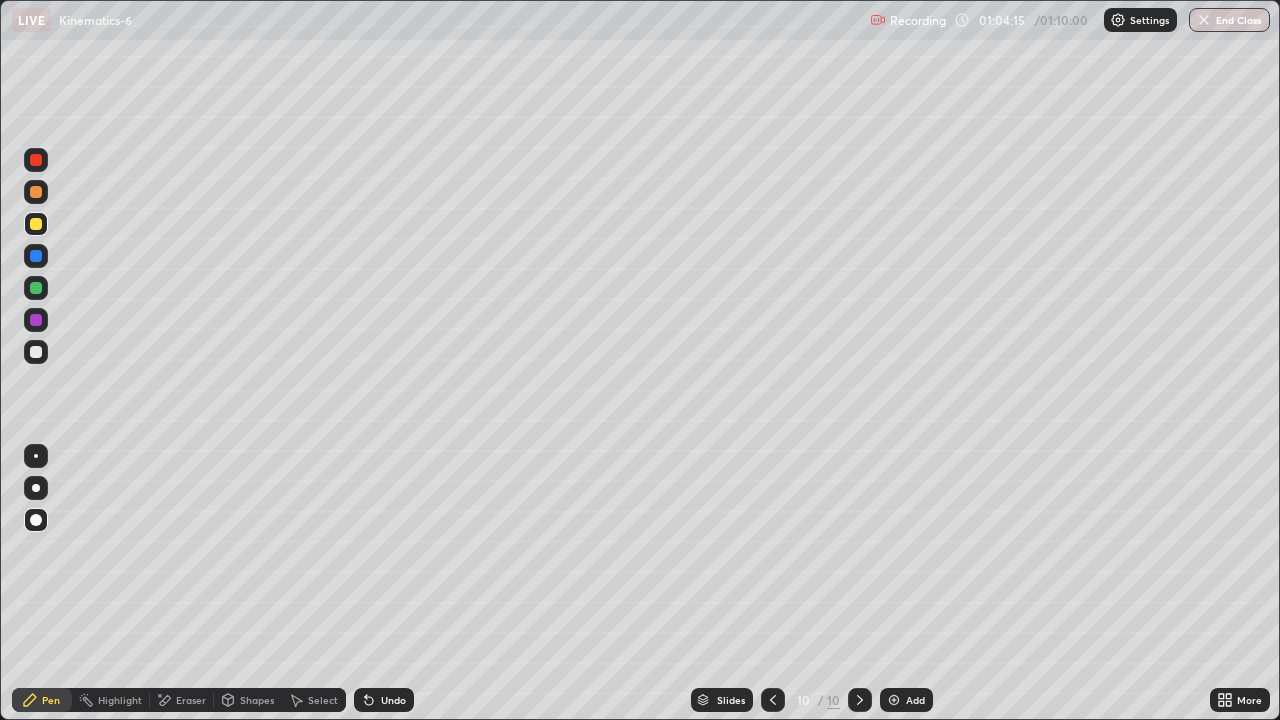 click on "Add" at bounding box center (915, 700) 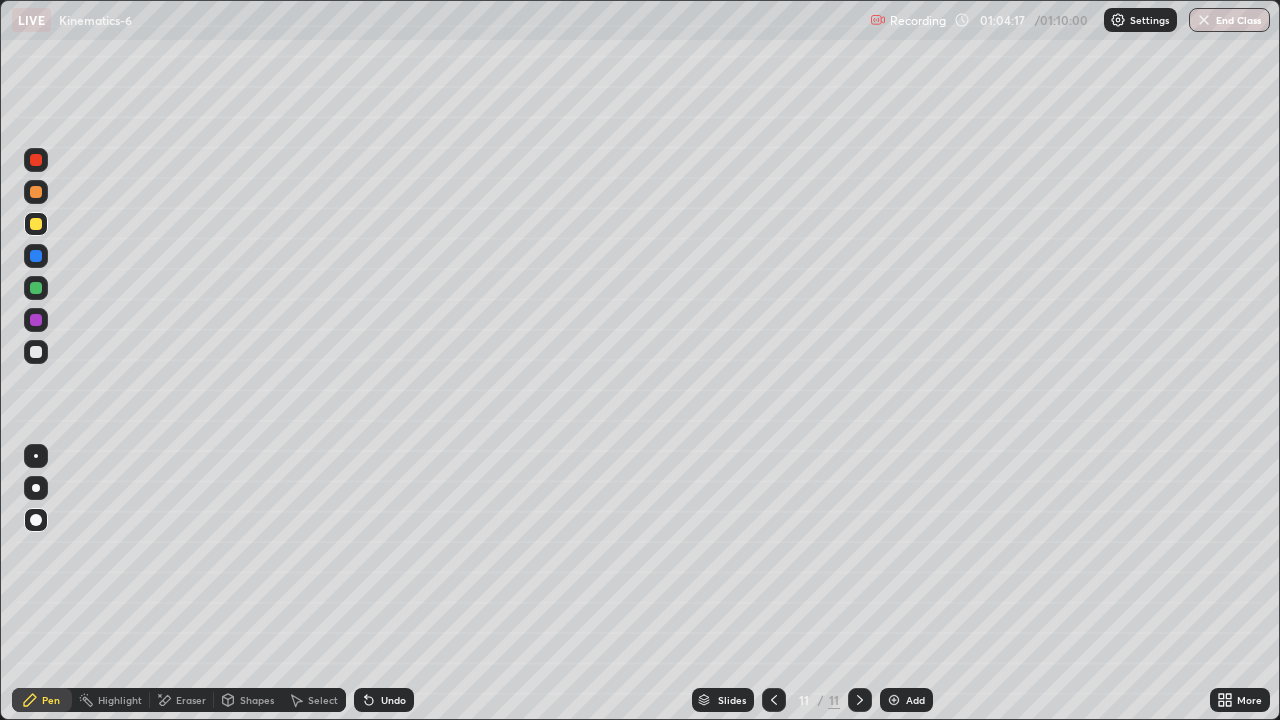 click at bounding box center [36, 288] 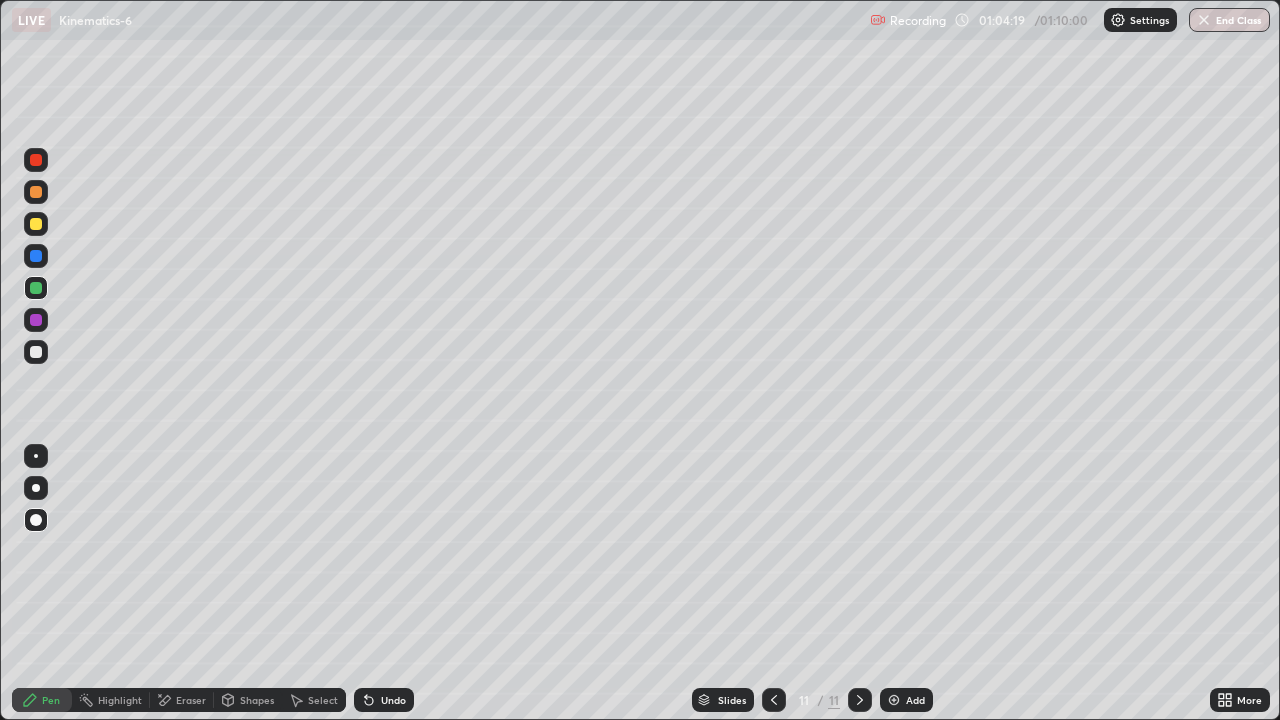 click on "Shapes" at bounding box center [257, 700] 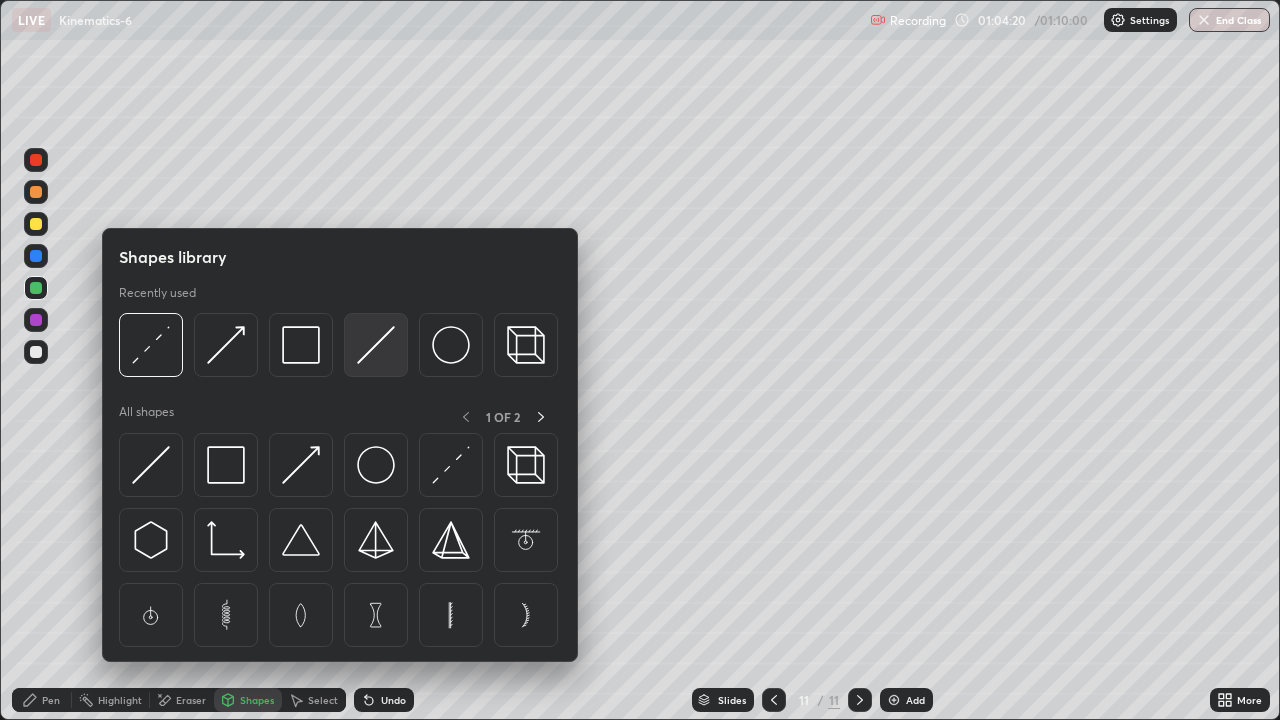 click at bounding box center [376, 345] 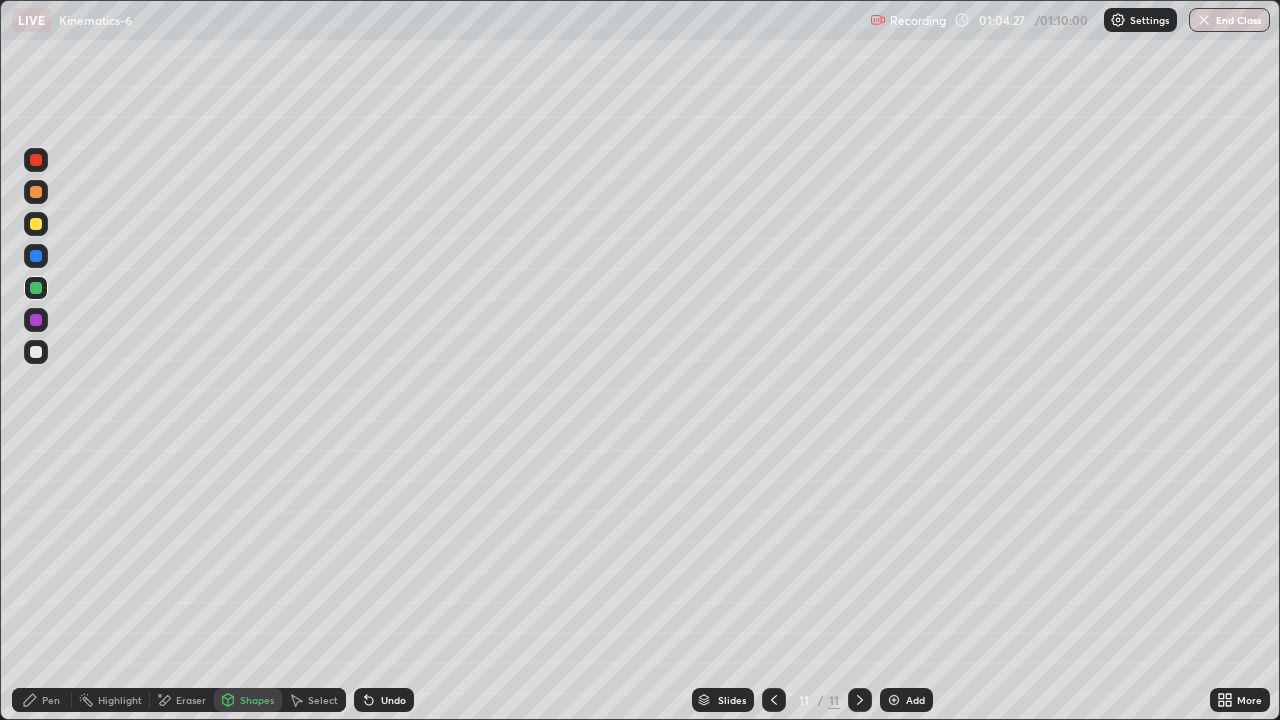 click on "Pen" at bounding box center (42, 700) 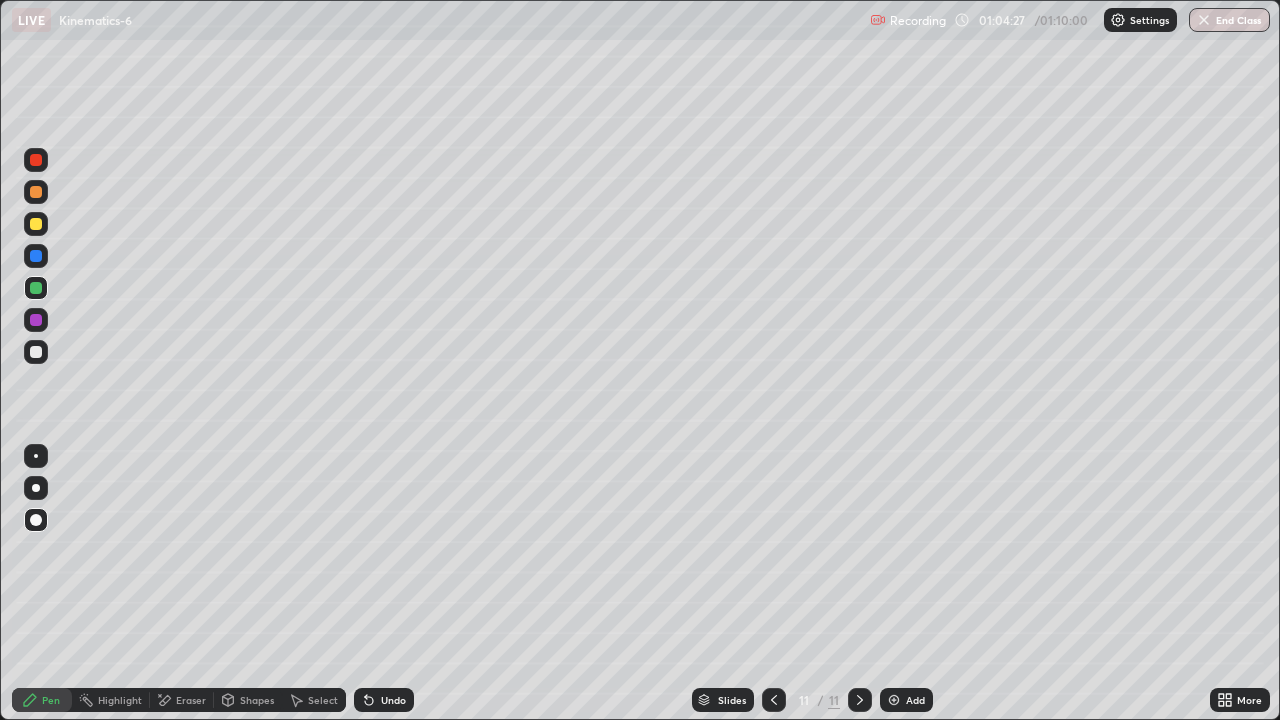 click at bounding box center [36, 256] 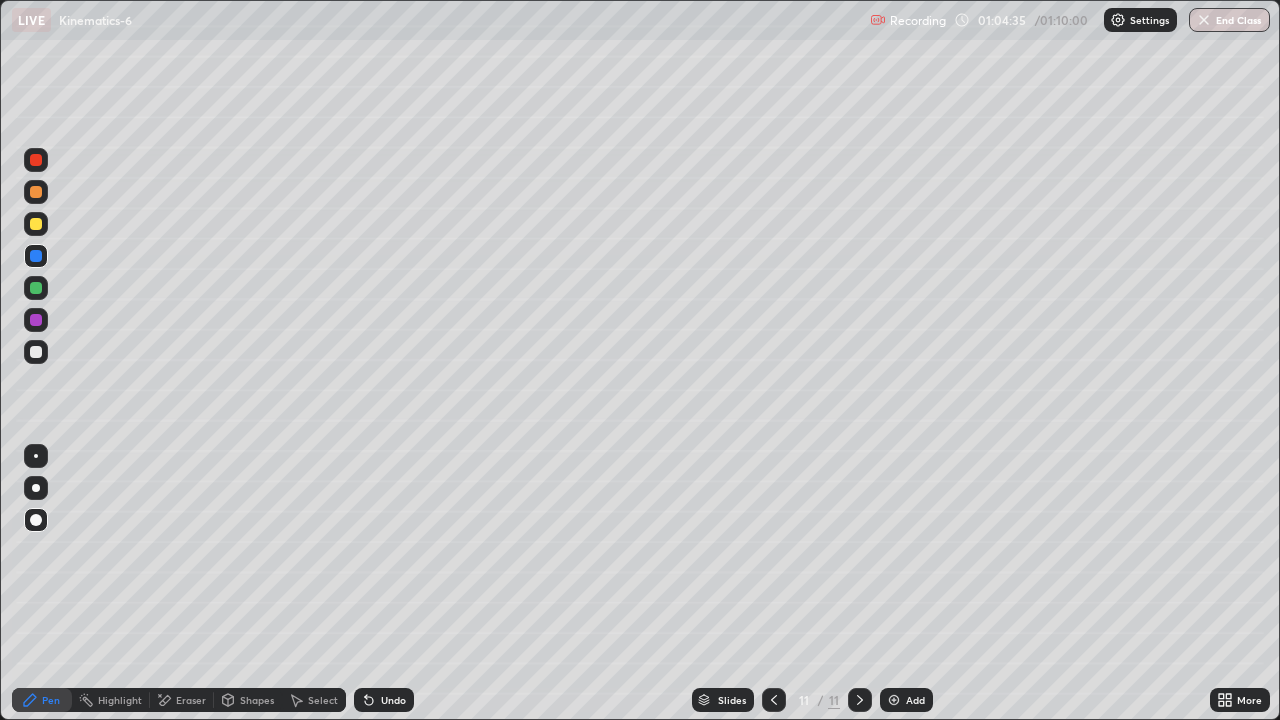 click at bounding box center [36, 352] 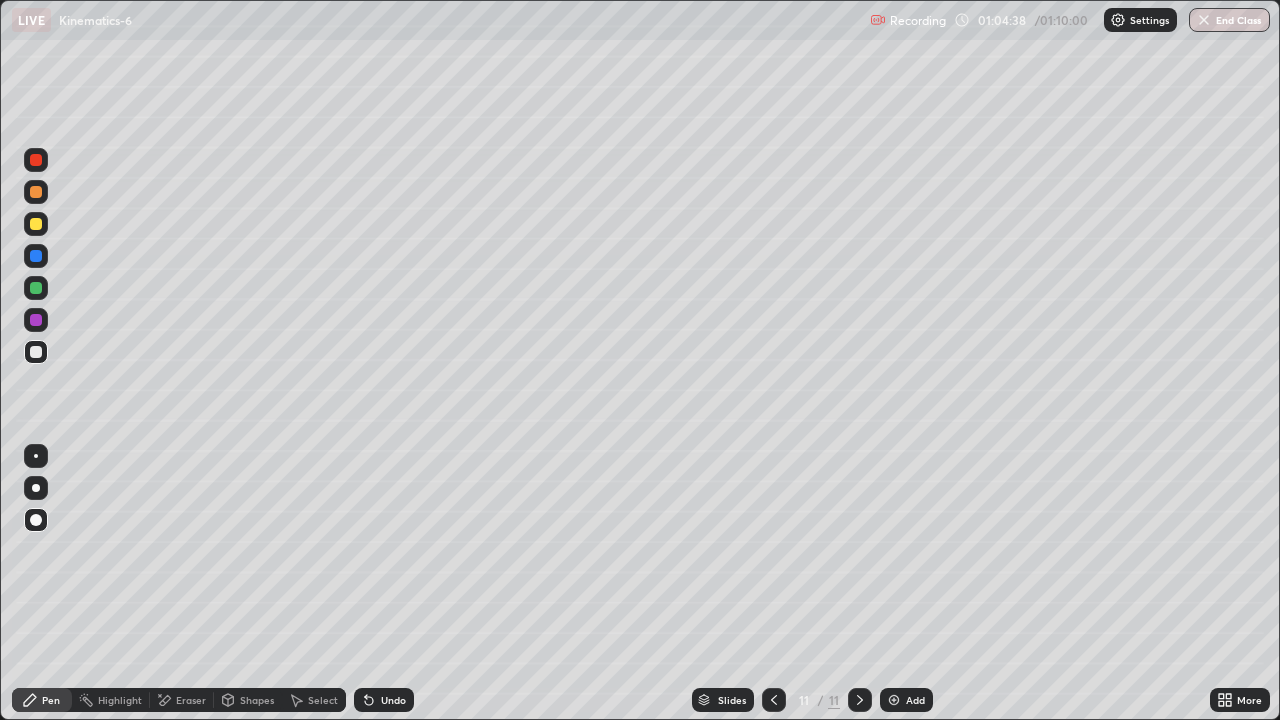 click on "Shapes" at bounding box center [248, 700] 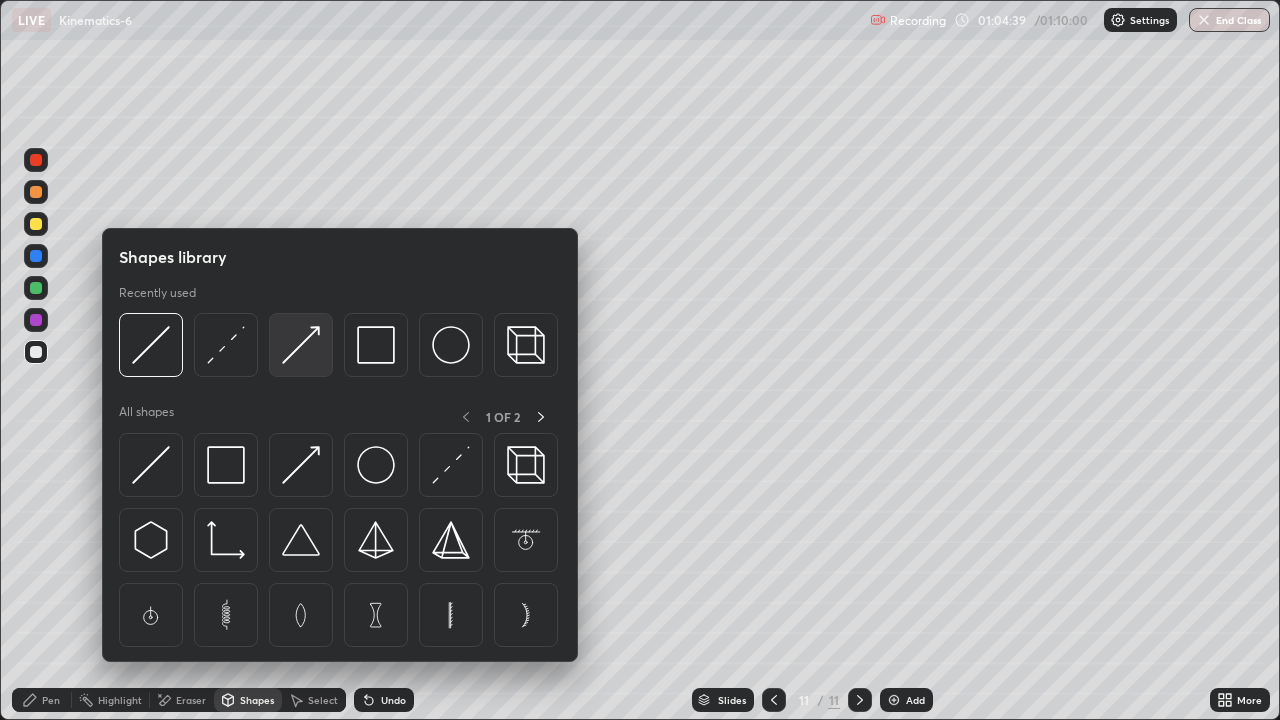 click at bounding box center (301, 345) 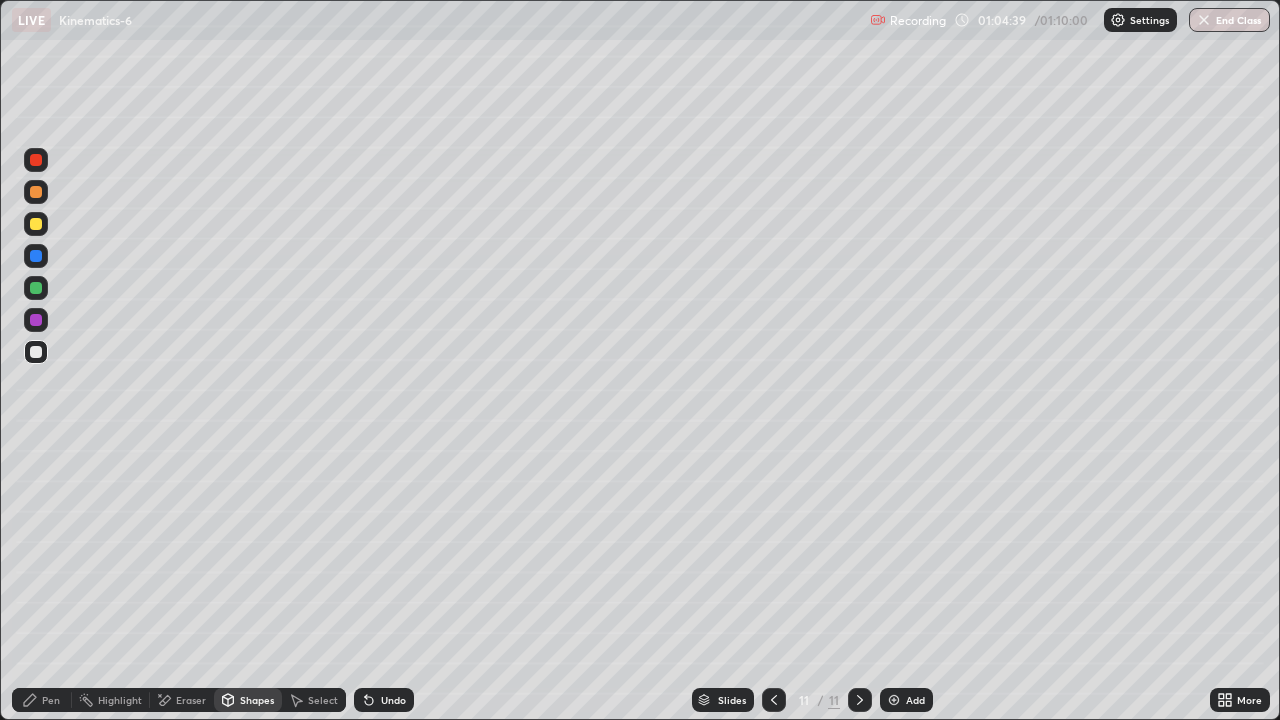 click at bounding box center [36, 320] 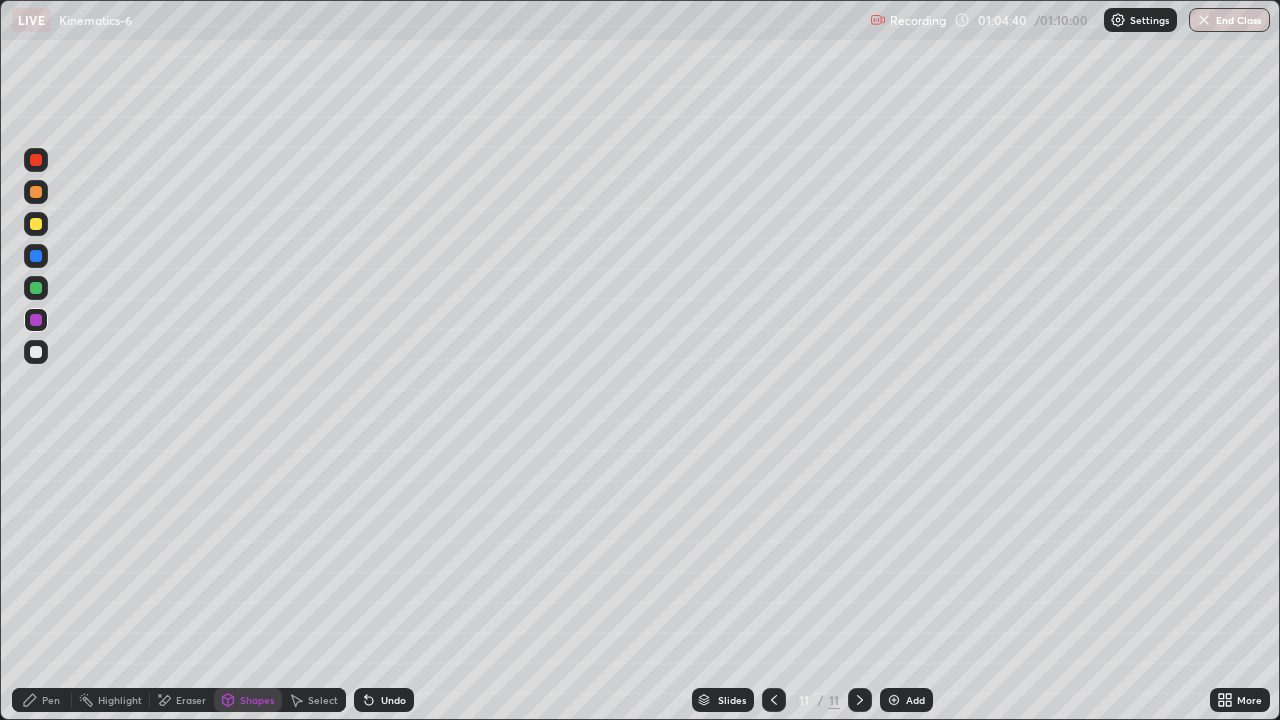 click at bounding box center [36, 192] 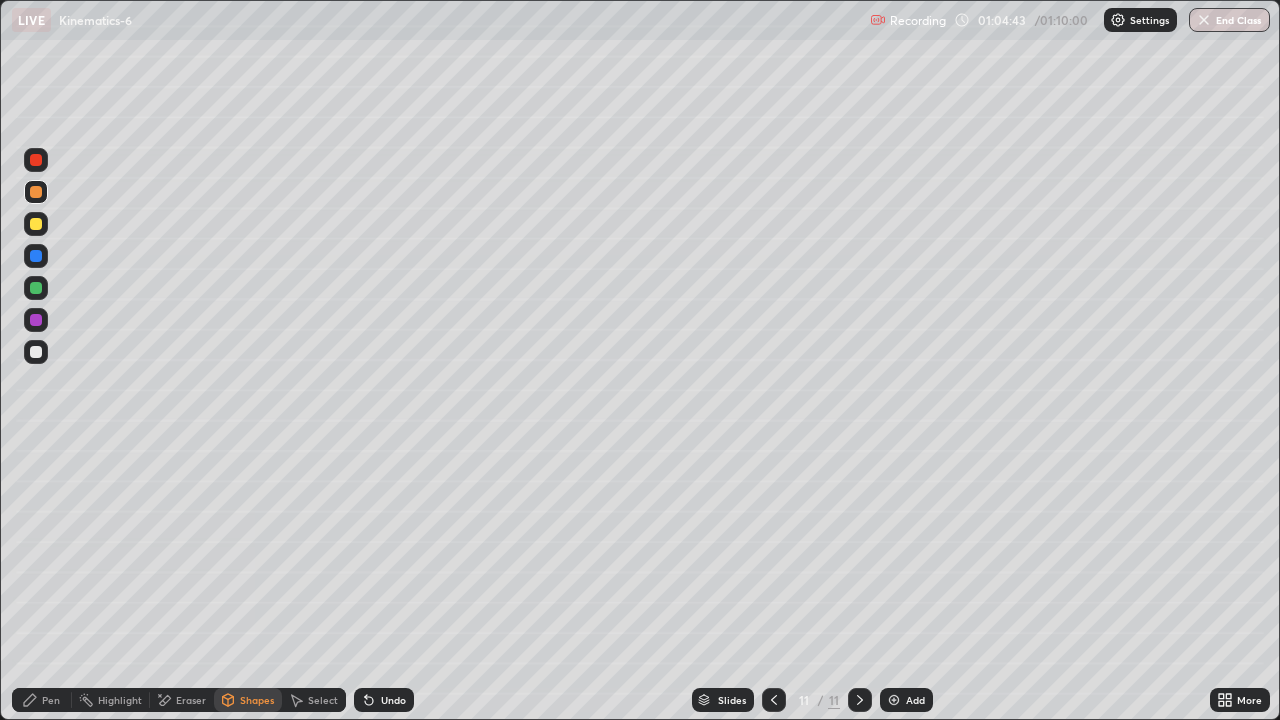 click on "Pen" at bounding box center (51, 700) 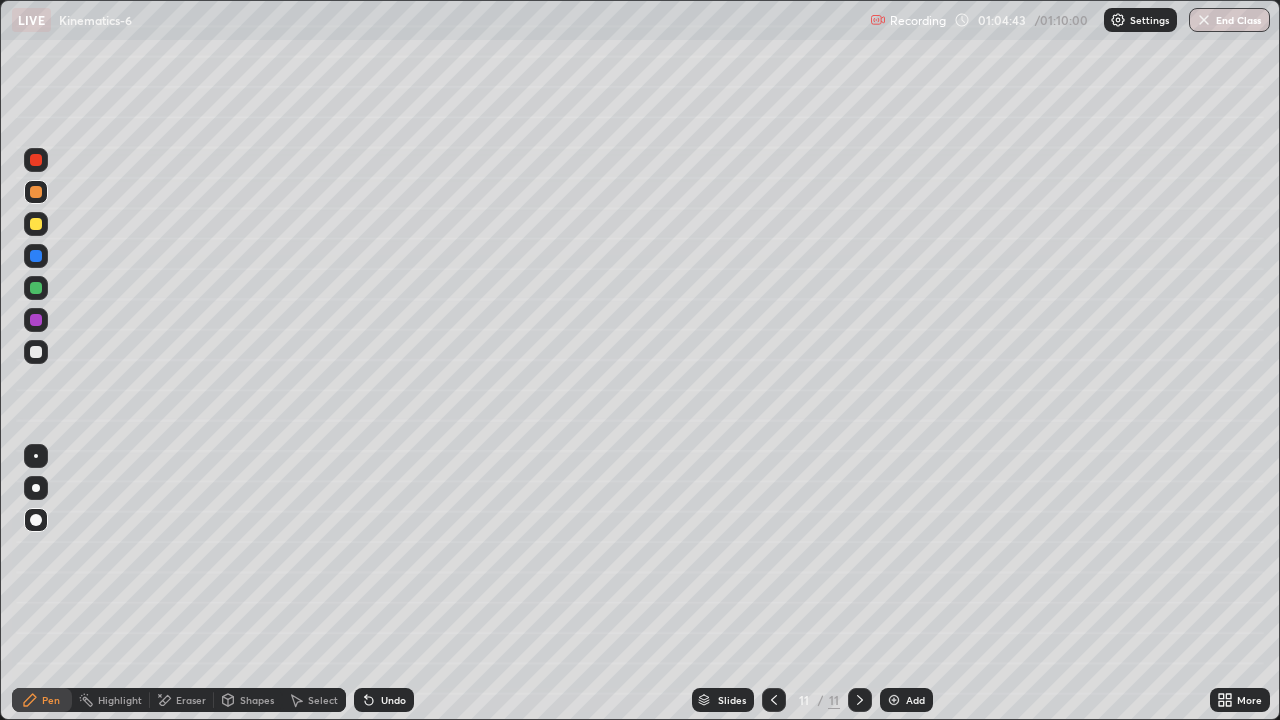 click at bounding box center (36, 352) 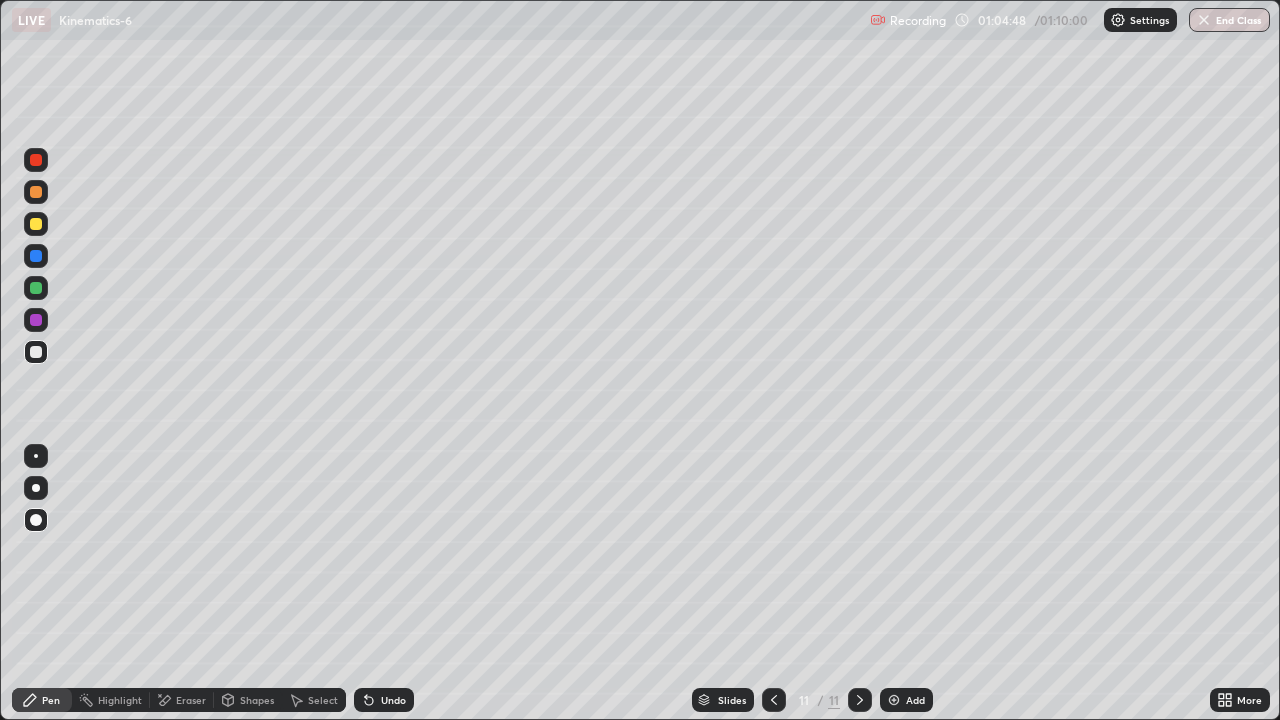 click at bounding box center [36, 224] 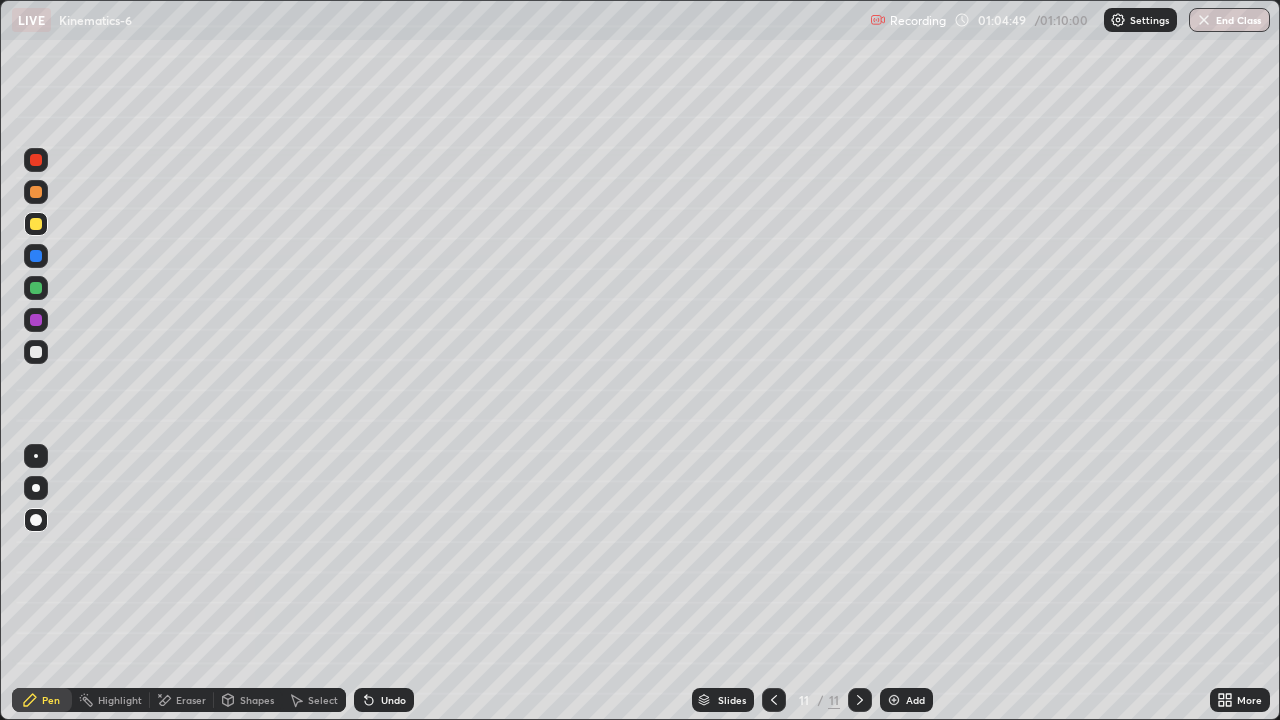 click on "Shapes" at bounding box center (257, 700) 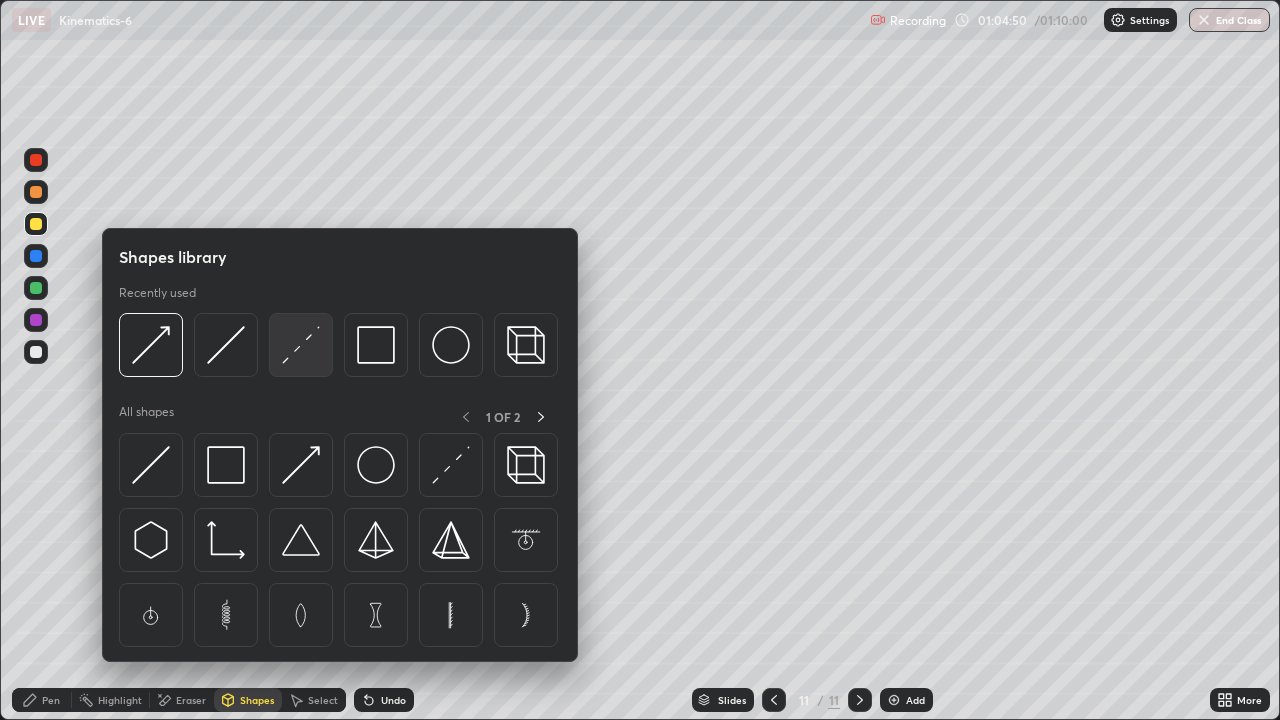 click at bounding box center (301, 345) 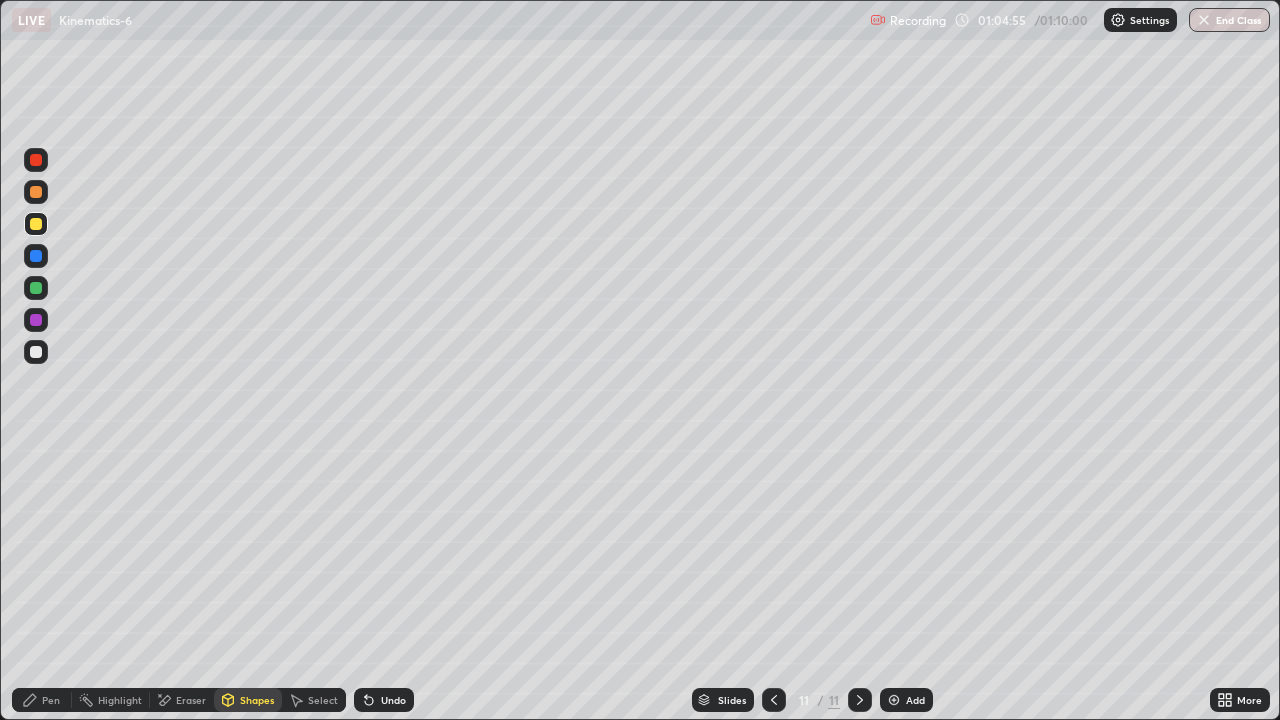 click 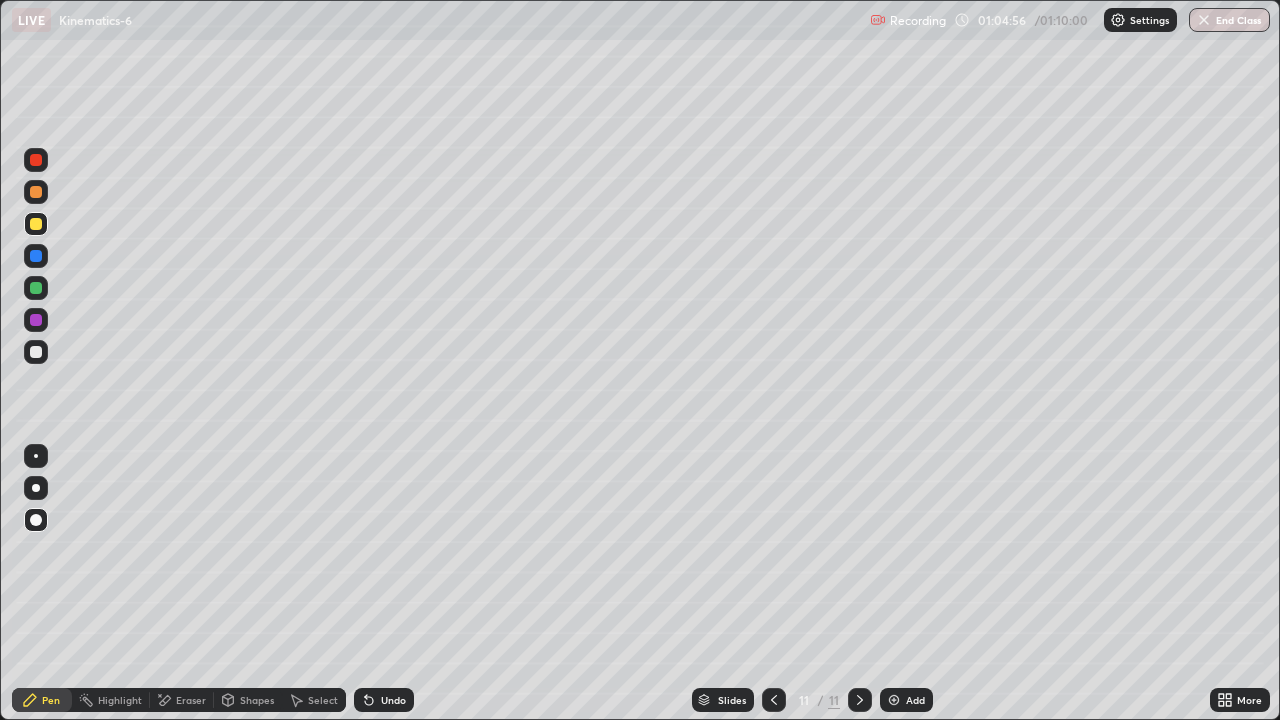 click at bounding box center (36, 192) 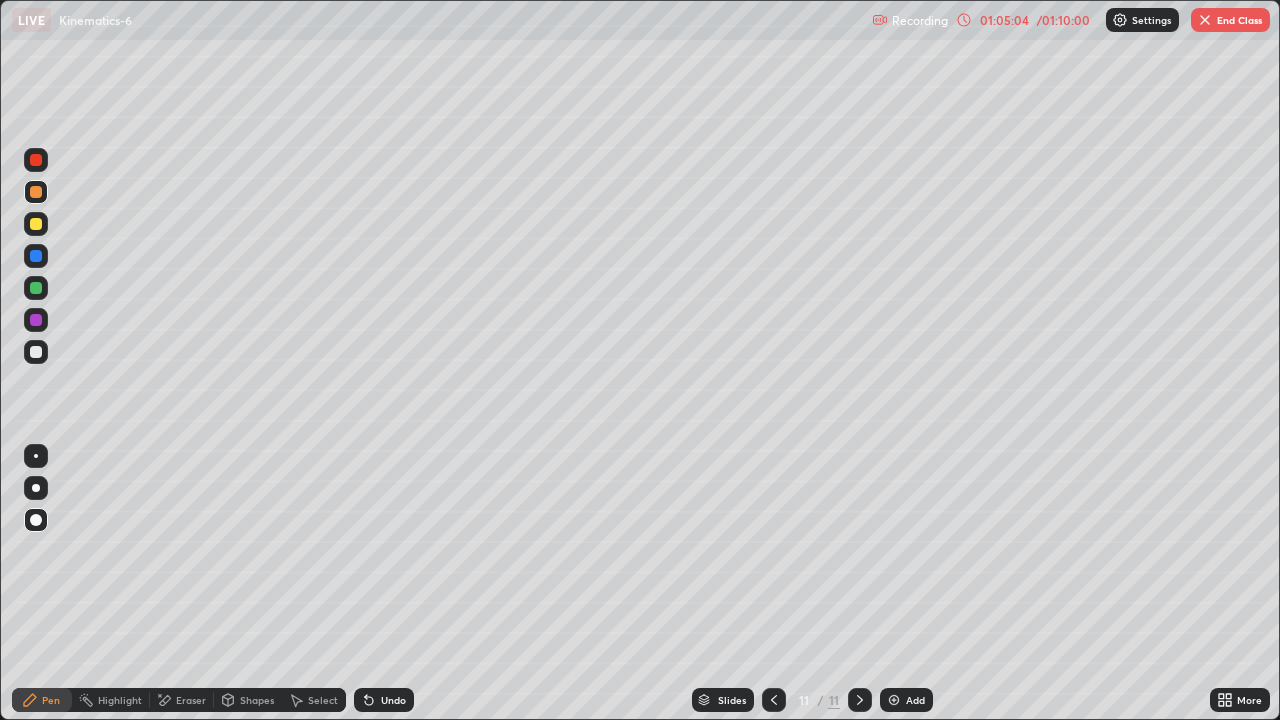 click at bounding box center [36, 352] 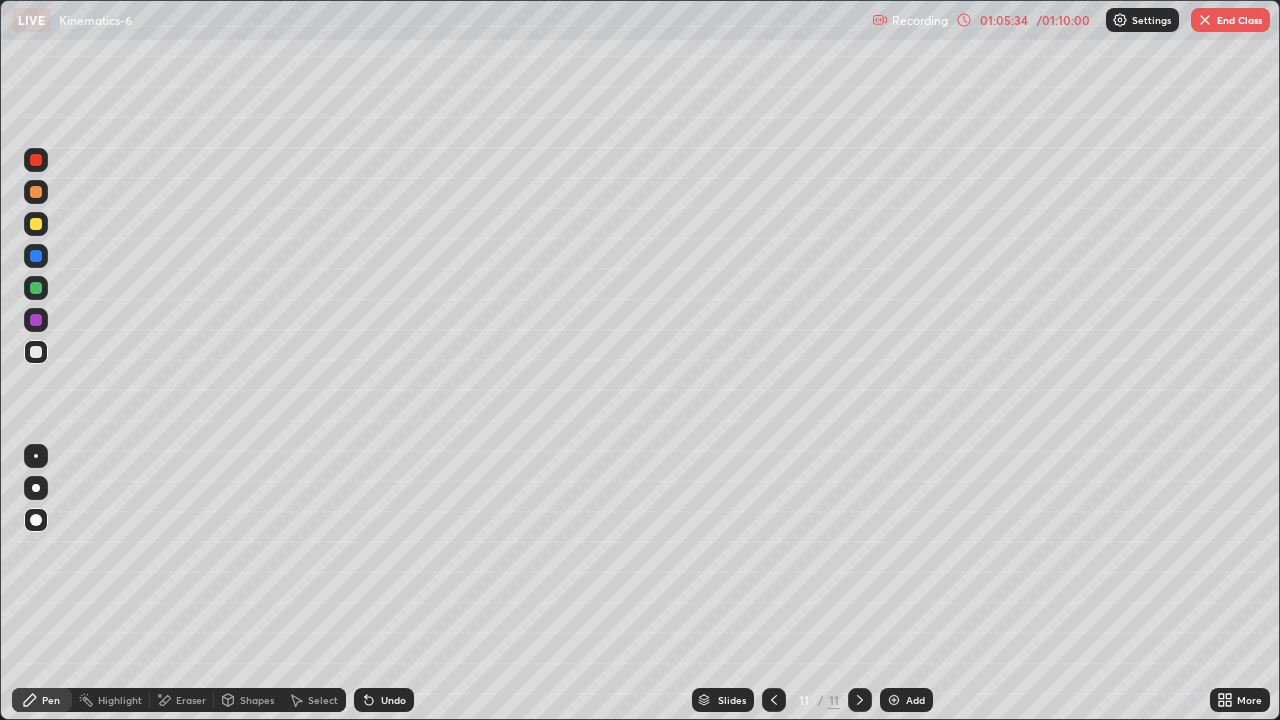 click at bounding box center (36, 192) 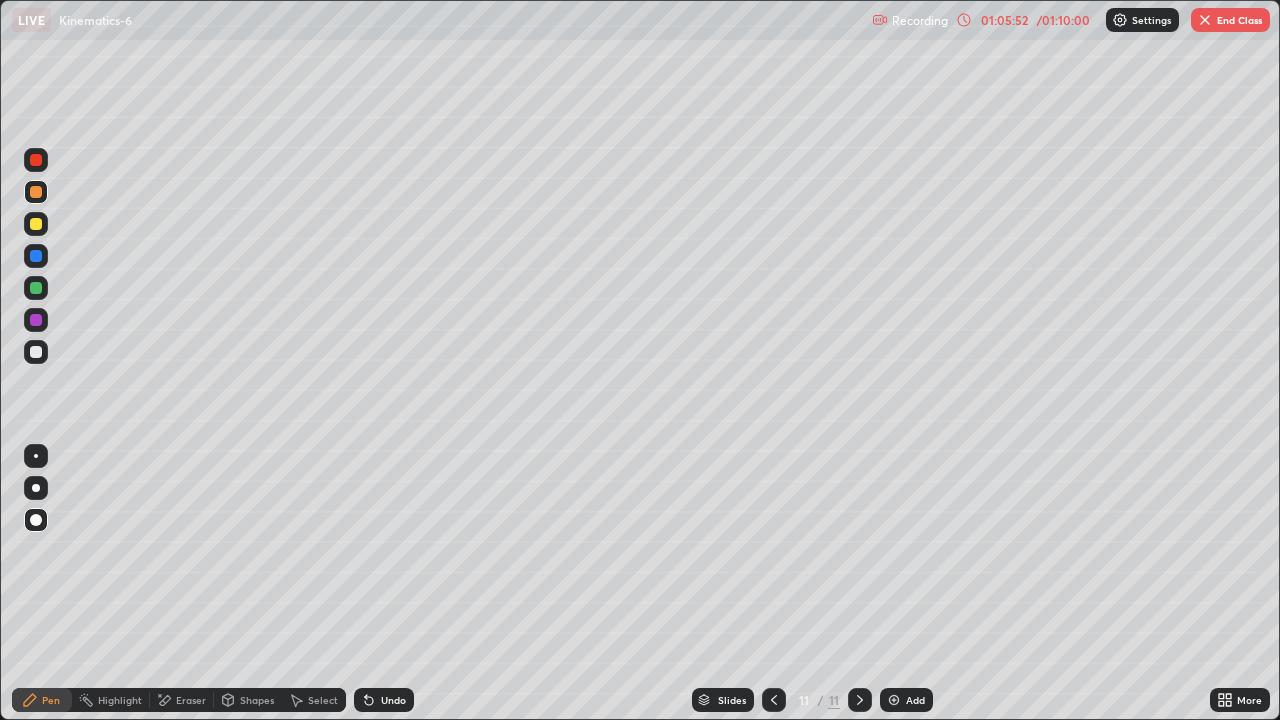 click at bounding box center (36, 224) 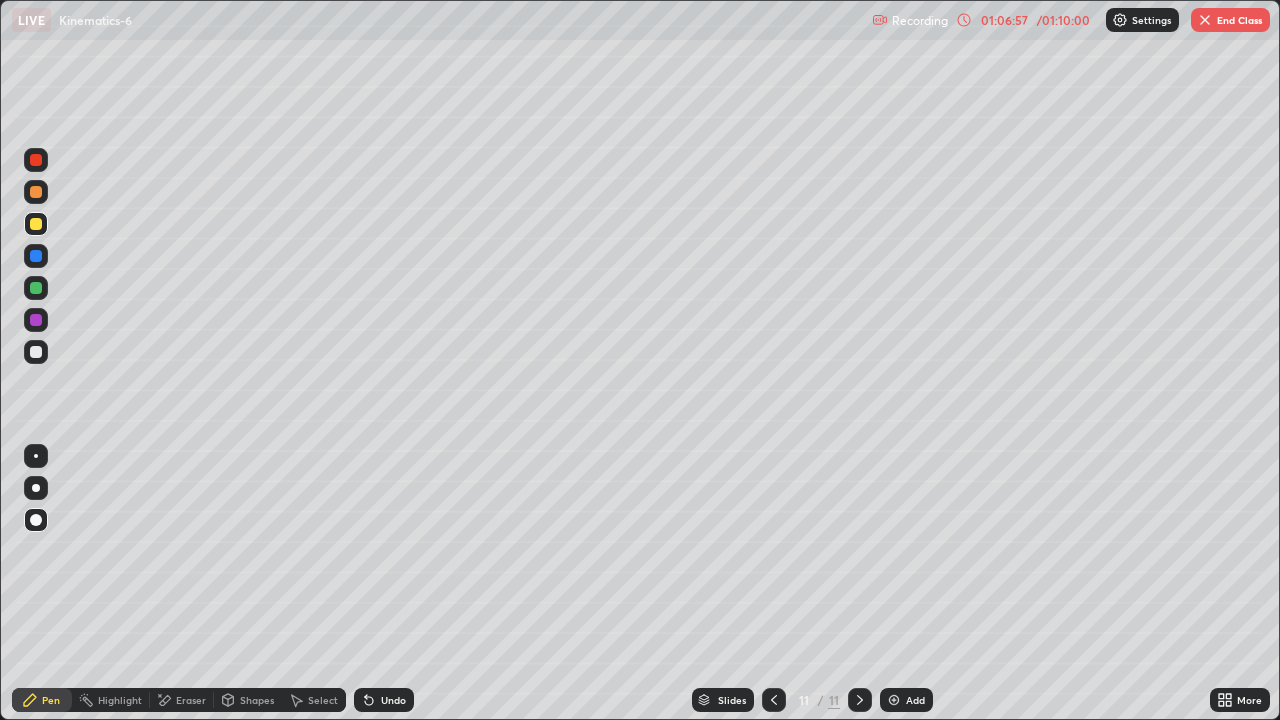 click on "End Class" at bounding box center [1230, 20] 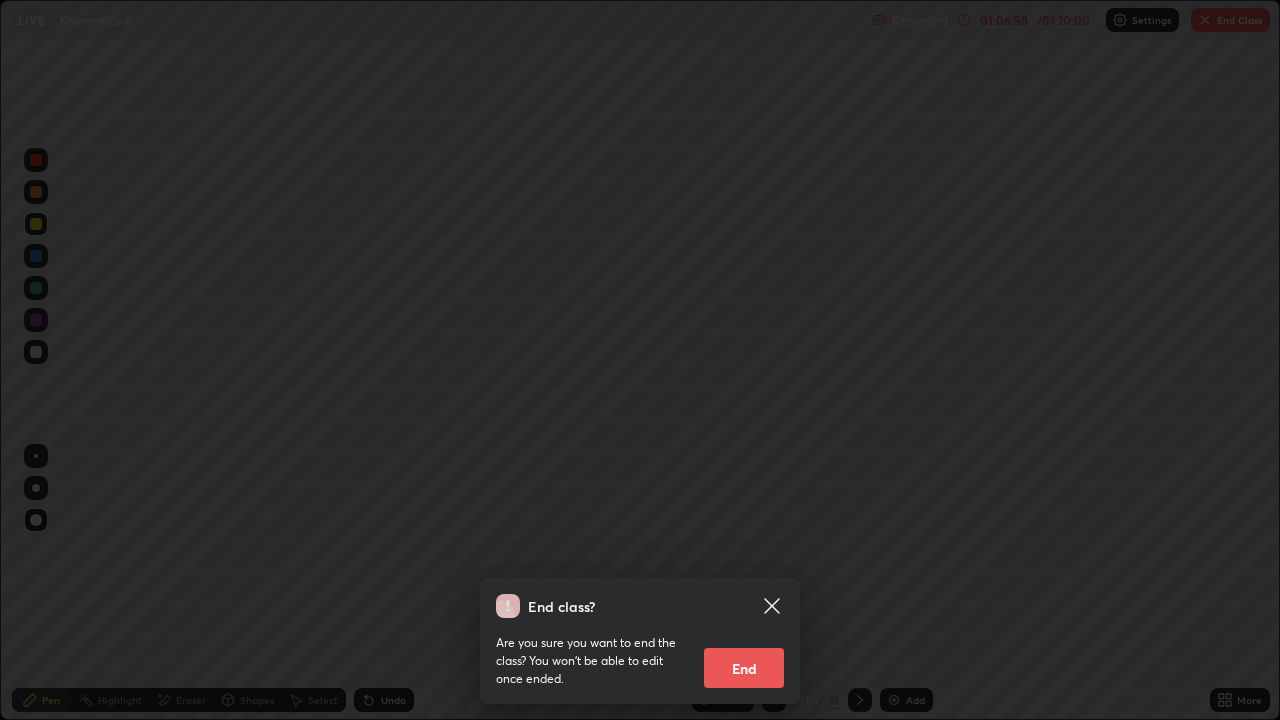 click on "End" at bounding box center (744, 668) 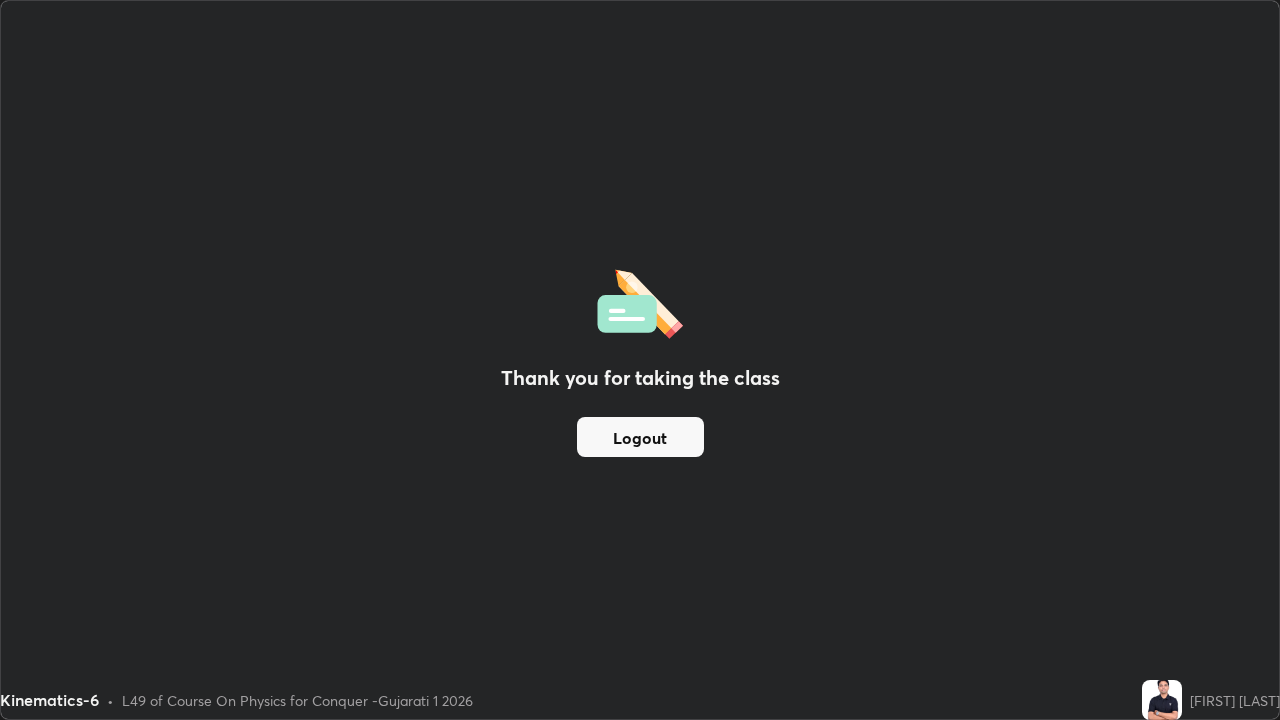 click on "Logout" at bounding box center [640, 437] 